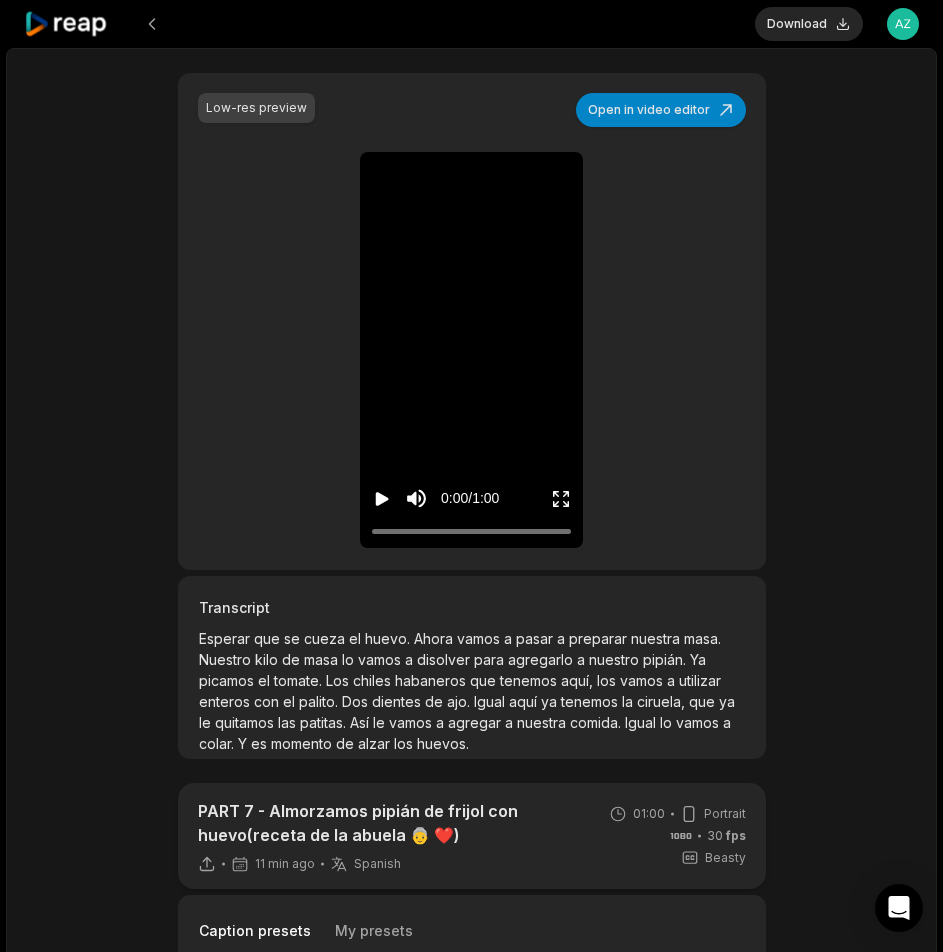 scroll, scrollTop: 400, scrollLeft: 0, axis: vertical 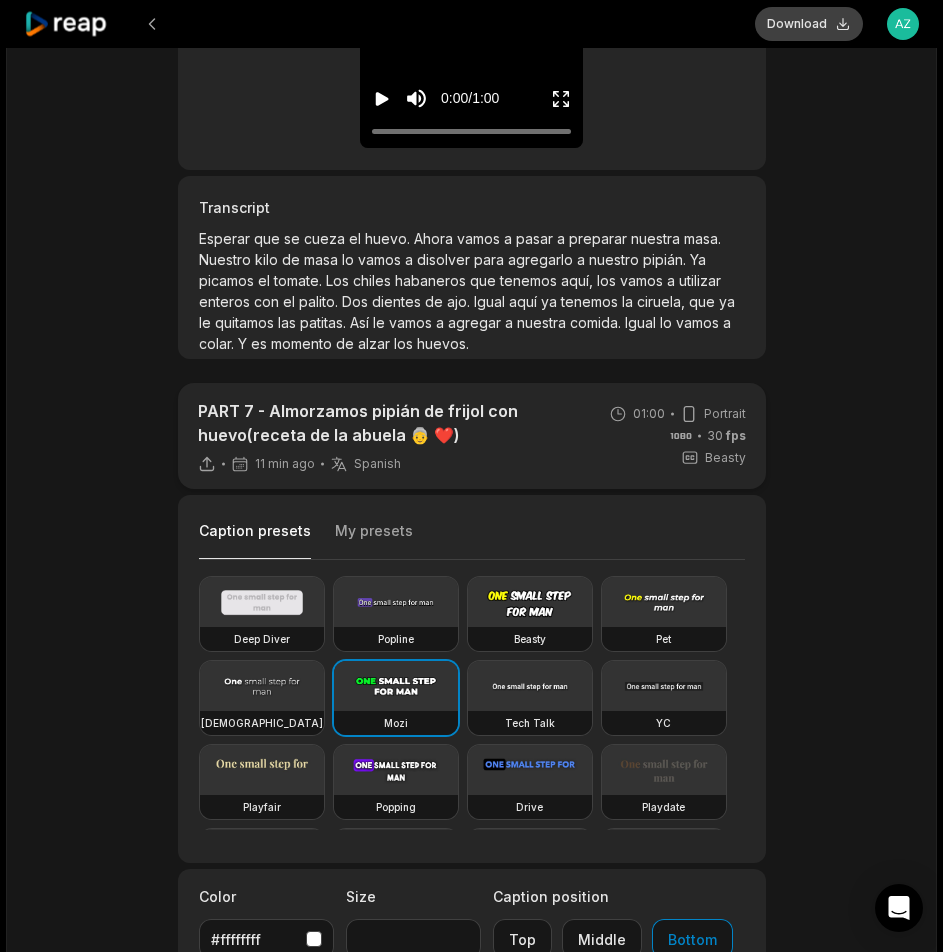 click on "Download" at bounding box center (809, 24) 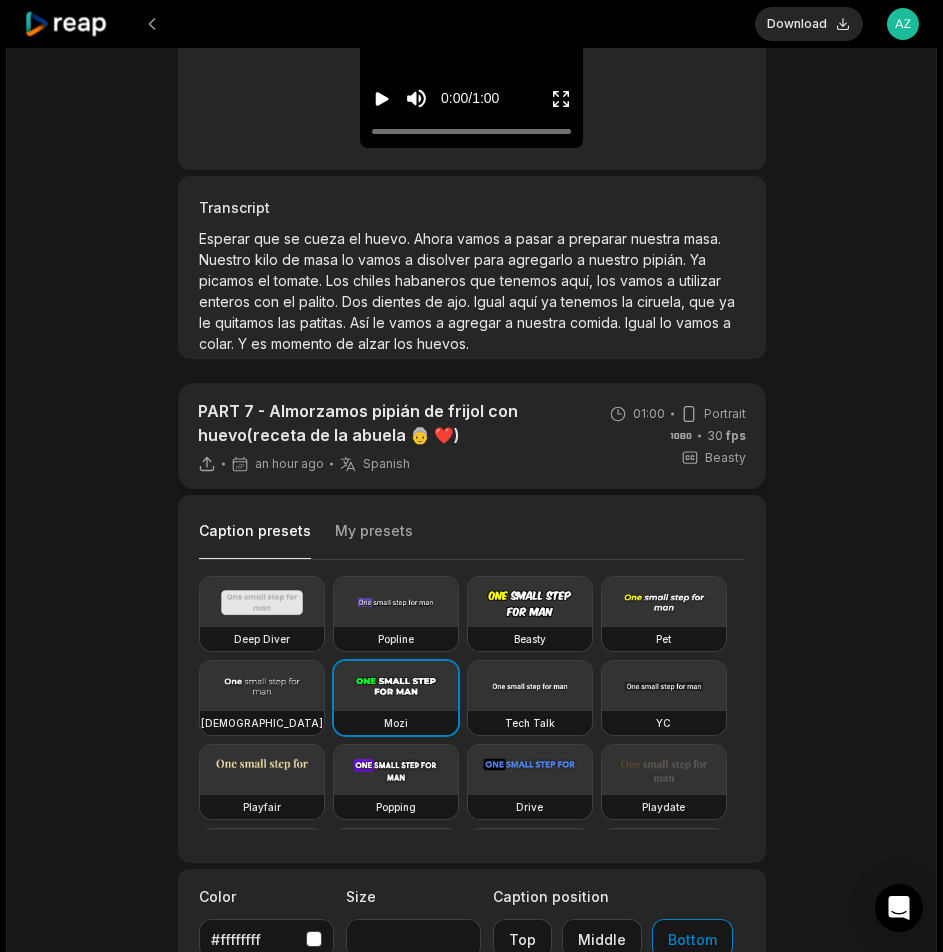 click 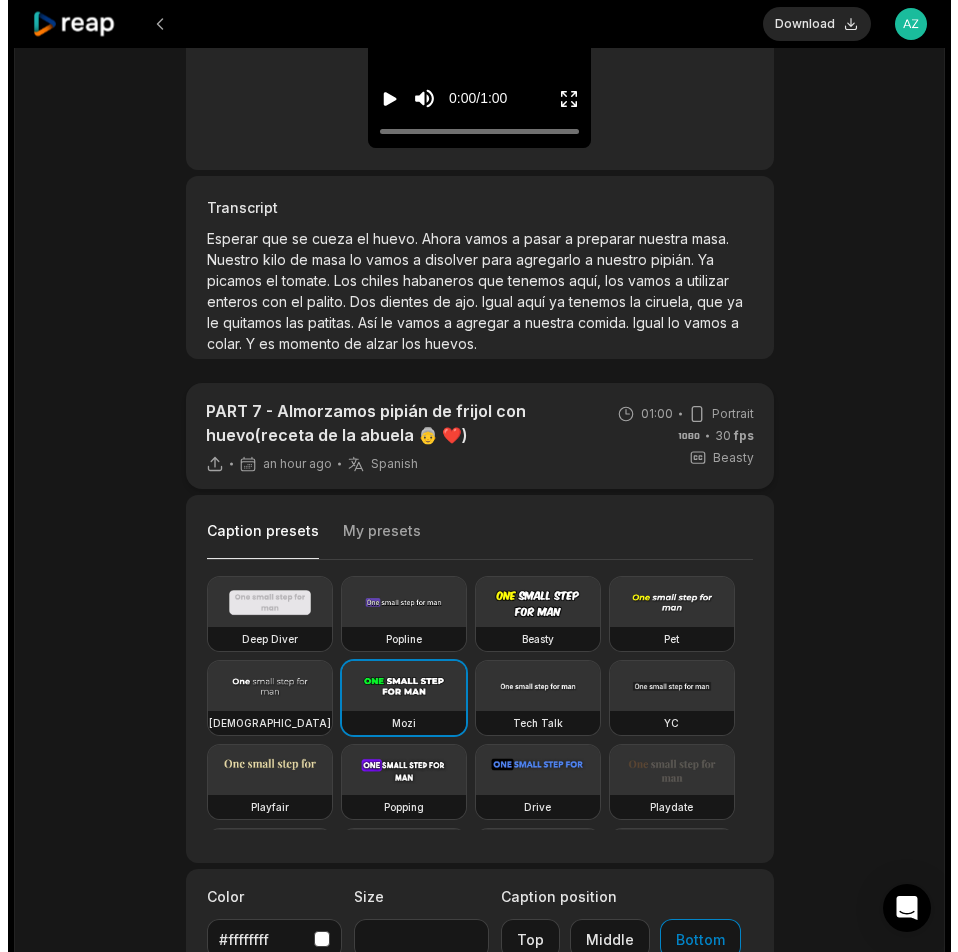 scroll, scrollTop: 0, scrollLeft: 0, axis: both 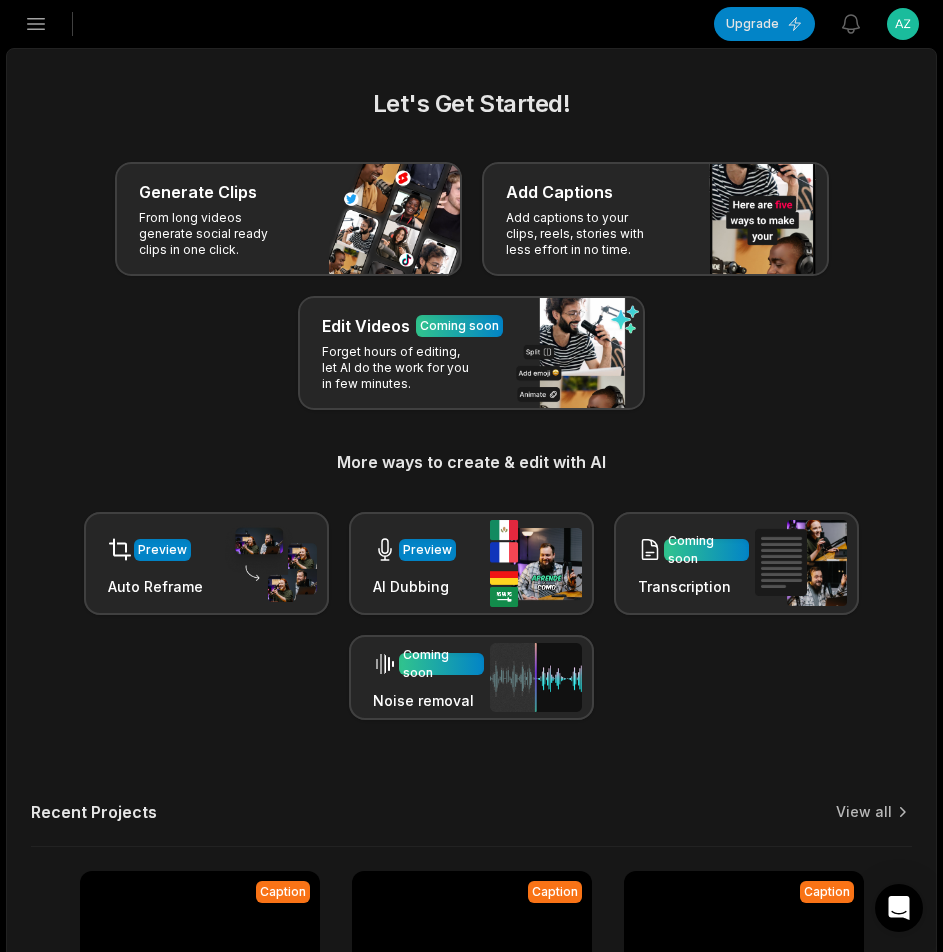 click 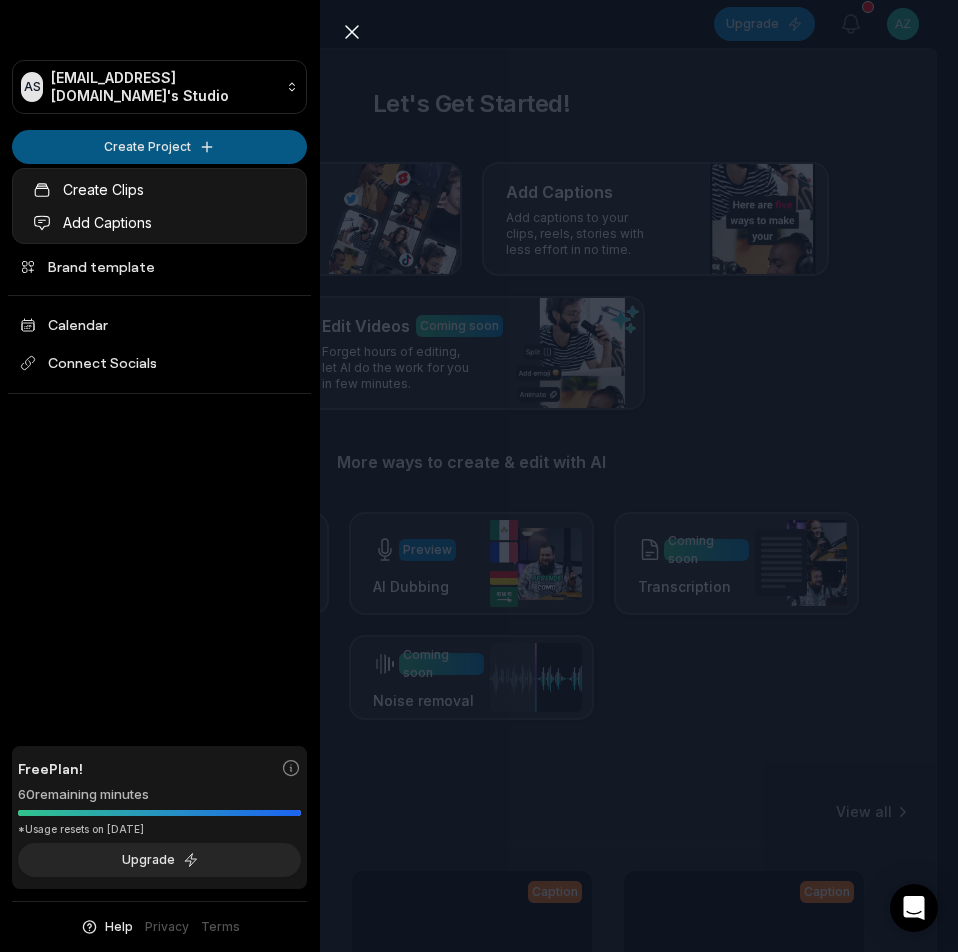 click on "AS Aztclmn@telegmail.com's Studio Create Project Home Projects Brand template Calendar Connect Socials Free  Plan! 60  remaining minutes *Usage resets on August 2, 2025 Upgrade Help Privacy Terms Open sidebar Upgrade View notifications Open user menu   Let's Get Started! Generate Clips From long videos generate social ready clips in one click. Add Captions Add captions to your clips, reels, stories with less effort in no time. Edit Videos Coming soon Forget hours of editing, let AI do the work for you in few minutes. More ways to create & edit with AI Preview Auto Reframe Preview AI Dubbing Coming soon Transcription Coming soon Noise removal Recent Projects View all Caption 01:00 PART 7 - Almorzamos pipián de frijol con huevo(receta de la abuela 👵 ❤️) Open options an hour ago Caption 01:00 PART 3 - Almorzamos pipián de frijol con huevo(receta de la abuela 👵 ❤️) Open options an hour ago Caption 00:51 PART 5 - Adobo de cerdo(Makum)👌🏼 Open options an hour ago Made with   in San Francisco" at bounding box center [479, 476] 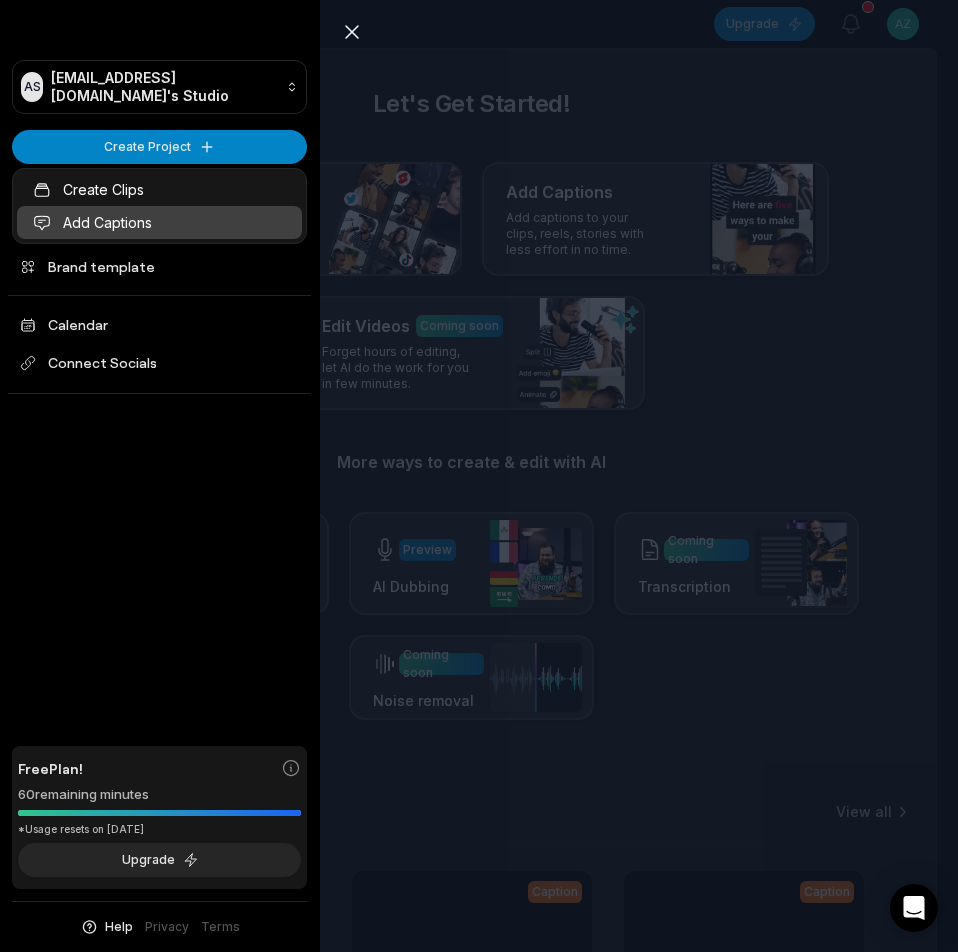 click on "Add Captions" at bounding box center [159, 222] 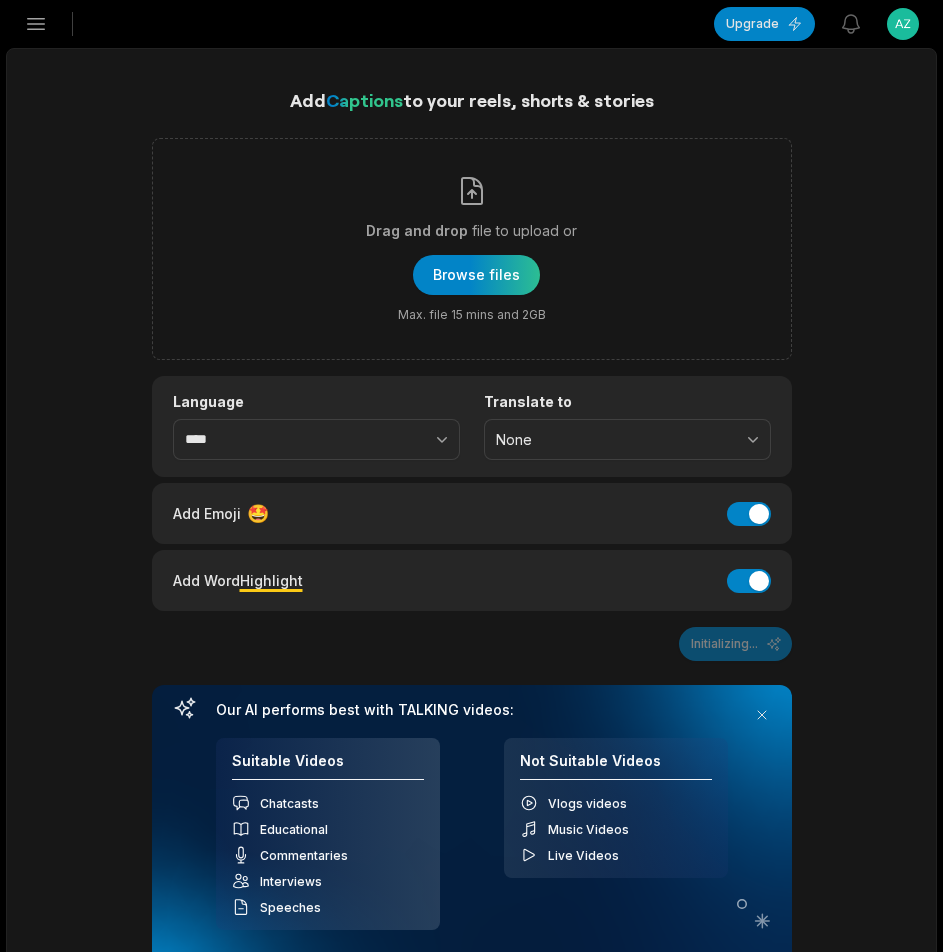 scroll, scrollTop: 0, scrollLeft: 0, axis: both 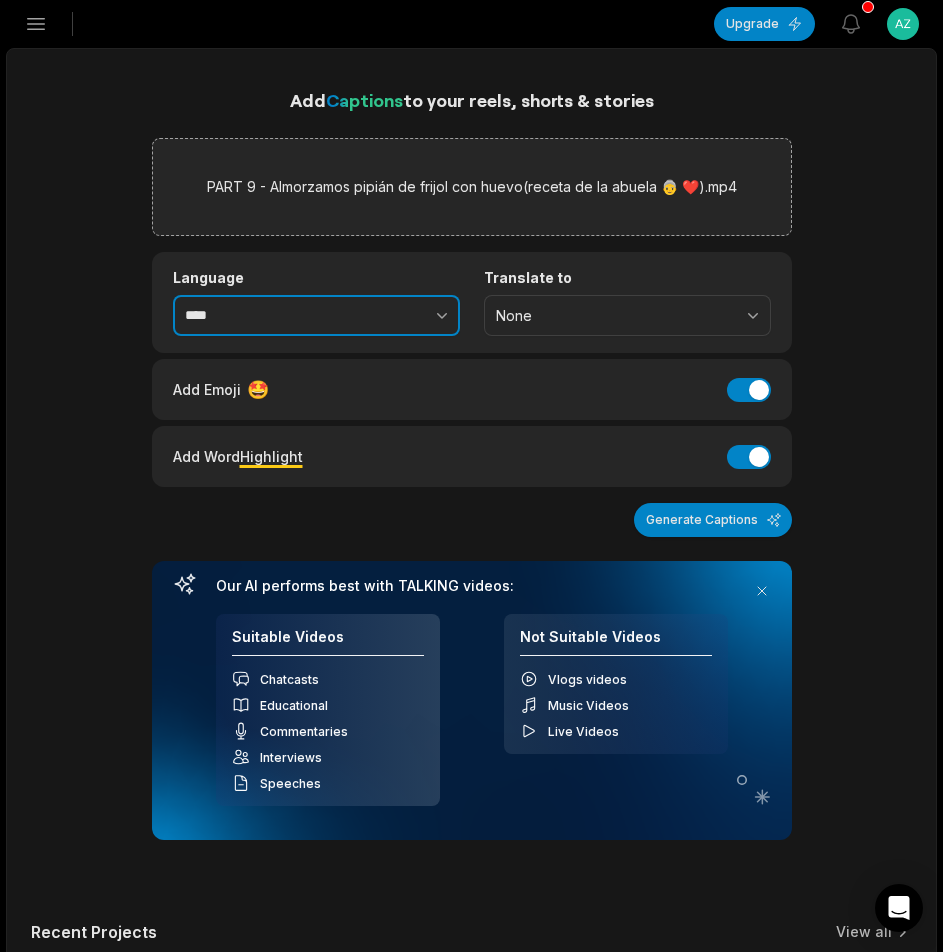 click 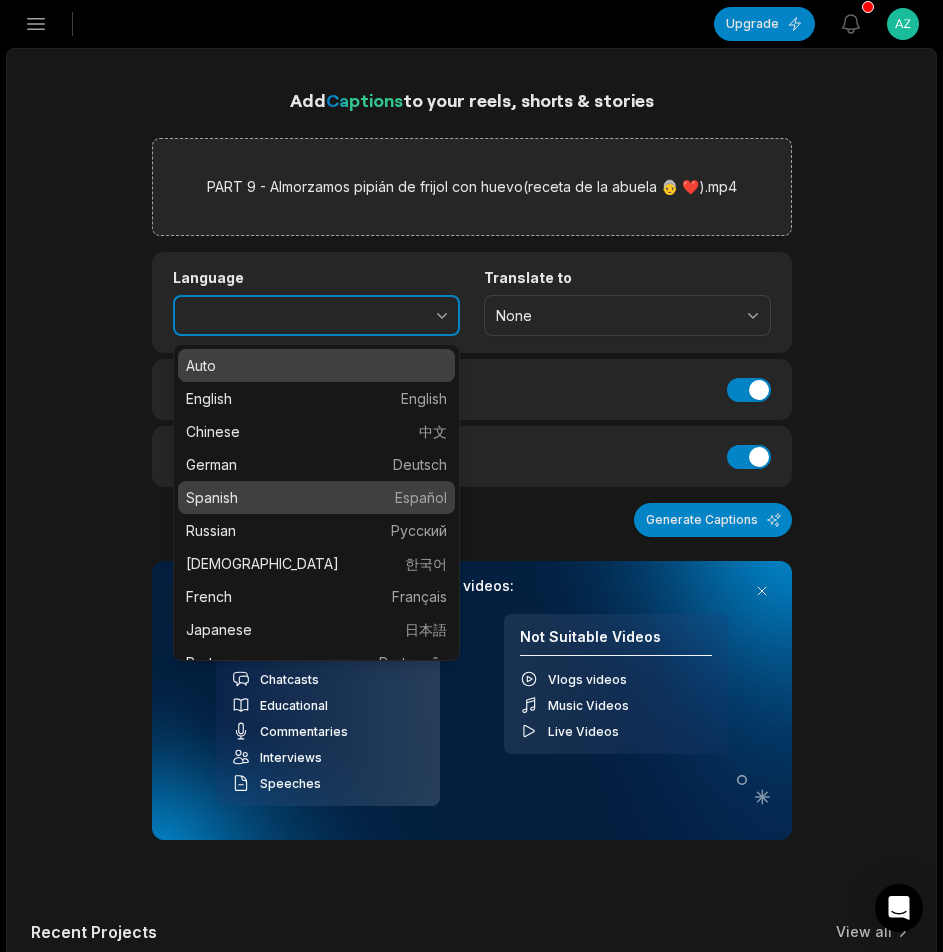 type on "*******" 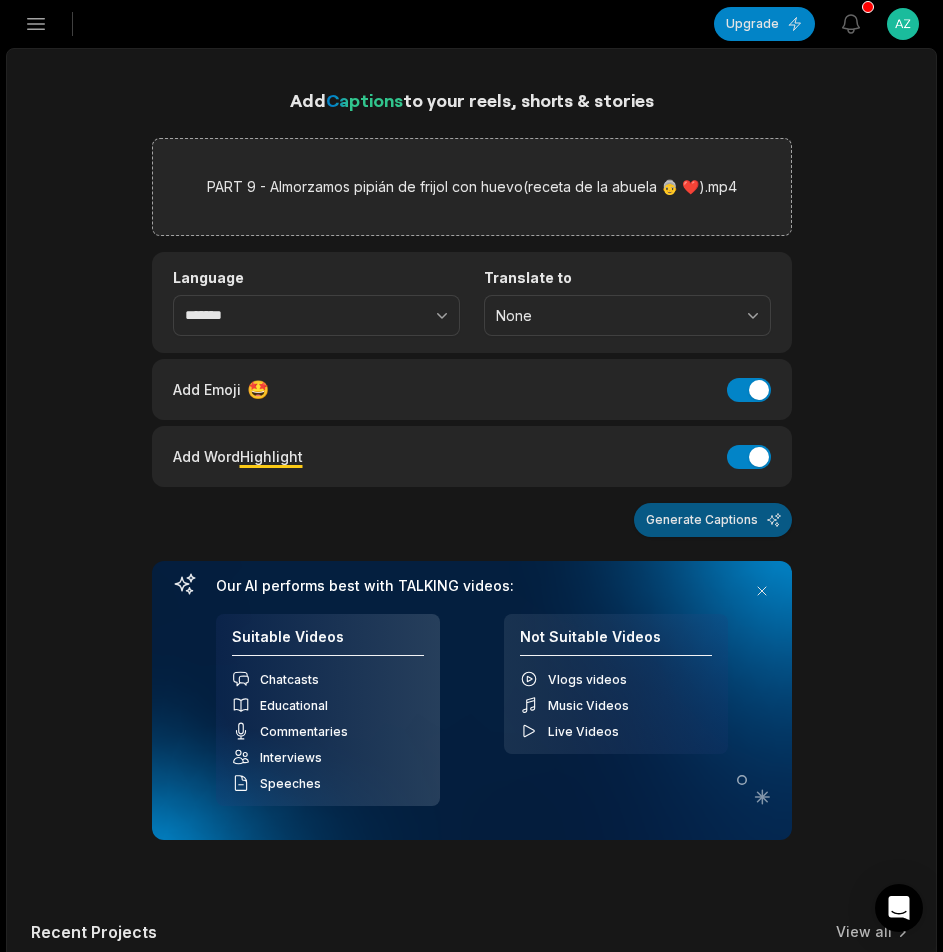 click on "Generate Captions" at bounding box center (713, 520) 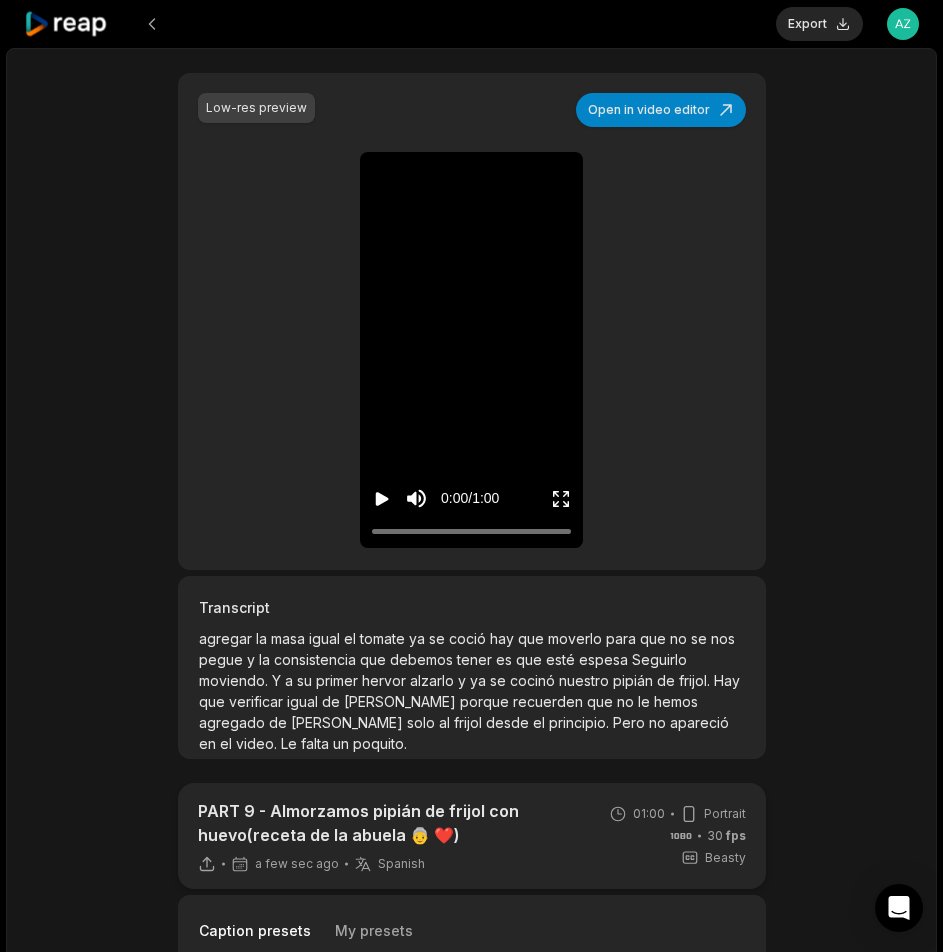 scroll, scrollTop: 400, scrollLeft: 0, axis: vertical 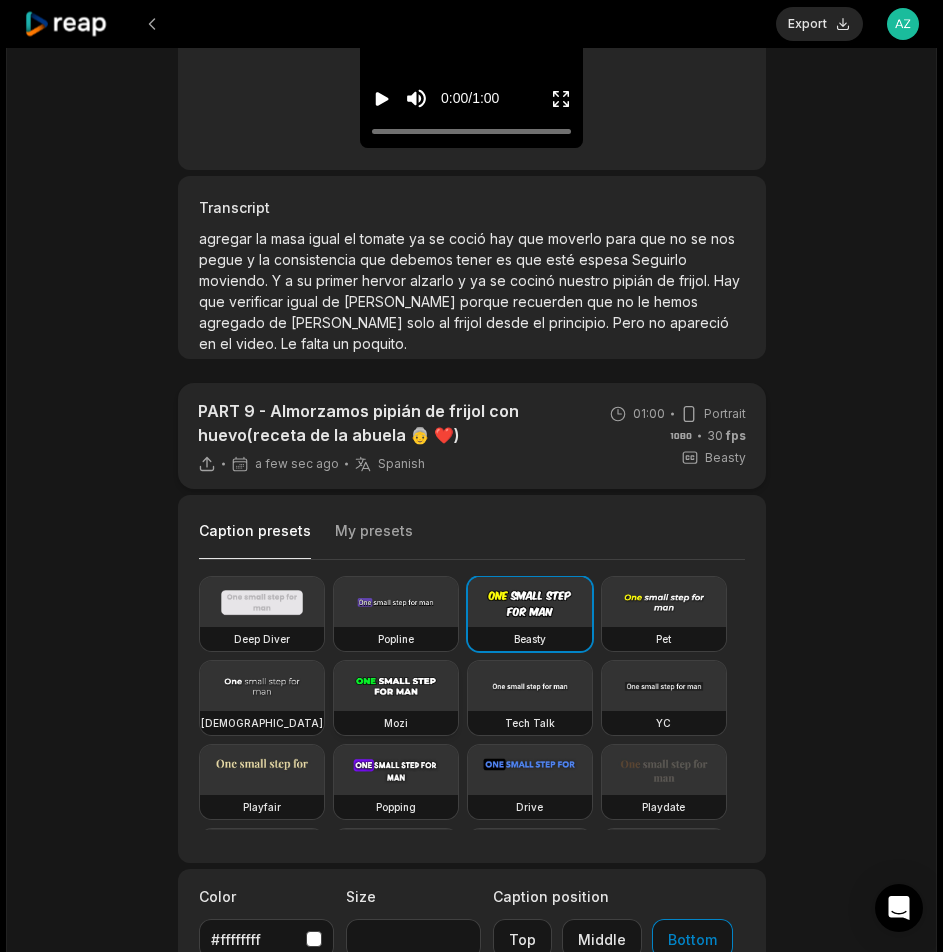 click at bounding box center (396, 686) 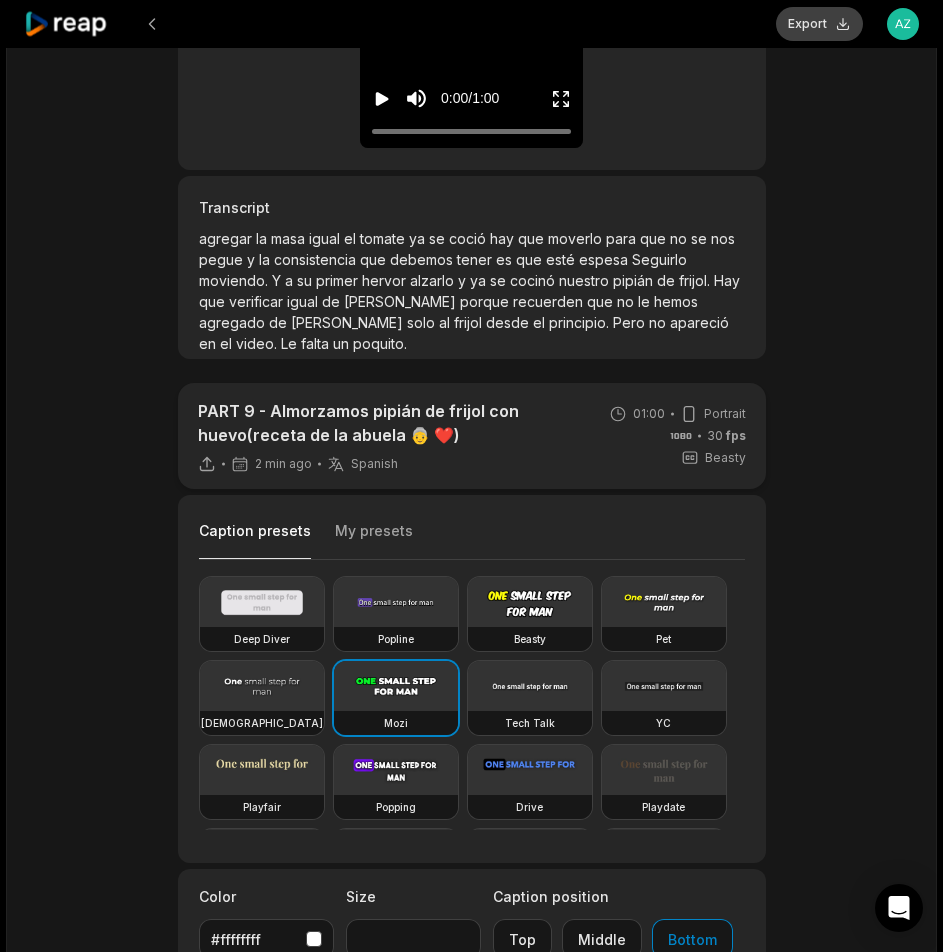 click on "Export" at bounding box center [819, 24] 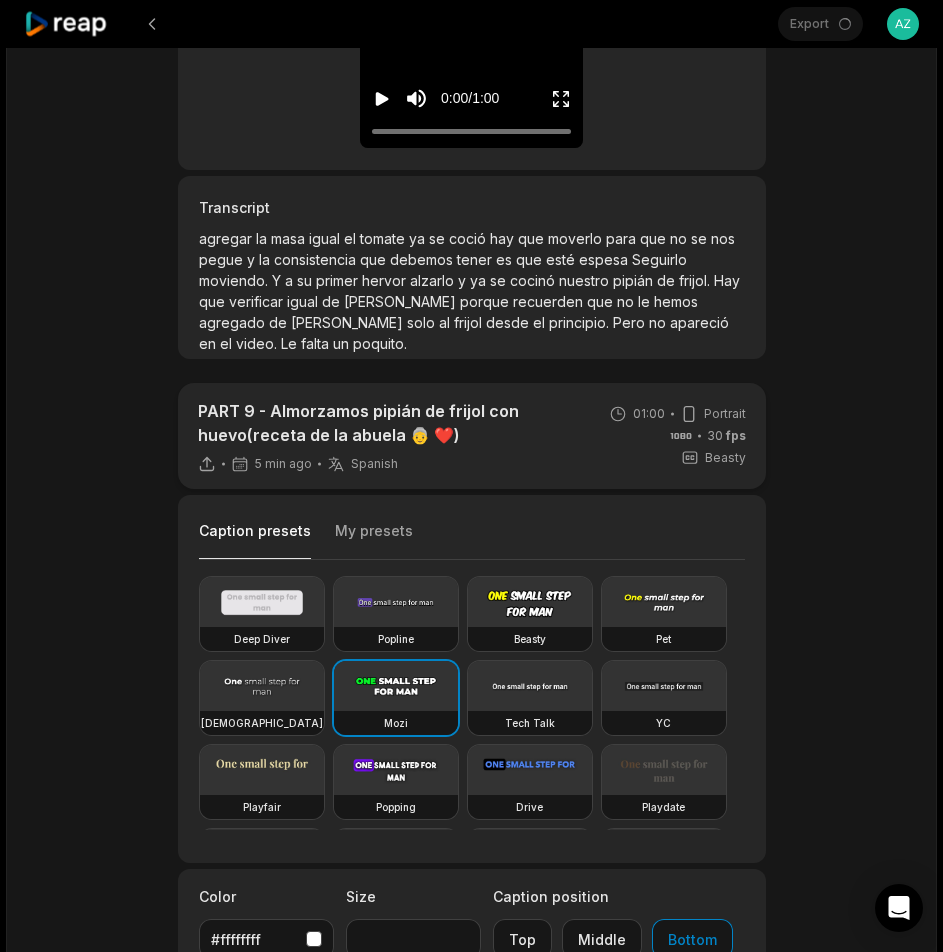 scroll, scrollTop: 400, scrollLeft: 0, axis: vertical 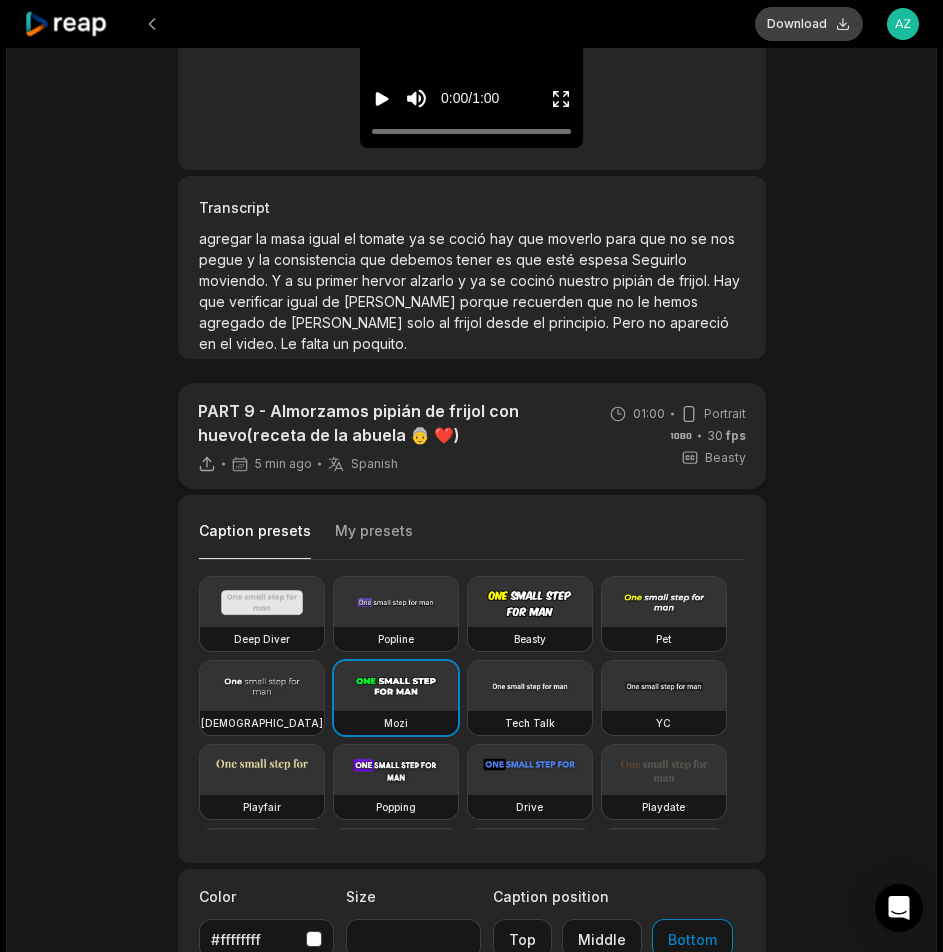 click on "Download" at bounding box center [809, 24] 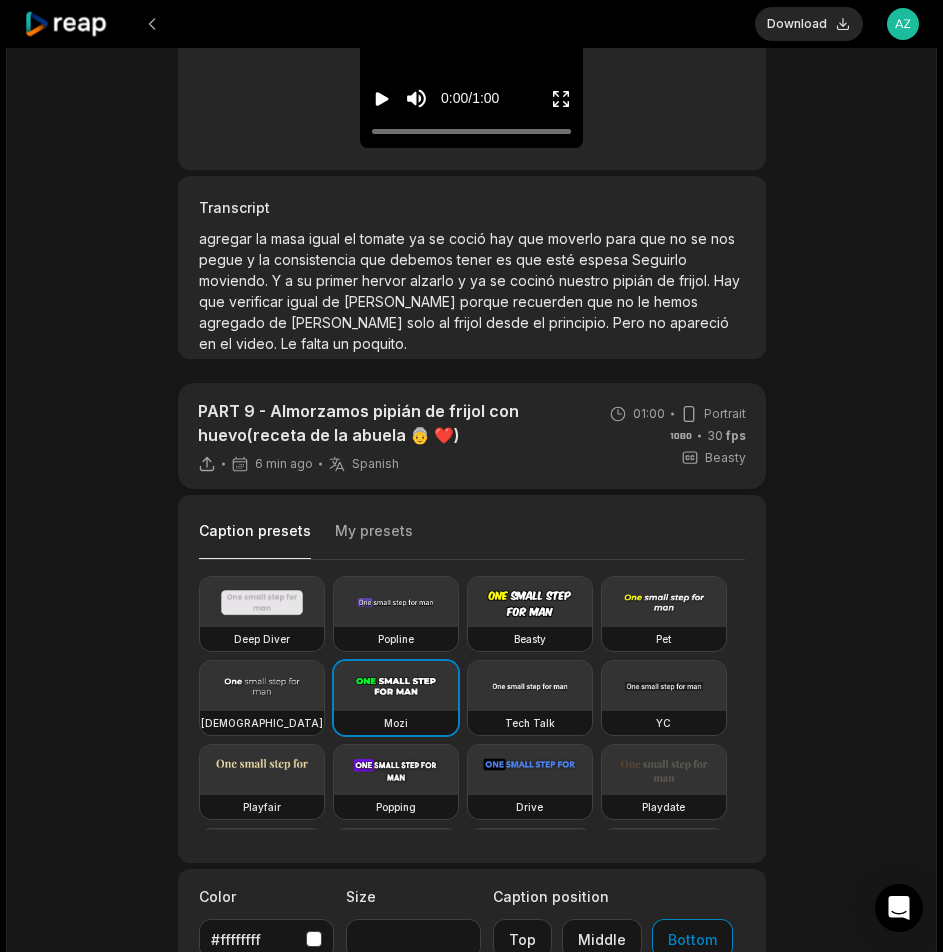 click 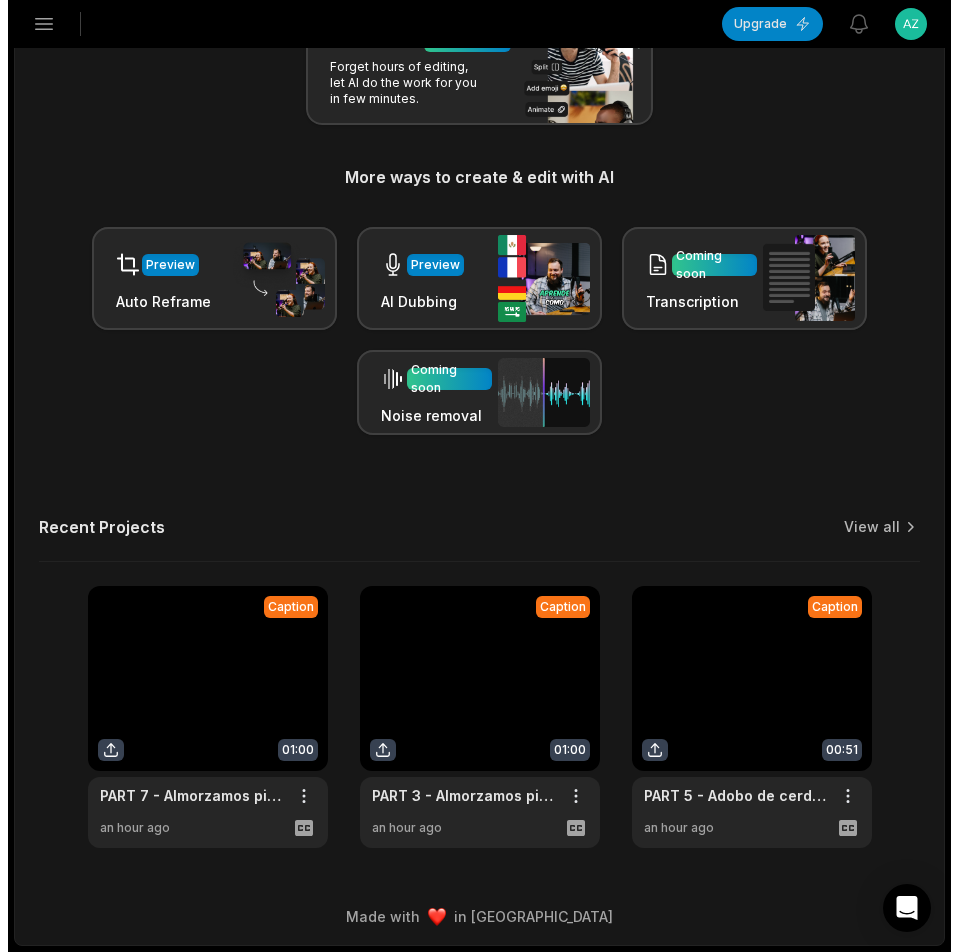 scroll, scrollTop: 0, scrollLeft: 0, axis: both 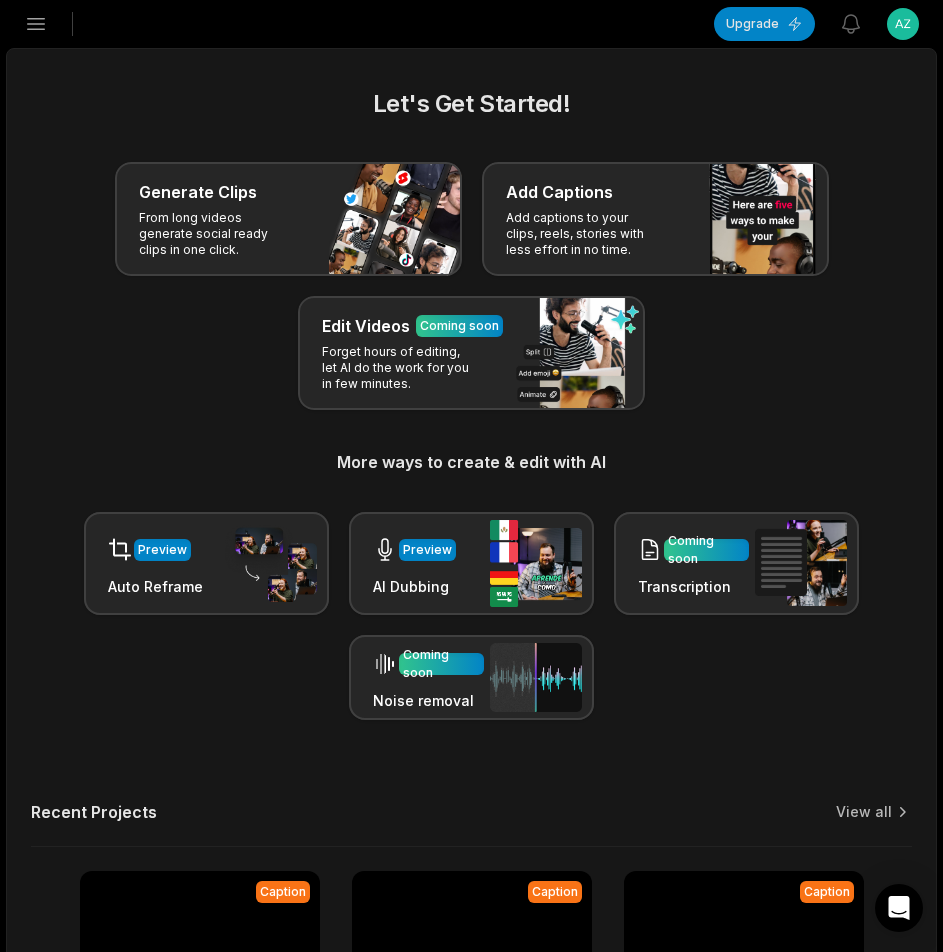 click 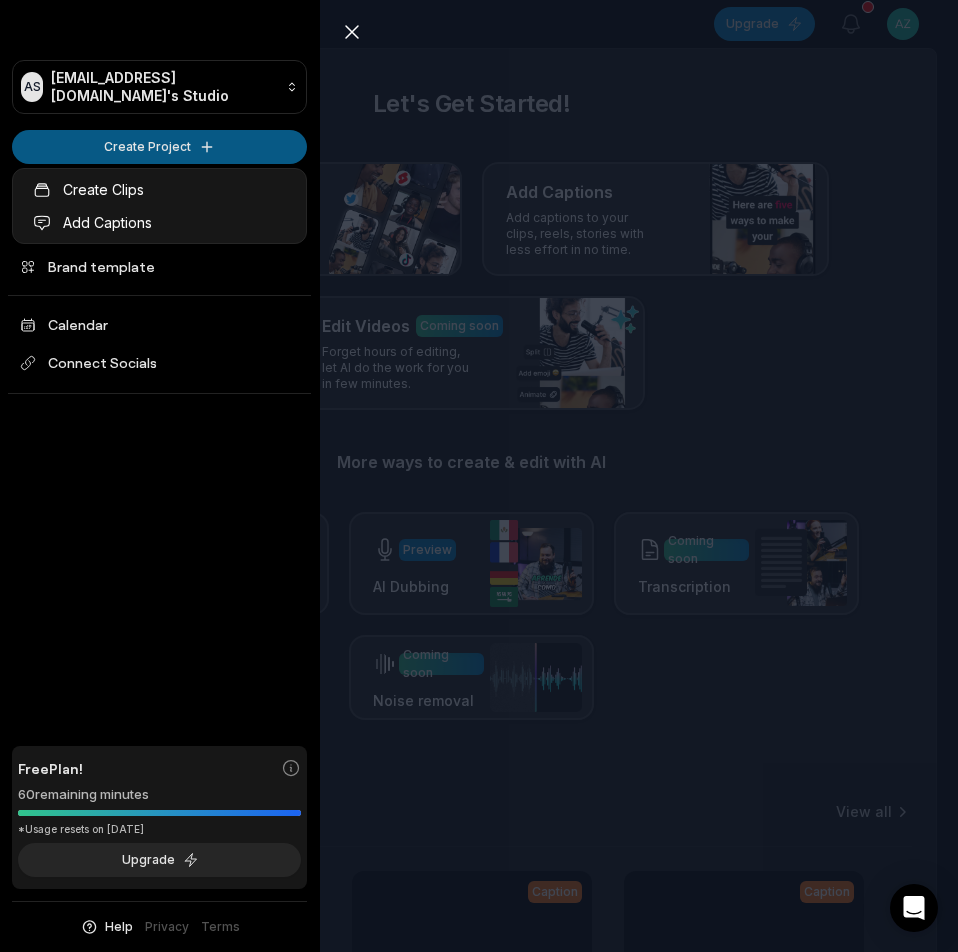 click on "AS Aztclmn@telegmail.com's Studio Create Project Home Projects Brand template Calendar Connect Socials Free  Plan! 60  remaining minutes *Usage resets on August 2, 2025 Upgrade Help Privacy Terms Open sidebar Upgrade View notifications Open user menu   Let's Get Started! Generate Clips From long videos generate social ready clips in one click. Add Captions Add captions to your clips, reels, stories with less effort in no time. Edit Videos Coming soon Forget hours of editing, let AI do the work for you in few minutes. More ways to create & edit with AI Preview Auto Reframe Preview AI Dubbing Coming soon Transcription Coming soon Noise removal Recent Projects View all Caption 01:00 PART 9 - Almorzamos pipián de frijol con huevo(receta de la abuela 👵 ❤️) Open options 6 minutes ago Caption 01:00 PART 7 - Almorzamos pipián de frijol con huevo(receta de la abuela 👵 ❤️) Open options an hour ago Caption 01:00 PART 3 - Almorzamos pipián de frijol con huevo(receta de la abuela 👵 ❤️) Open options" at bounding box center [479, 476] 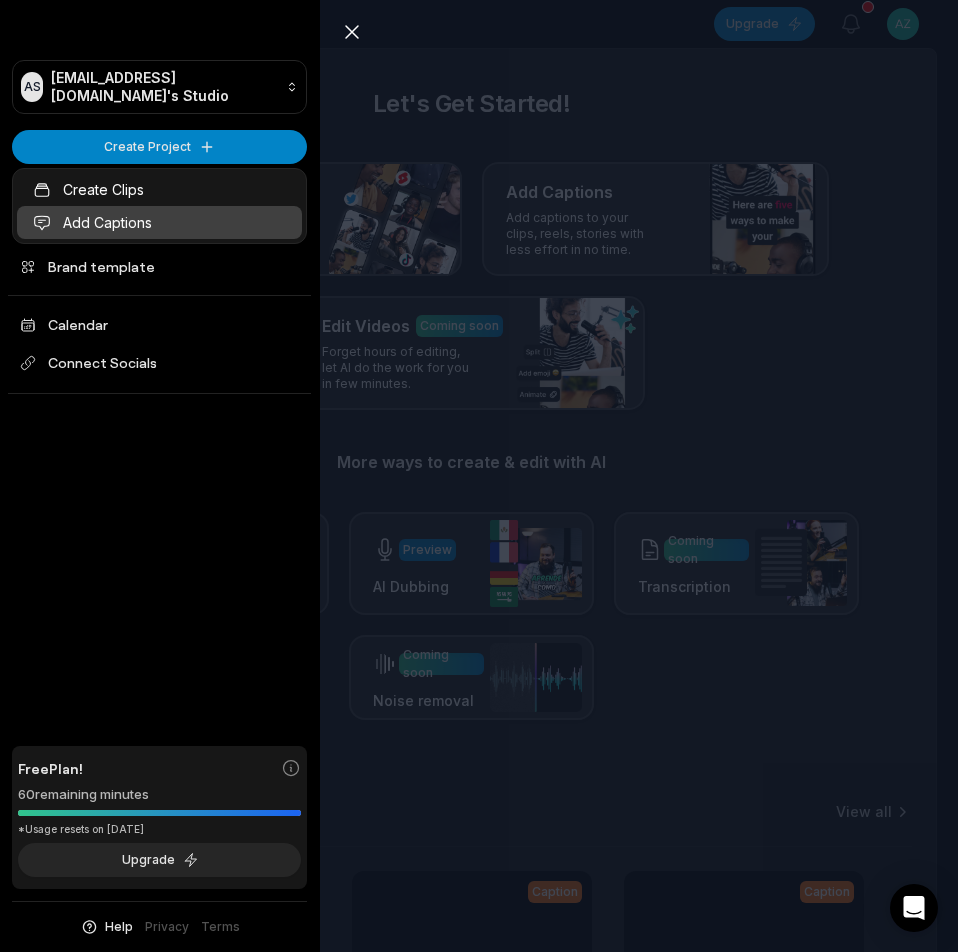 click on "Add Captions" at bounding box center (159, 222) 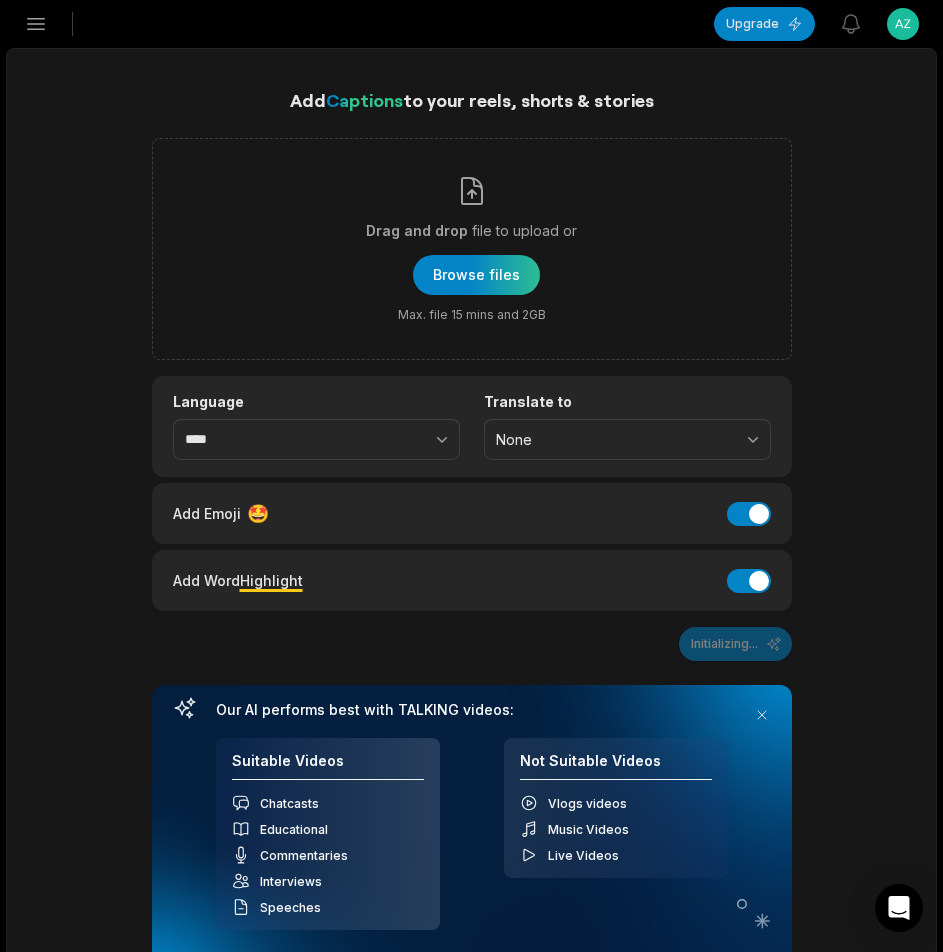 scroll, scrollTop: 0, scrollLeft: 0, axis: both 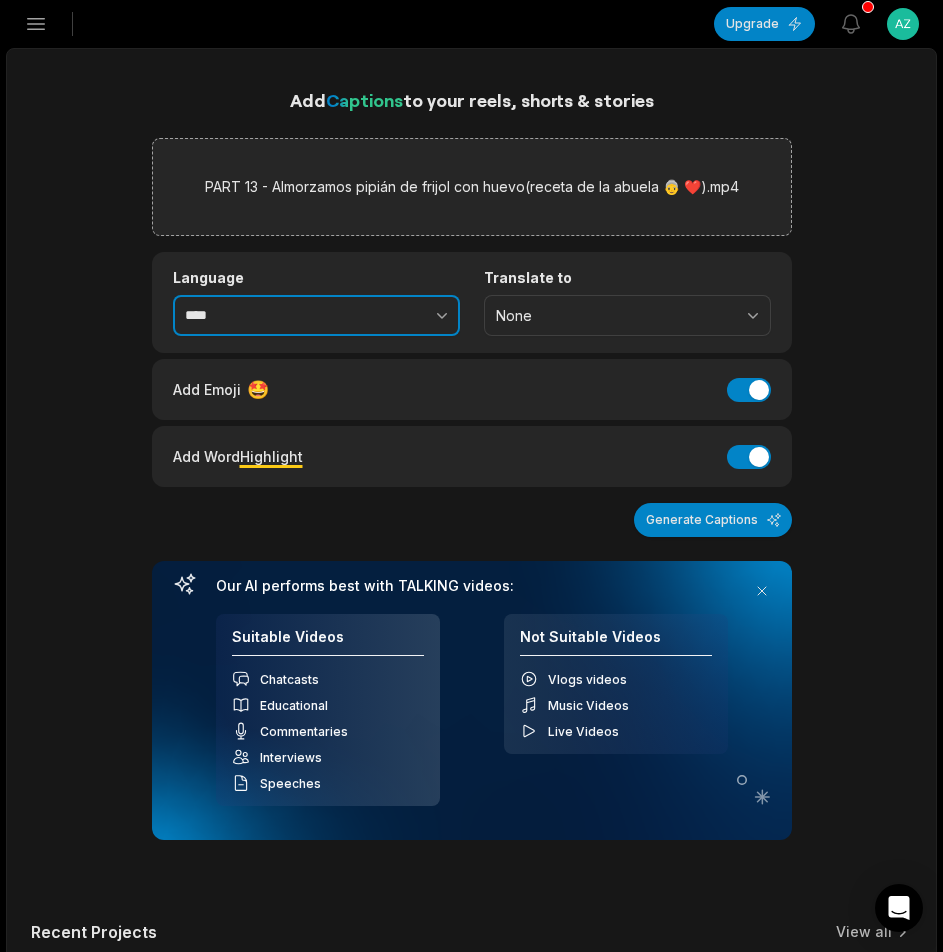 click at bounding box center [398, 316] 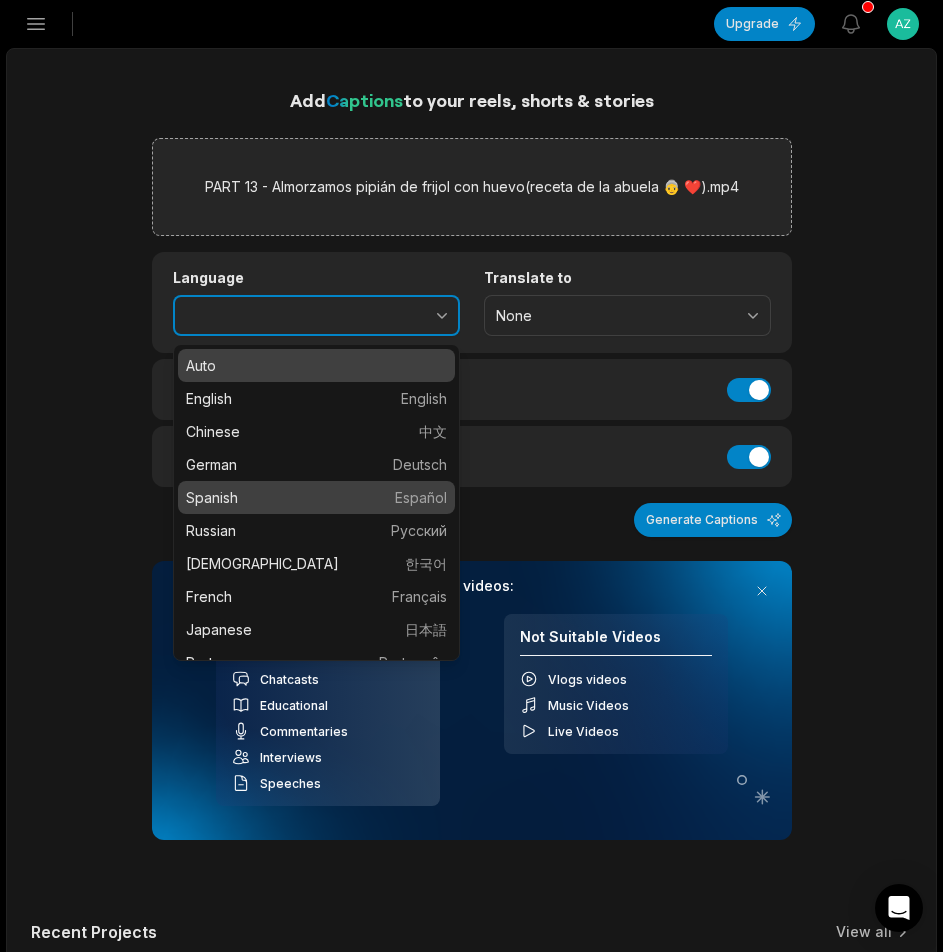 type on "*******" 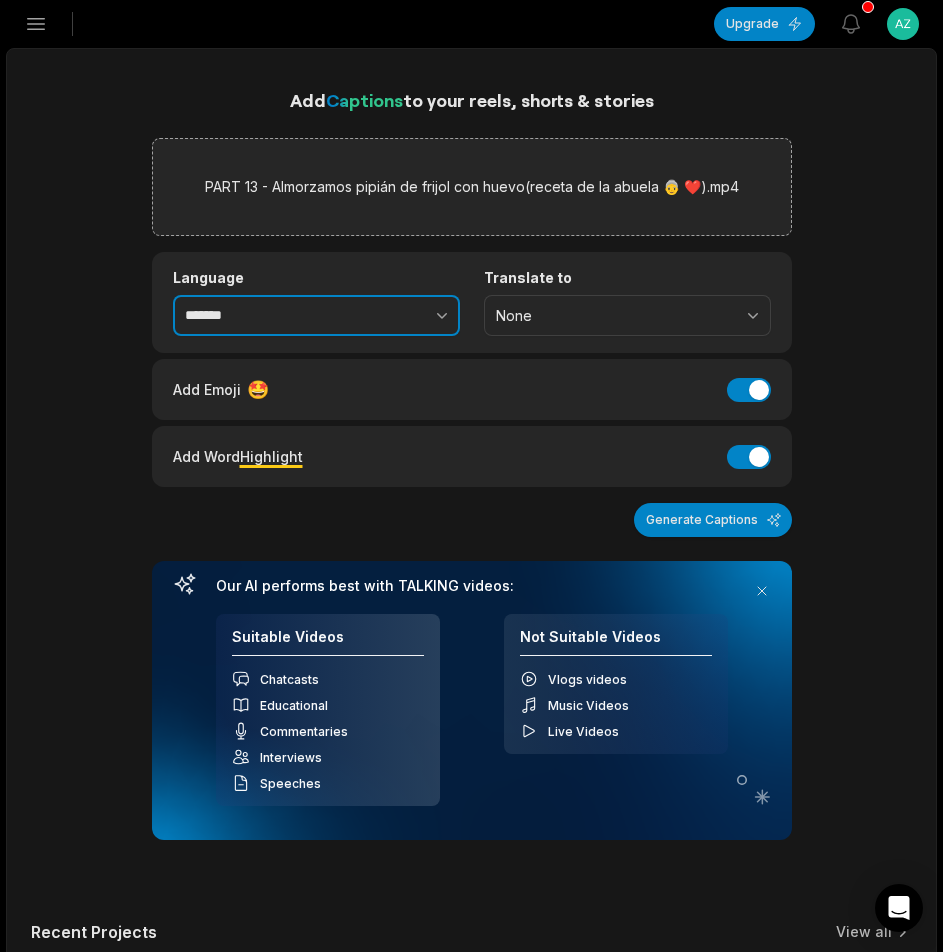 drag, startPoint x: 330, startPoint y: 494, endPoint x: 353, endPoint y: 494, distance: 23 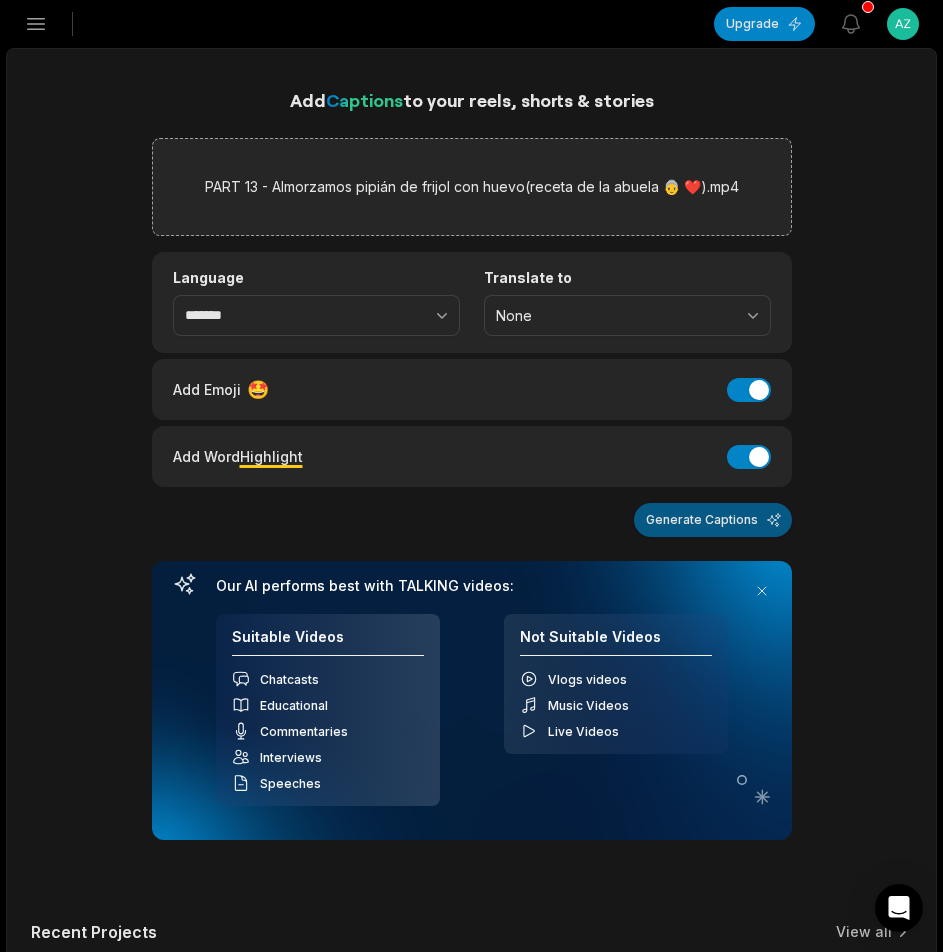 click on "Generate Captions" at bounding box center (713, 520) 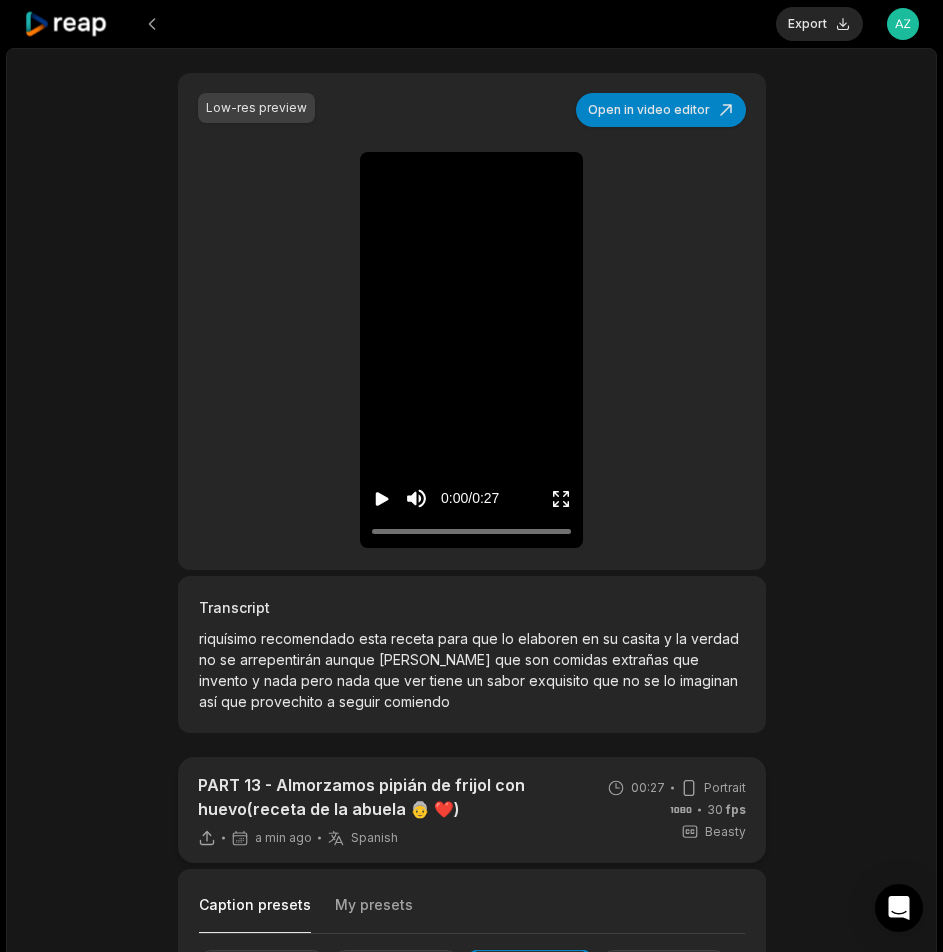 scroll, scrollTop: 400, scrollLeft: 0, axis: vertical 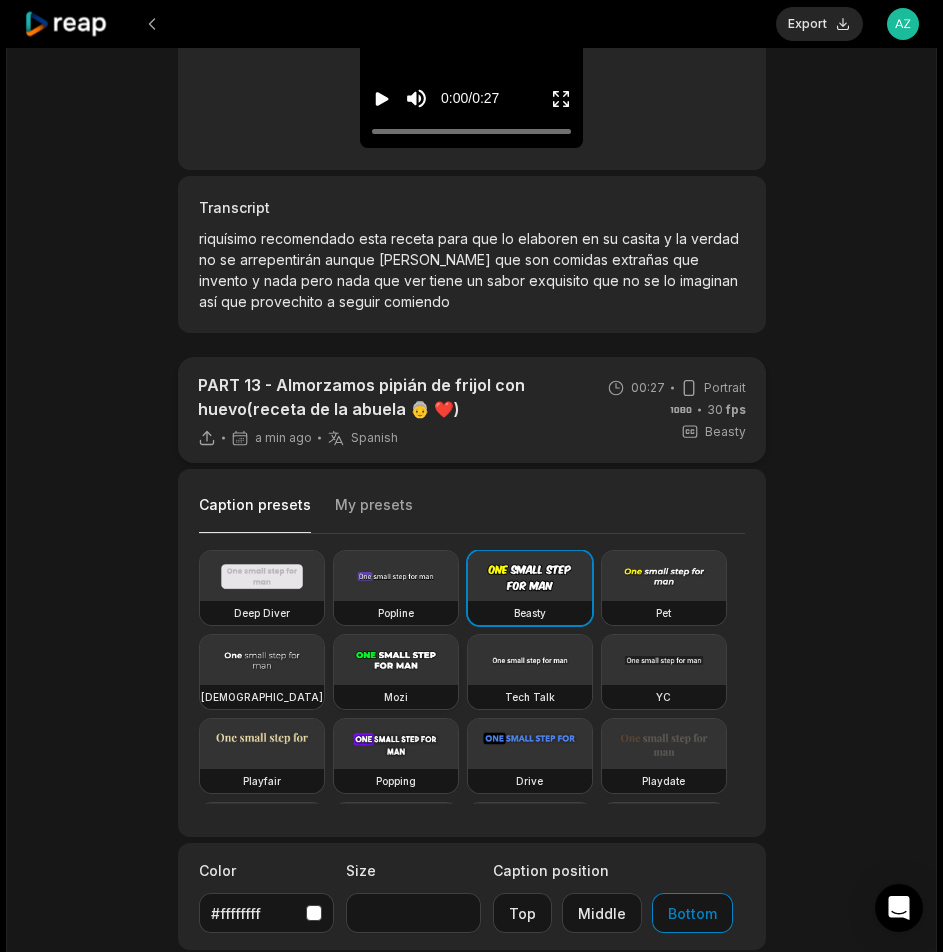 click at bounding box center (396, 660) 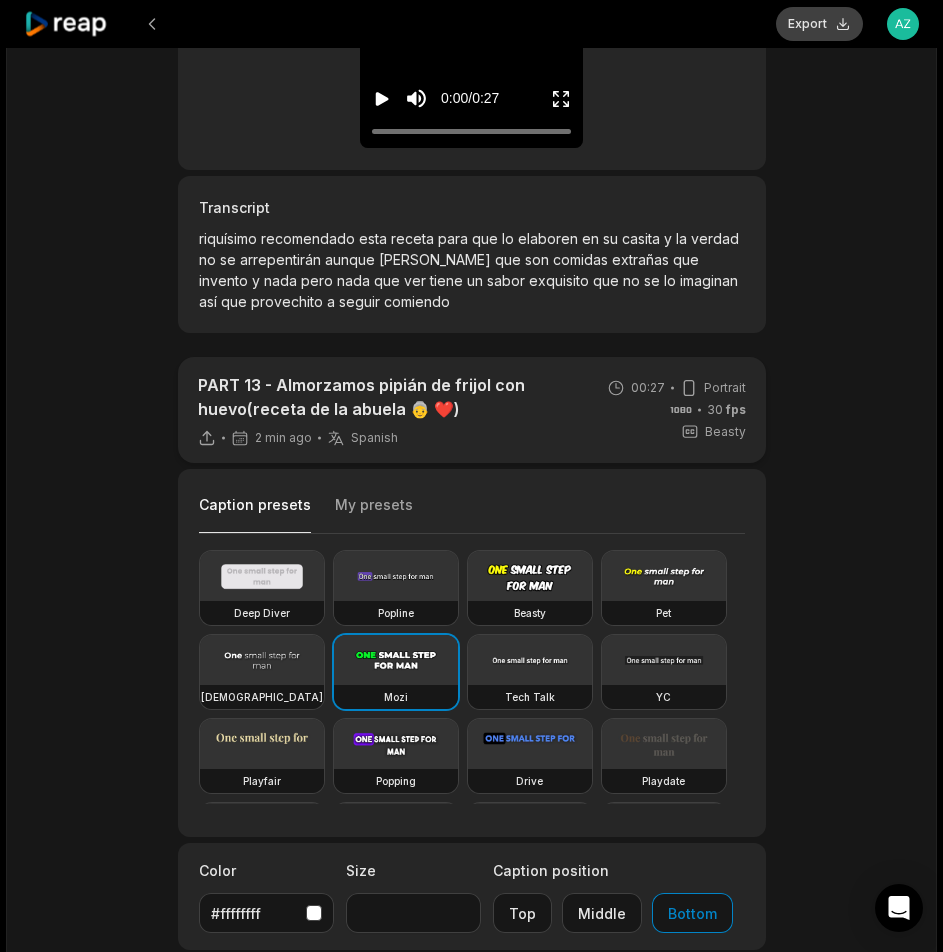 click on "Export" at bounding box center [819, 24] 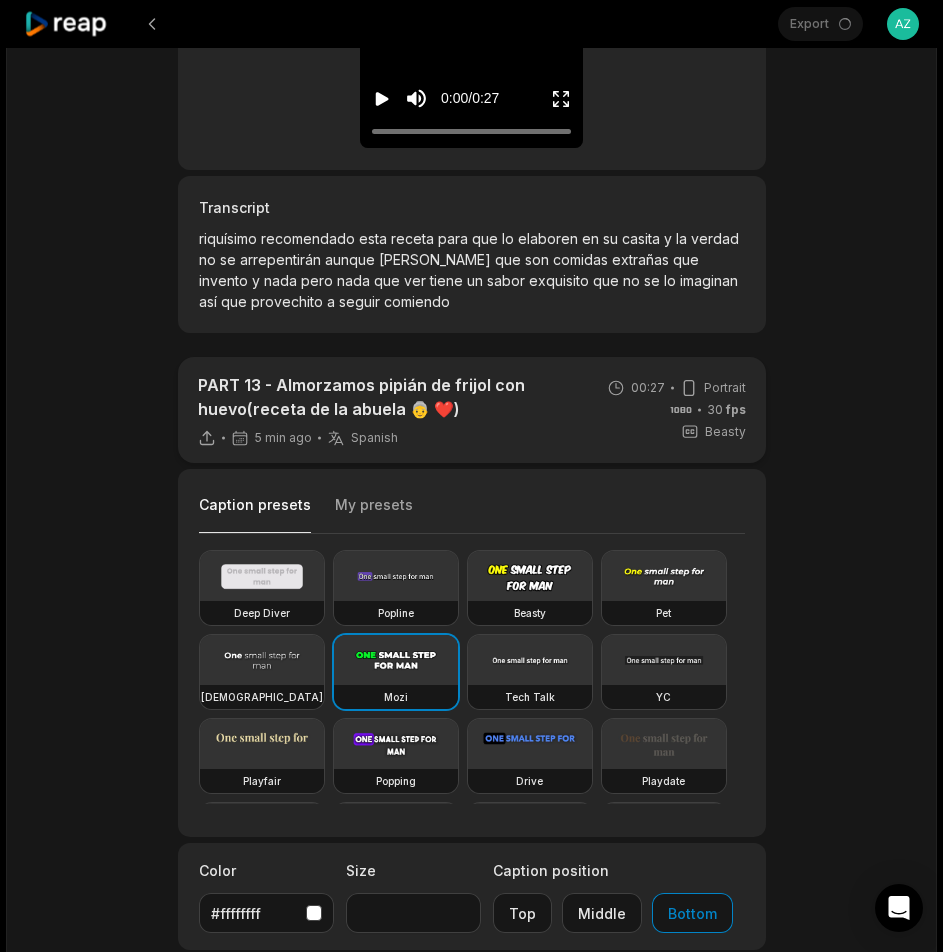 scroll, scrollTop: 400, scrollLeft: 0, axis: vertical 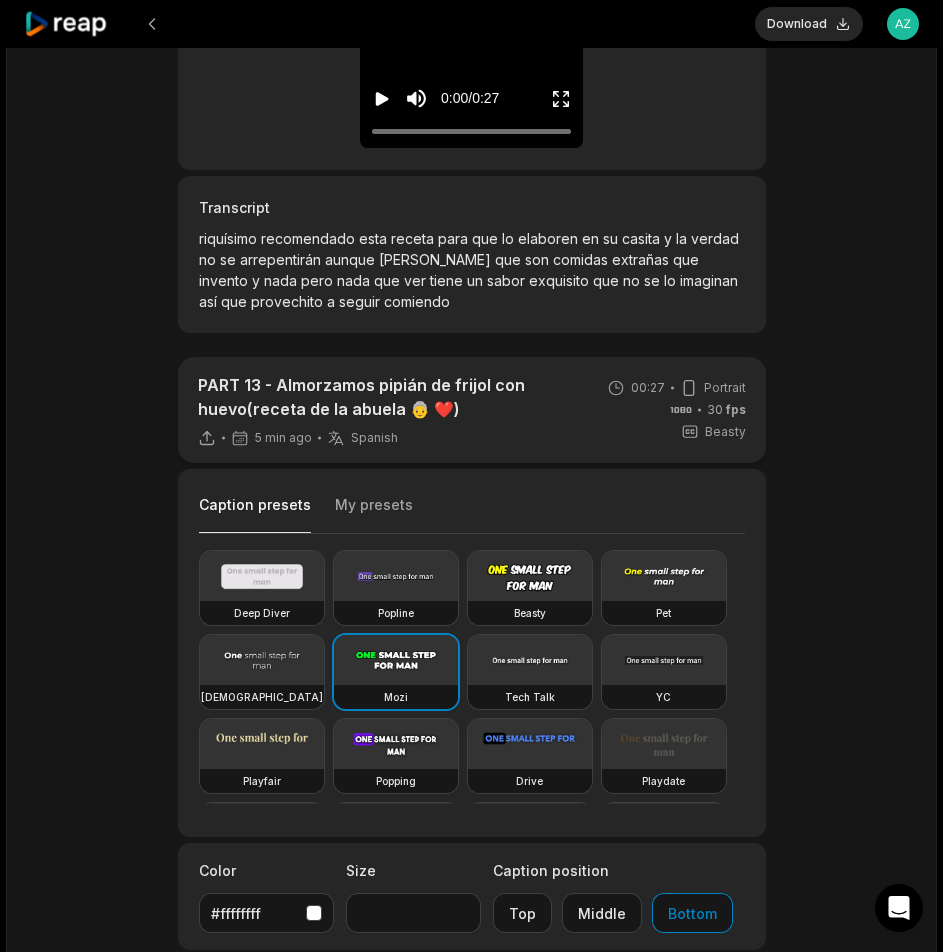 click on "PART 13 - Almorzamos pipián de frijol con huevo(receta de la abuela 👵 ❤️) 5 min ago Spanish es 00:27 Portrait 30   fps Beasty Caption presets My presets Deep Diver Popline Beasty Pet Zen Mozi Tech Talk YC Playfair Popping Drive Playdate Galaxy Turban Flipper Spell Youshaei Pod P Noah Phantom Color #ffffffff Size ** Caption position Top Middle Bottom Add Emoji 🤩 Add Emoji Add Word  Highlight Add Word Highlight Publish Save draft Low-res preview Open in video editor riquísimo riquísimo recomendado recomendado   esta esta   receta receta para para   que que   lo lo   elaboren elaboren   en en su su   casita casita   y y   la la   verdad verdad no no   se se   arrepentirán arrepentirán   aunque aunque digan digan   que que   son son   comidas comidas extrañas extrañas   que que   invento invento   y y nada nada   pero pero   nada nada   que que   ver ver tiene tiene   un un   sabor sabor   exquisito exquisito que que   no no   se se   lo lo   imaginan imaginan así a" at bounding box center [471, 401] 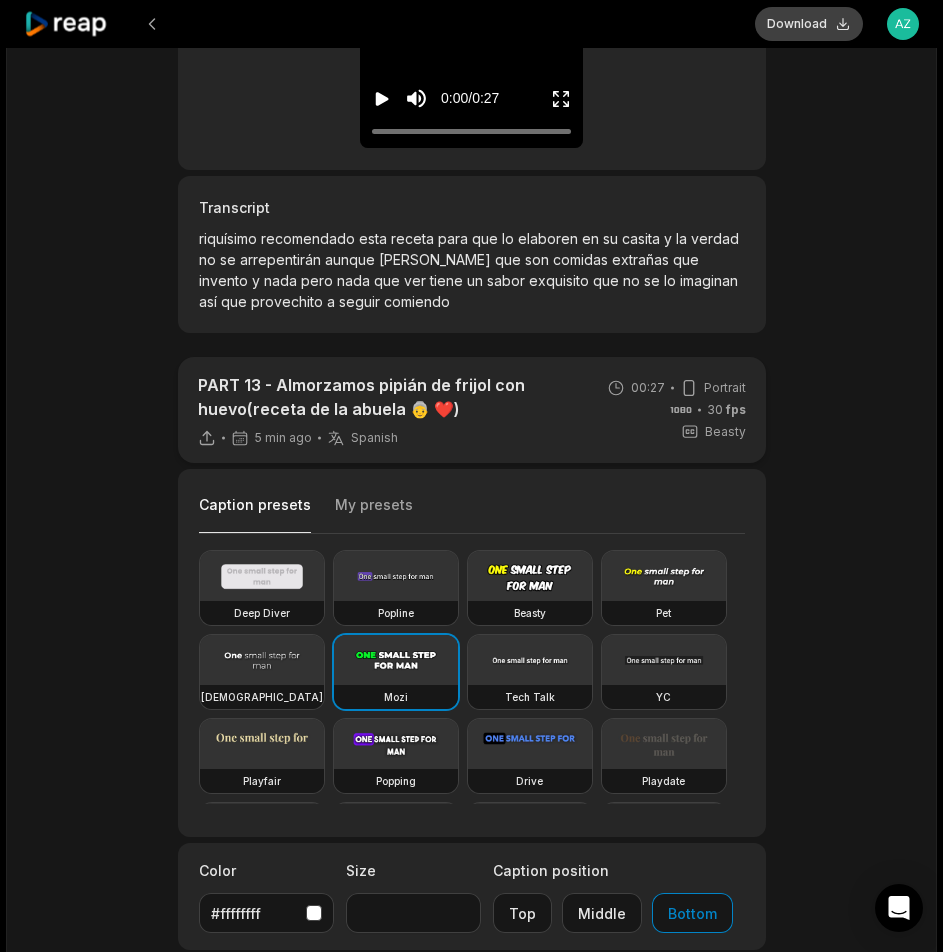 click on "Download" at bounding box center (809, 24) 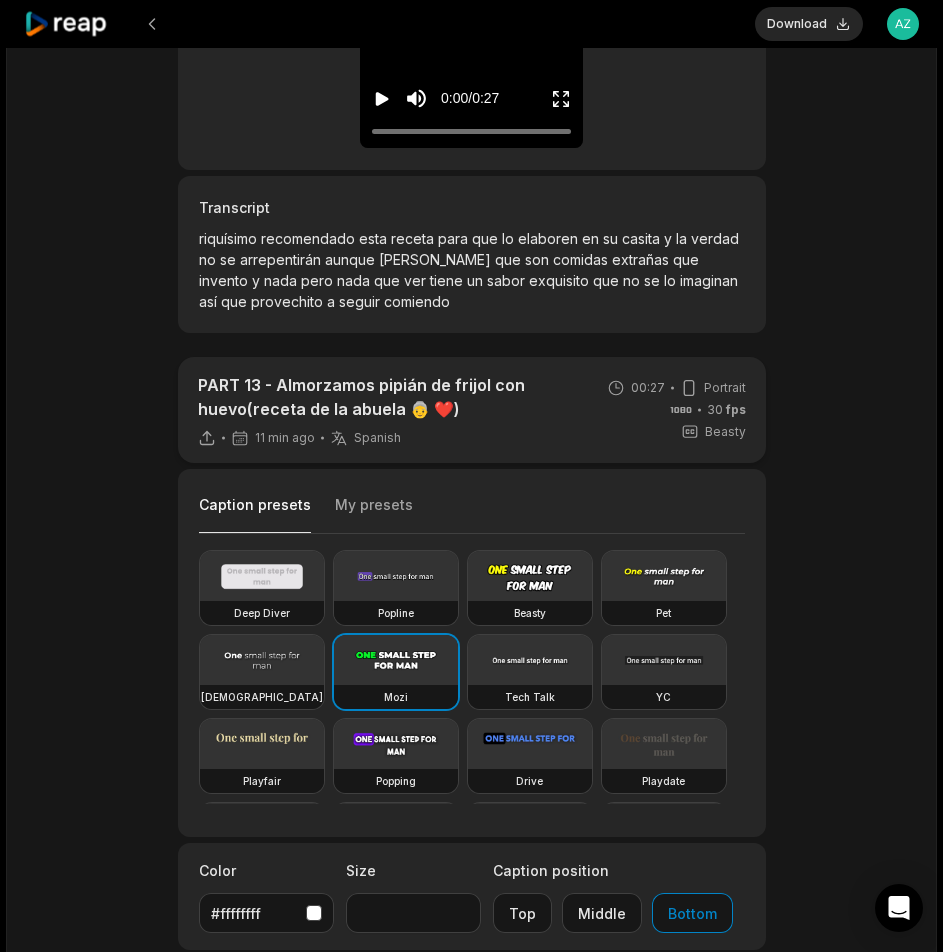 click 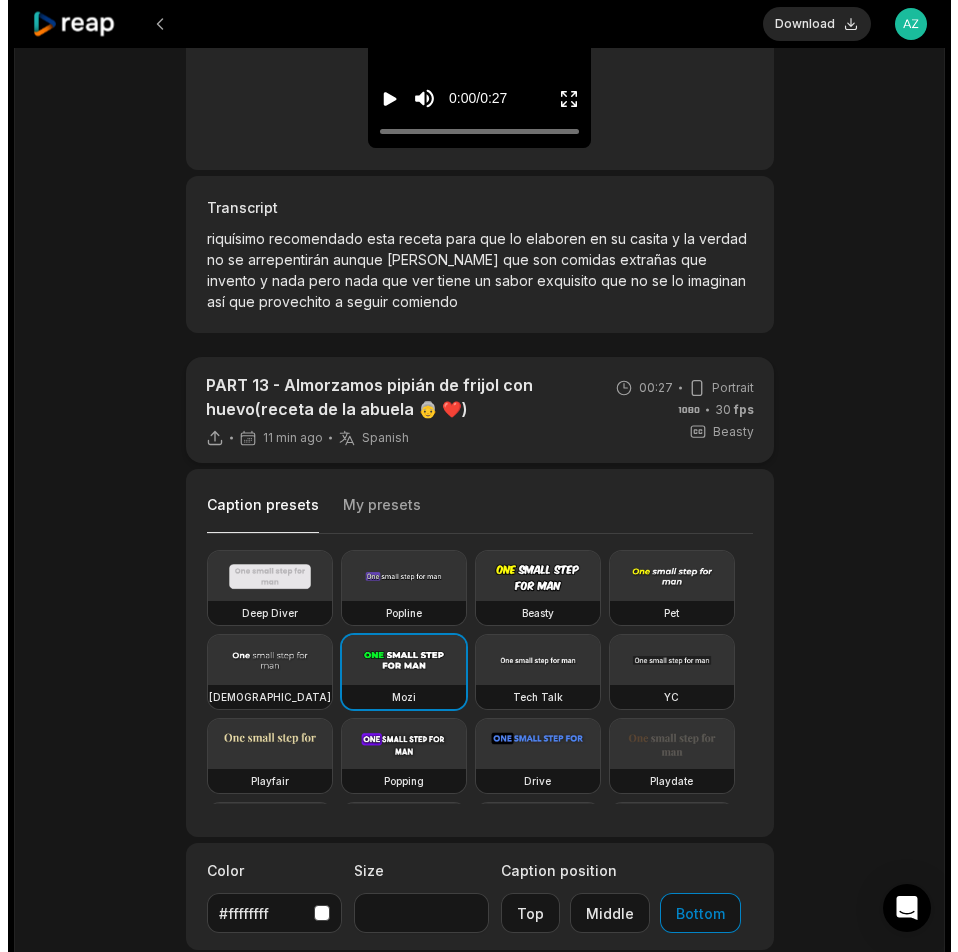 scroll, scrollTop: 0, scrollLeft: 0, axis: both 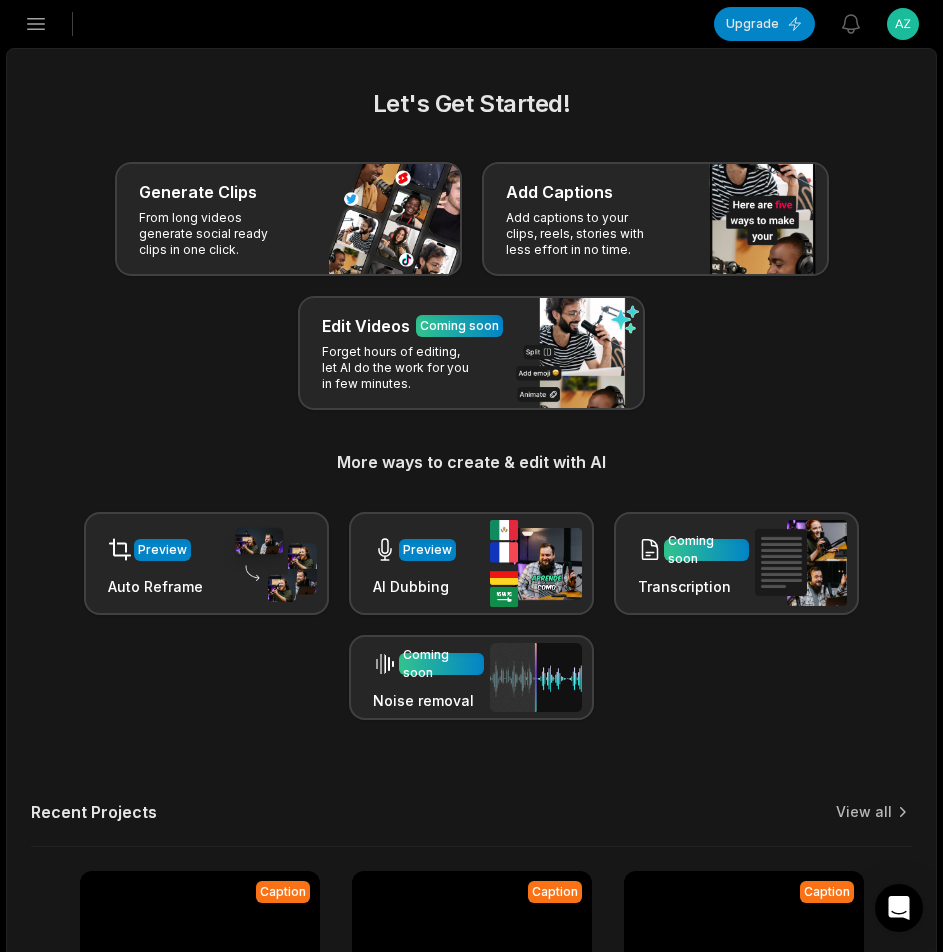 click 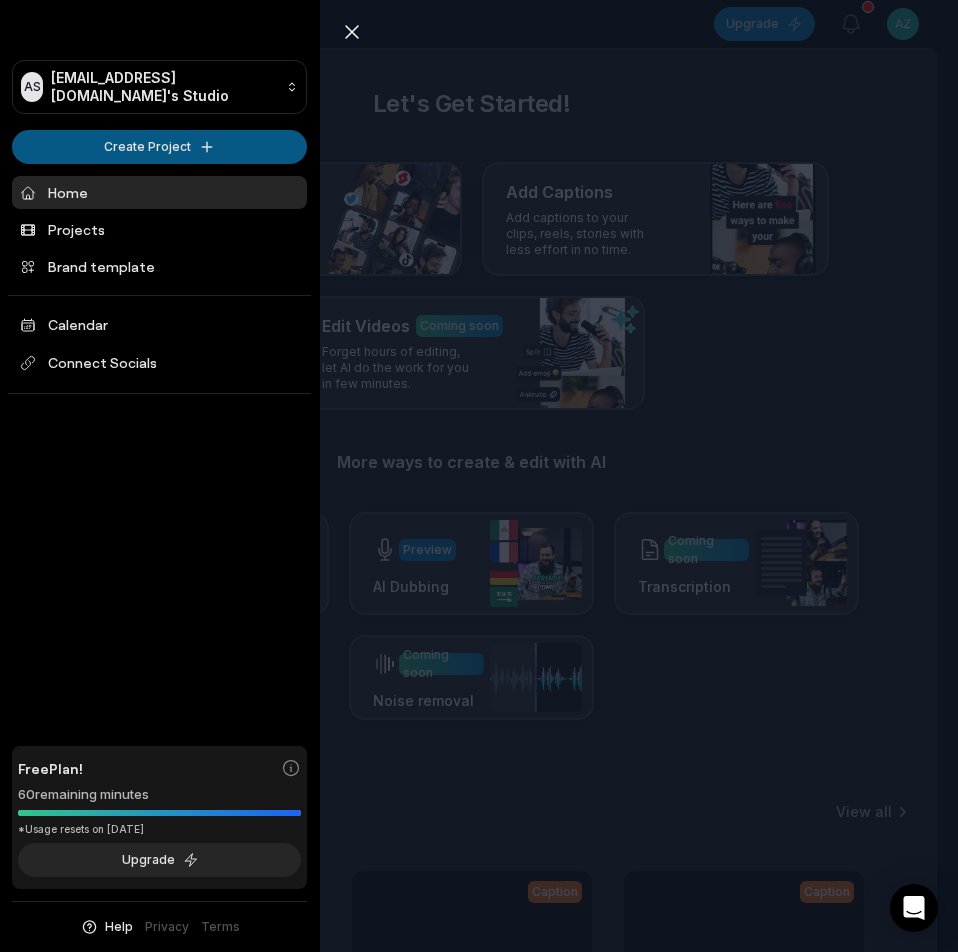 click on "AS Aztclmn@telegmail.com's Studio Create Project Home Projects Brand template Calendar Connect Socials Free  Plan! 60  remaining minutes *Usage resets on August 2, 2025 Upgrade Help Privacy Terms Open sidebar Upgrade View notifications Open user menu   Let's Get Started! Generate Clips From long videos generate social ready clips in one click. Add Captions Add captions to your clips, reels, stories with less effort in no time. Edit Videos Coming soon Forget hours of editing, let AI do the work for you in few minutes. More ways to create & edit with AI Preview Auto Reframe Preview AI Dubbing Coming soon Transcription Coming soon Noise removal Recent Projects View all Caption 00:27 PART 13 - Almorzamos pipián de frijol con huevo(receta de la abuela 👵 ❤️) Open options 12 minutes ago Caption 01:00 PART 9 - Almorzamos pipián de frijol con huevo(receta de la abuela 👵 ❤️) Open options 19 minutes ago Caption 01:00 PART 7 - Almorzamos pipián de frijol con huevo(receta de la abuela 👵 ❤️) Caption" at bounding box center (479, 476) 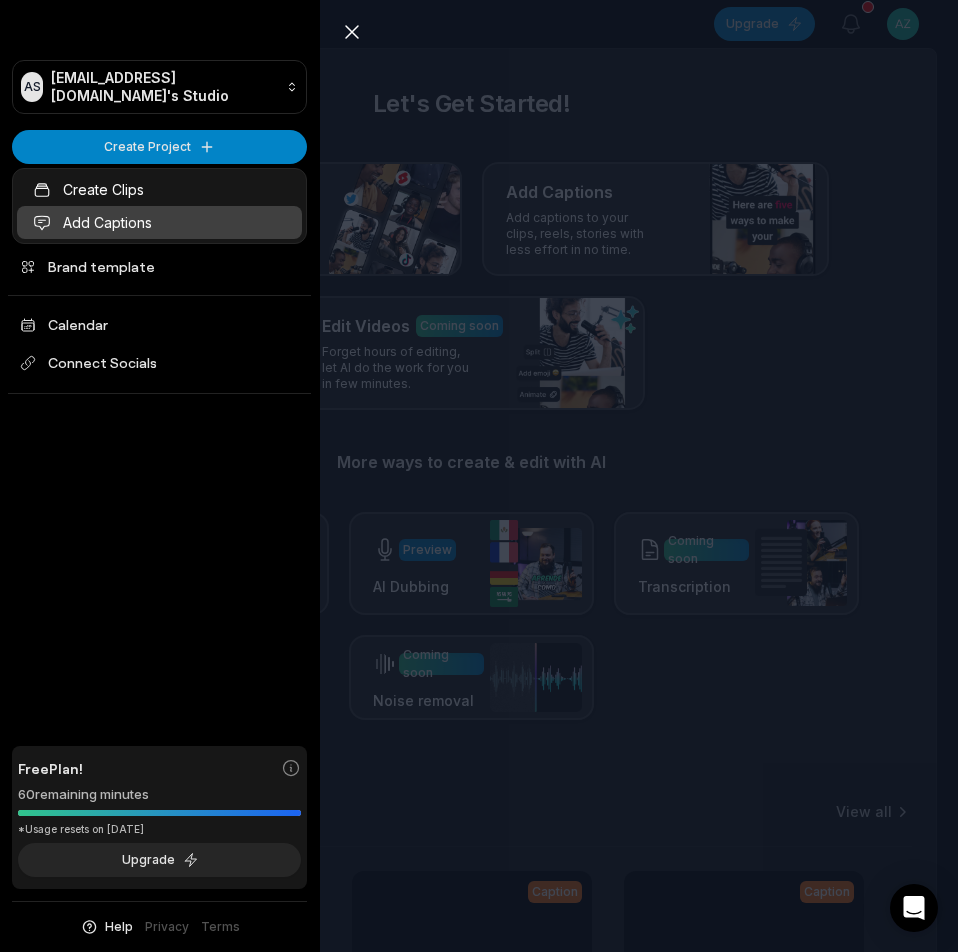 click on "Add Captions" at bounding box center (159, 222) 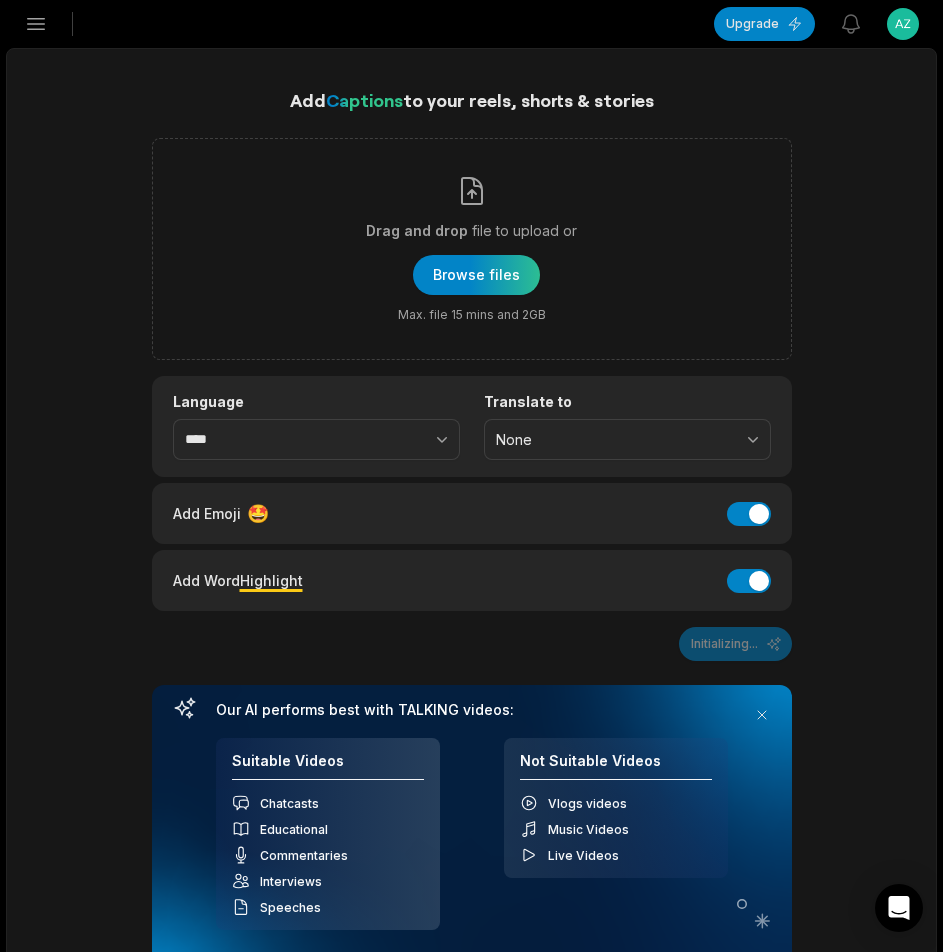 scroll, scrollTop: 0, scrollLeft: 0, axis: both 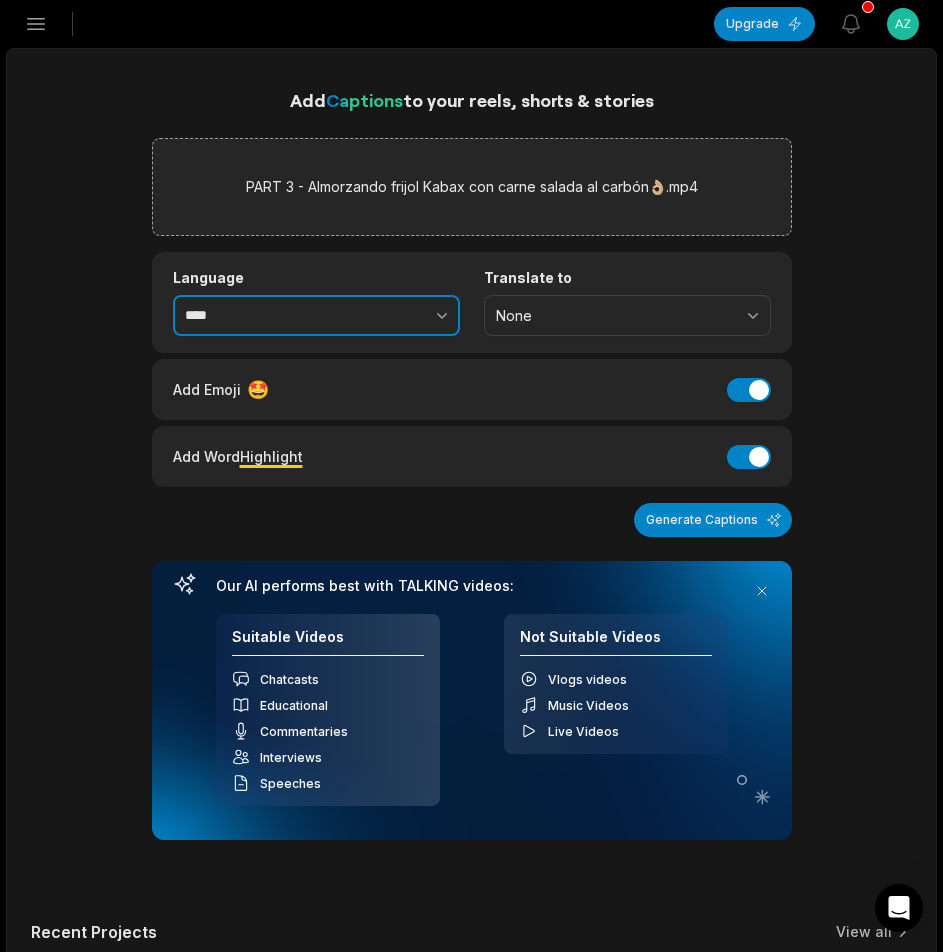 click at bounding box center (398, 316) 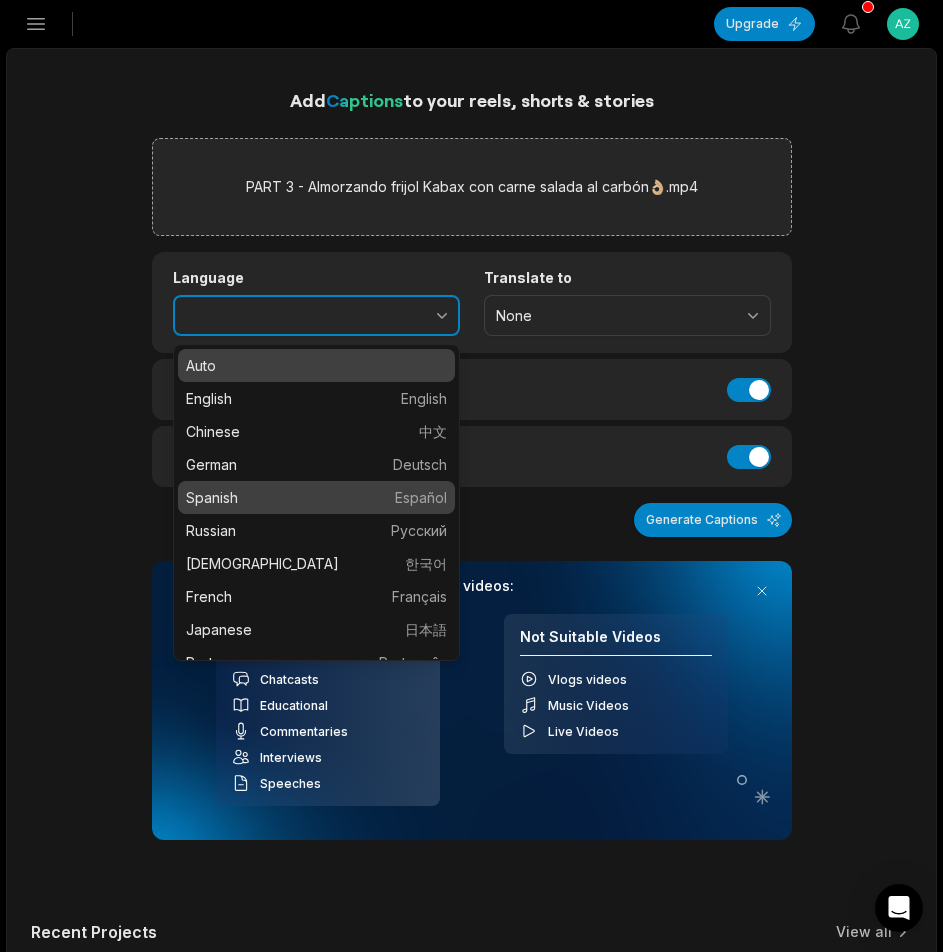 type on "*******" 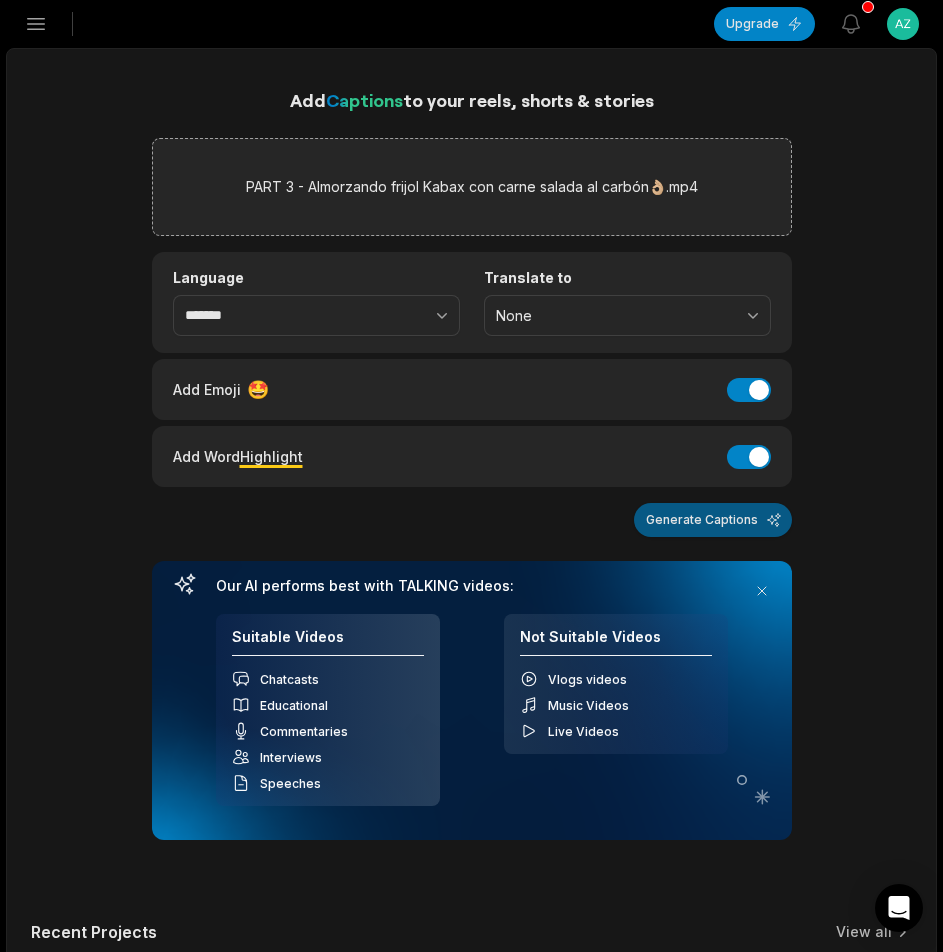 click on "Generate Captions" at bounding box center [713, 520] 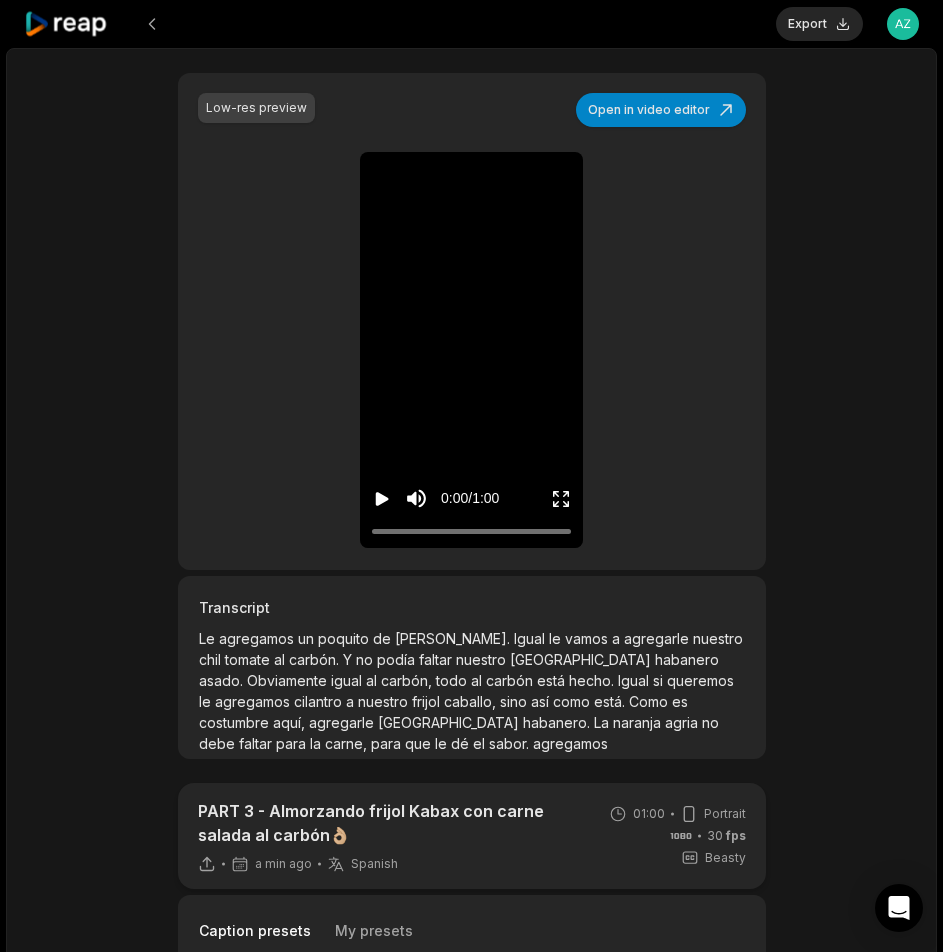 scroll, scrollTop: 16, scrollLeft: 0, axis: vertical 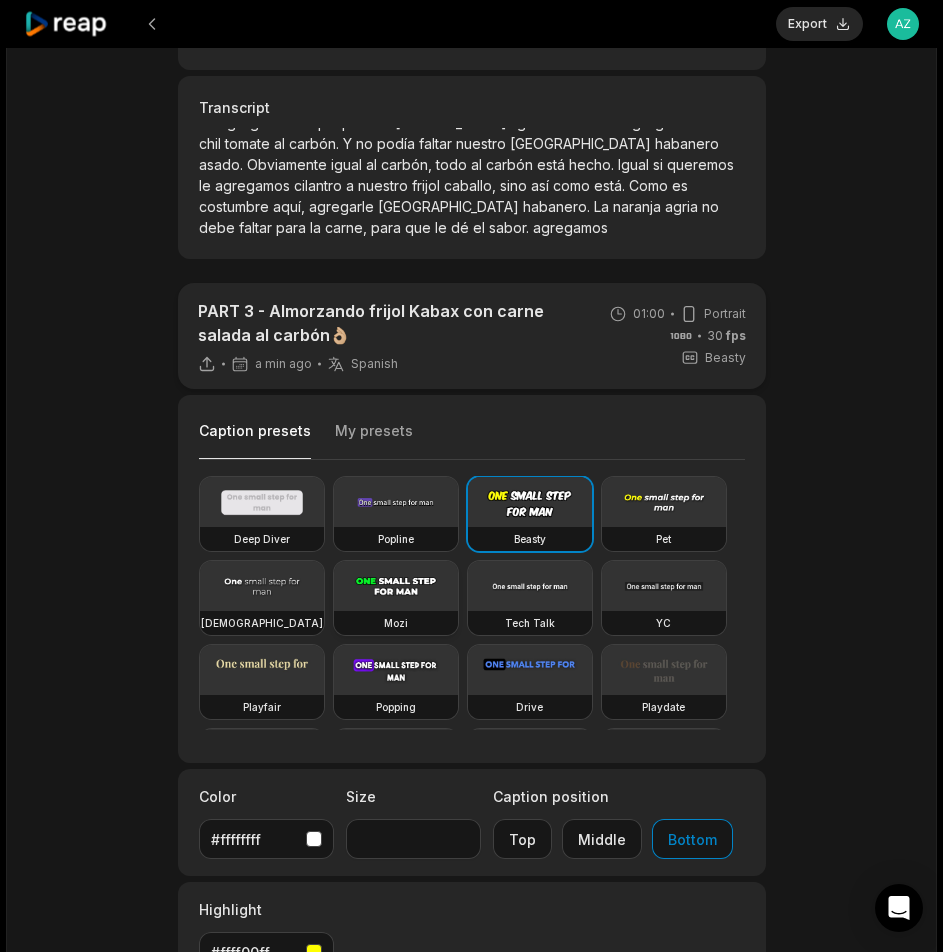 click at bounding box center (396, 586) 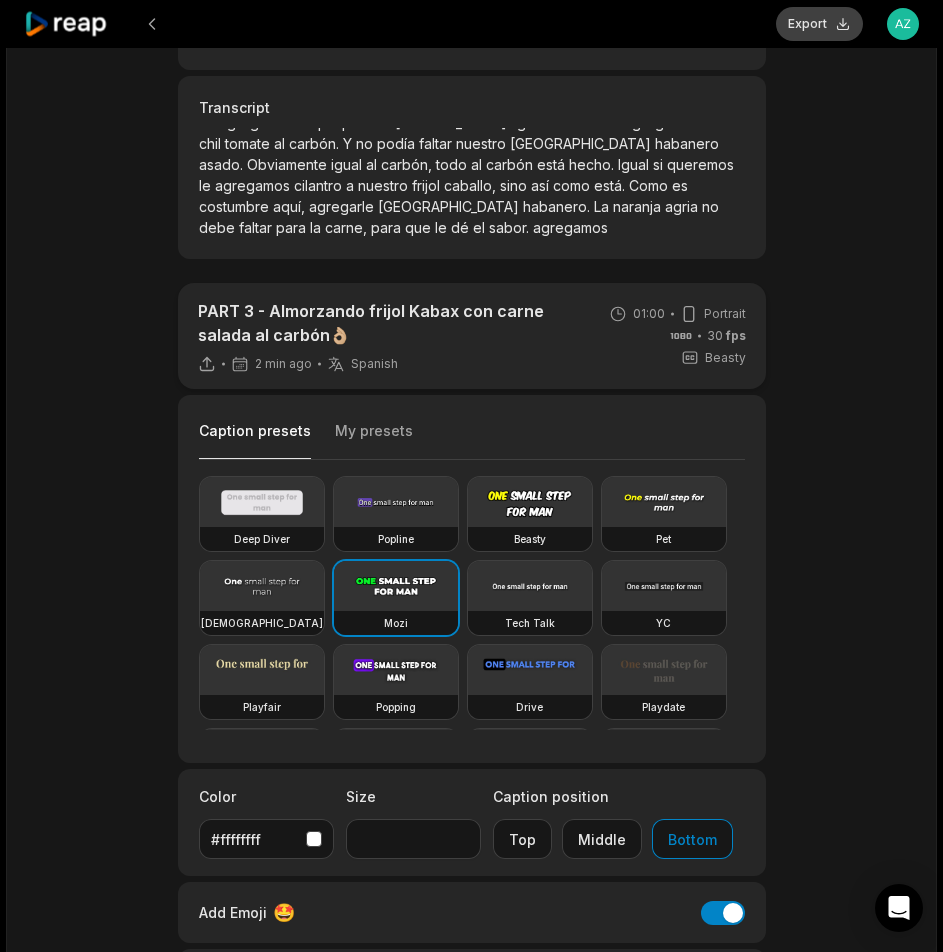 click on "Export" at bounding box center [819, 24] 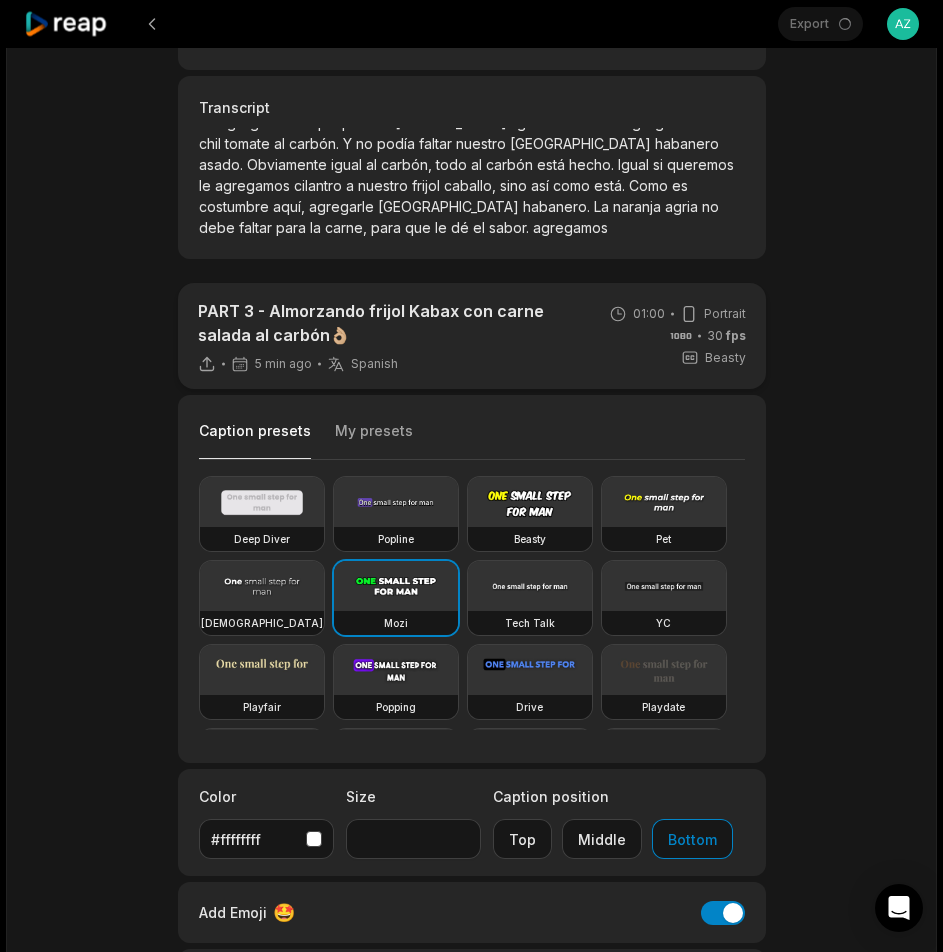scroll, scrollTop: 500, scrollLeft: 0, axis: vertical 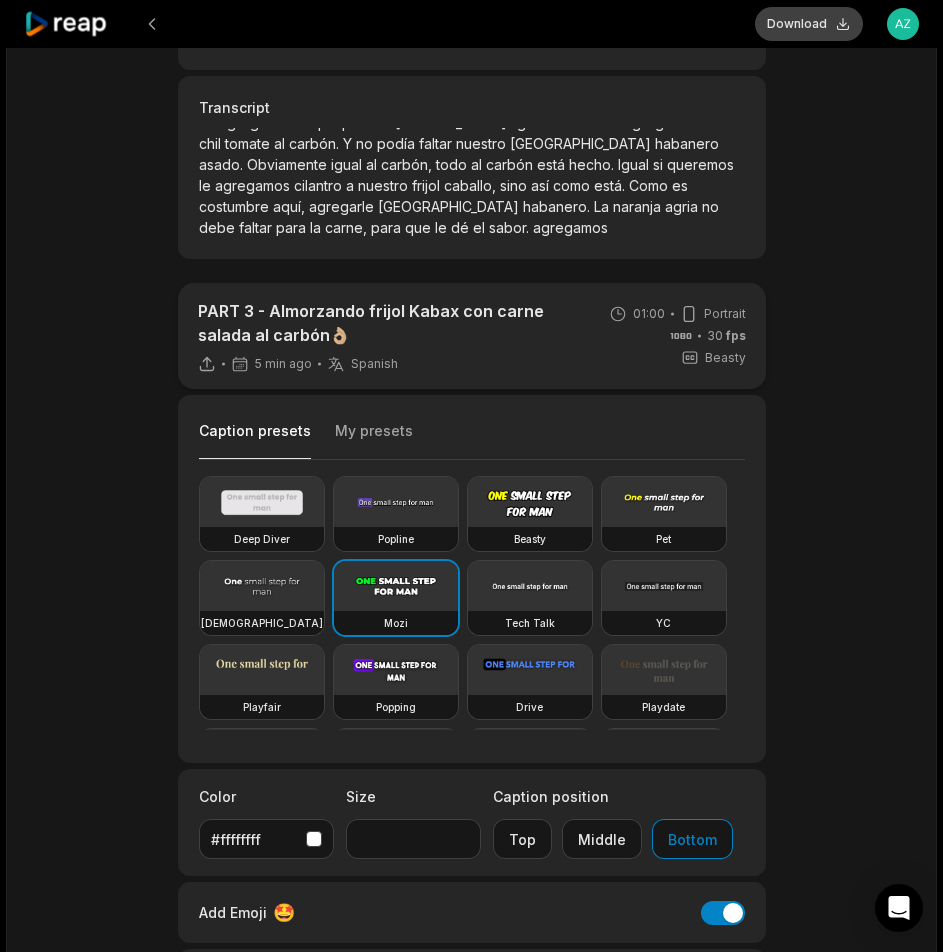 click on "Download" at bounding box center [809, 24] 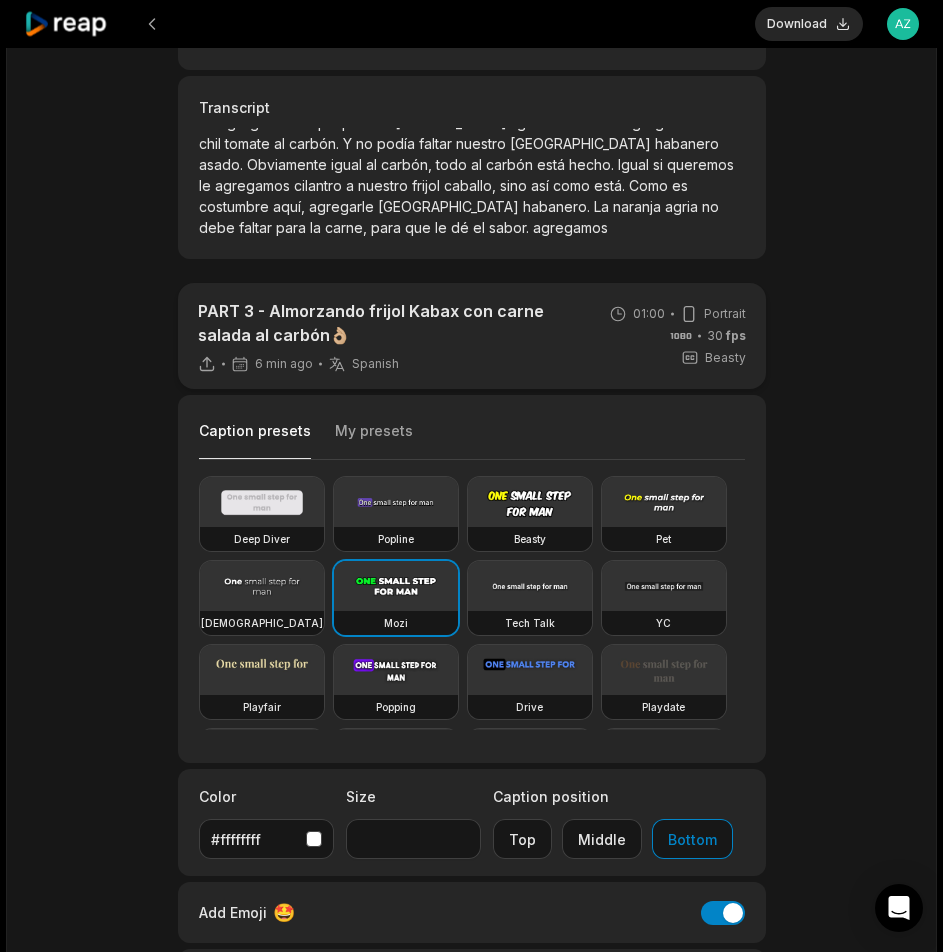 click 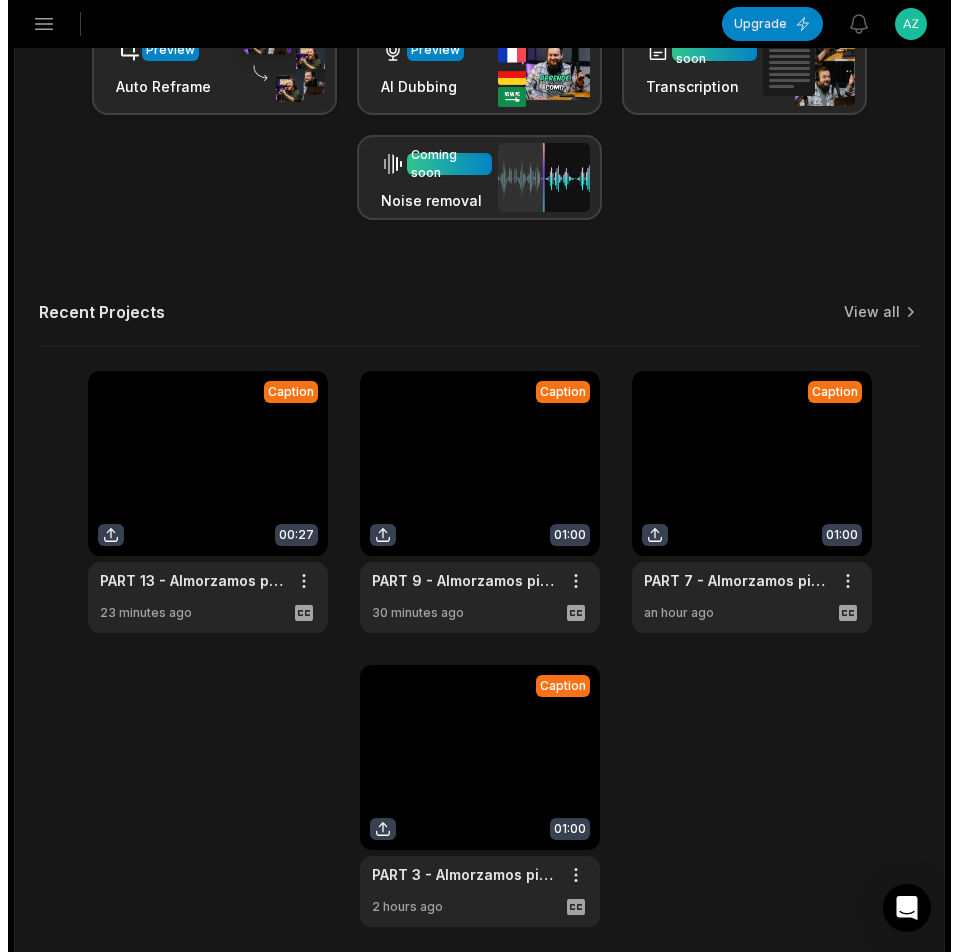 scroll, scrollTop: 0, scrollLeft: 0, axis: both 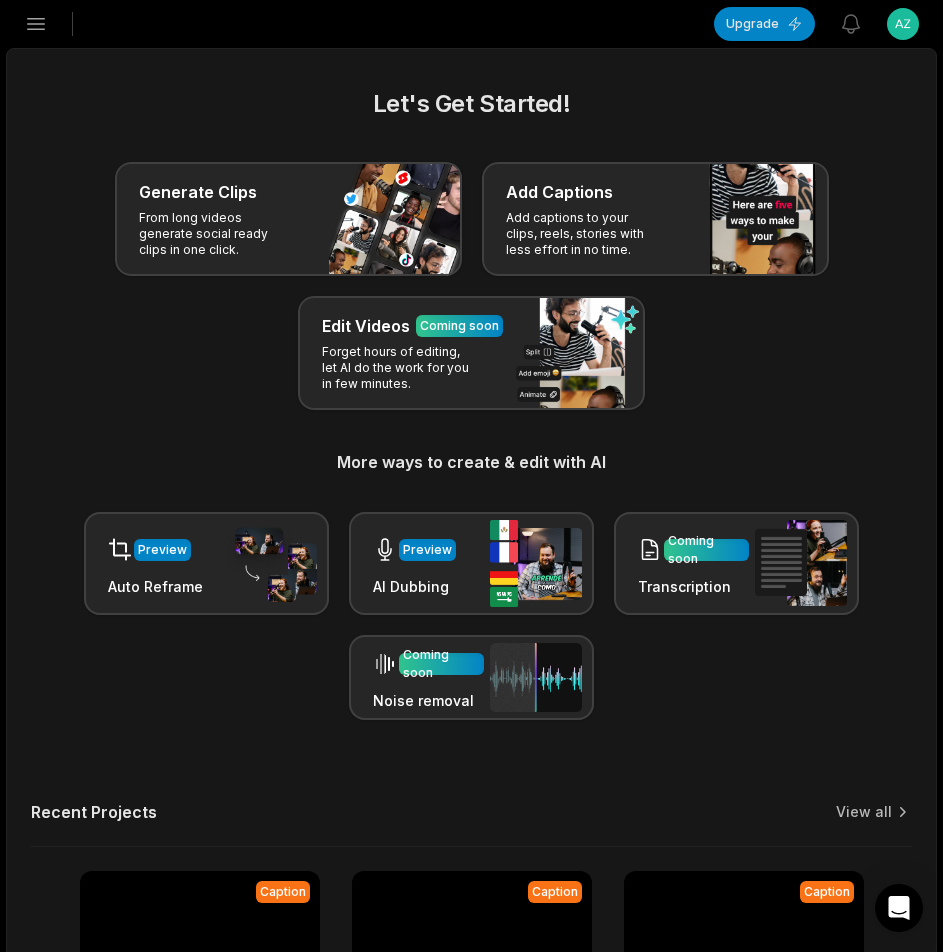 click on "Open sidebar" at bounding box center [36, 24] 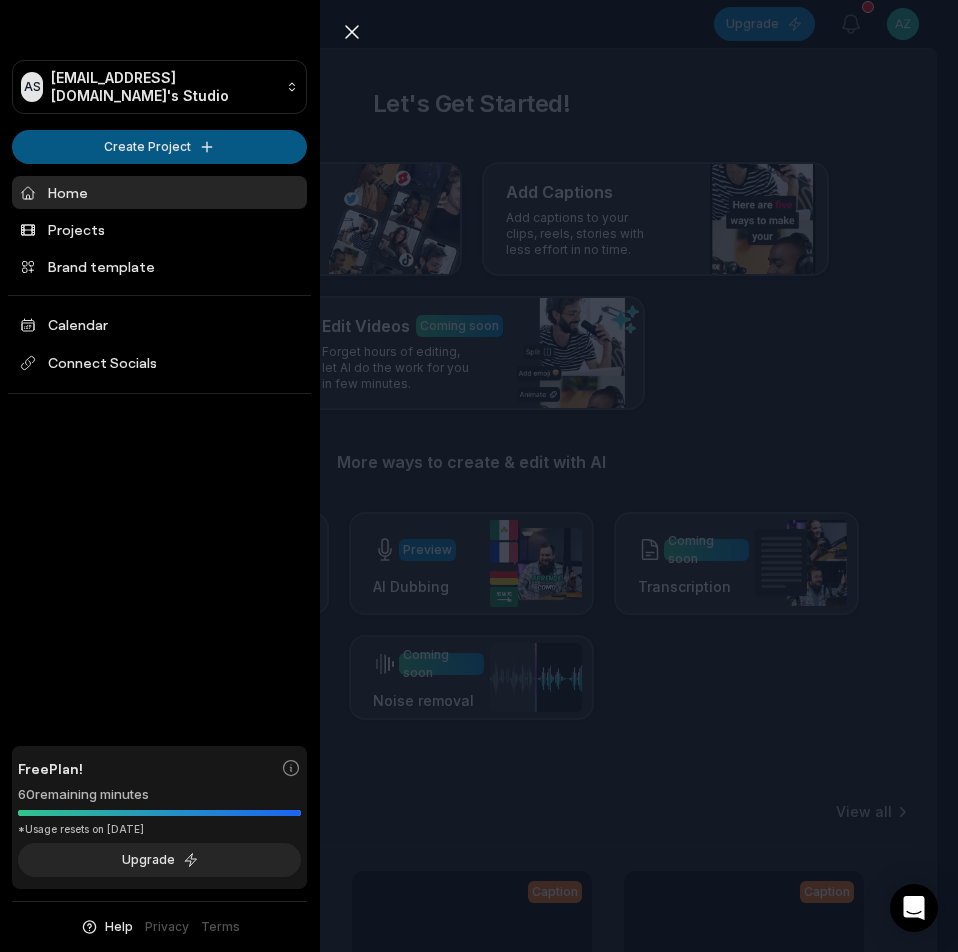 click on "AS Aztclmn@telegmail.com's Studio Create Project Home Projects Brand template Calendar Connect Socials Free  Plan! 60  remaining minutes *Usage resets on August 2, 2025 Upgrade Help Privacy Terms Open sidebar Upgrade View notifications Open user menu   Let's Get Started! Generate Clips From long videos generate social ready clips in one click. Add Captions Add captions to your clips, reels, stories with less effort in no time. Edit Videos Coming soon Forget hours of editing, let AI do the work for you in few minutes. More ways to create & edit with AI Preview Auto Reframe Preview AI Dubbing Coming soon Transcription Coming soon Noise removal Recent Projects View all Caption 00:27 PART 13 - Almorzamos pipián de frijol con huevo(receta de la abuela 👵 ❤️) Open options 23 minutes ago Caption 01:00 PART 9 - Almorzamos pipián de frijol con huevo(receta de la abuela 👵 ❤️) Open options 30 minutes ago Caption 01:00 PART 7 - Almorzamos pipián de frijol con huevo(receta de la abuela 👵 ❤️) Caption" at bounding box center [479, 476] 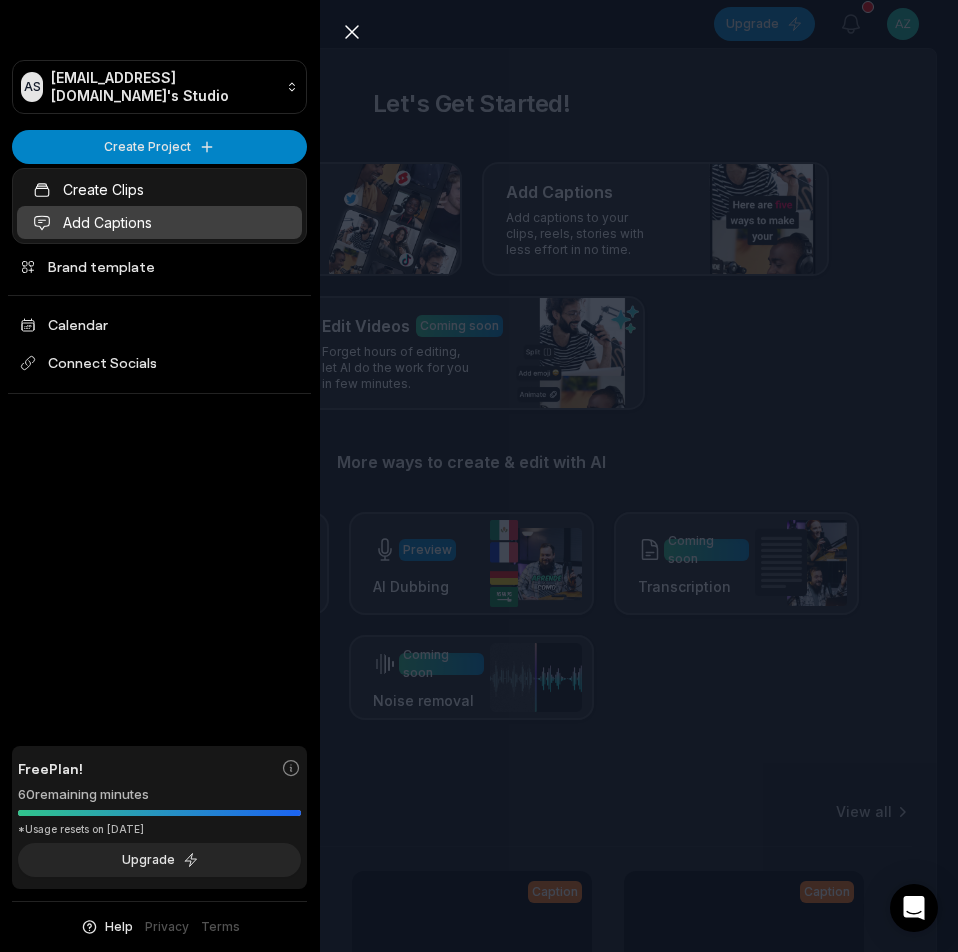 click on "Add Captions" at bounding box center [159, 222] 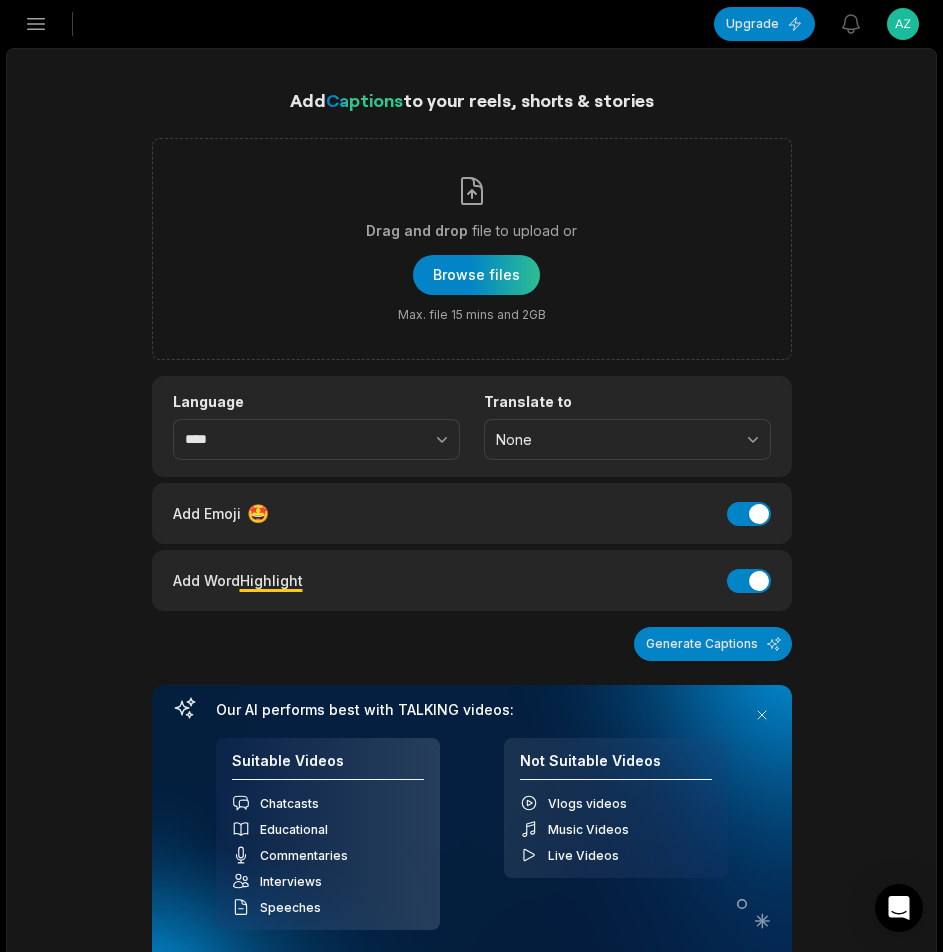 scroll, scrollTop: 0, scrollLeft: 0, axis: both 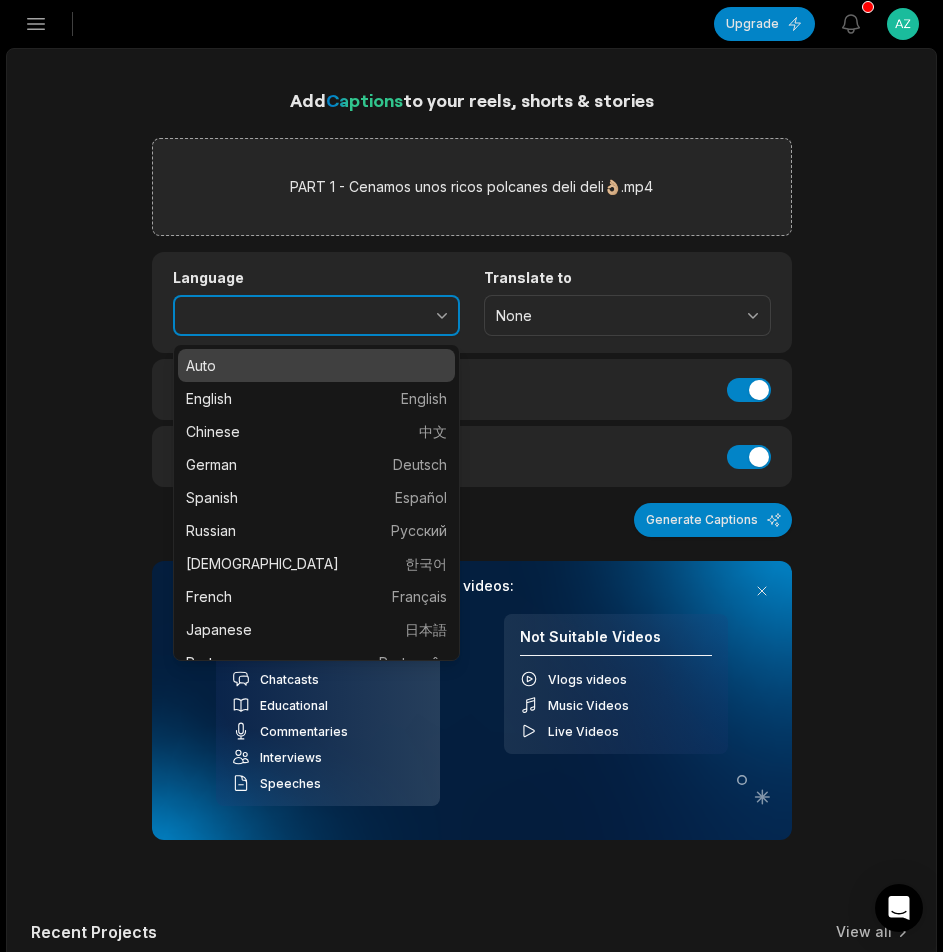 click at bounding box center [398, 316] 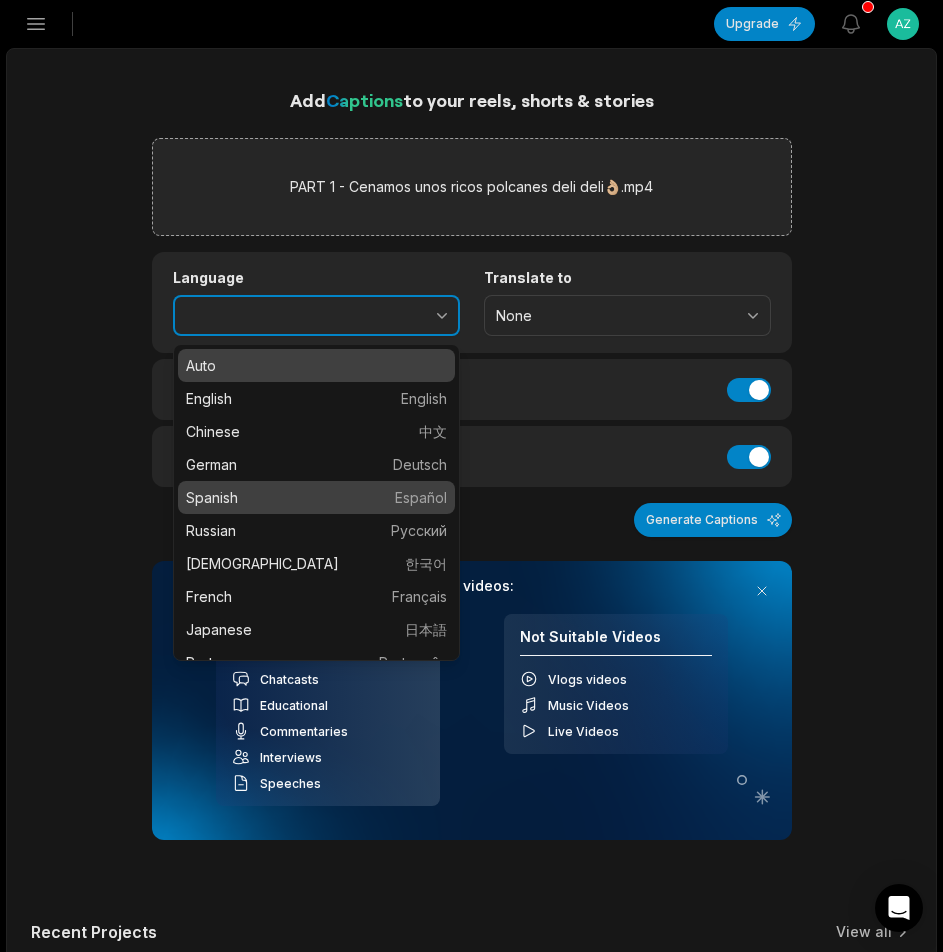 type on "*******" 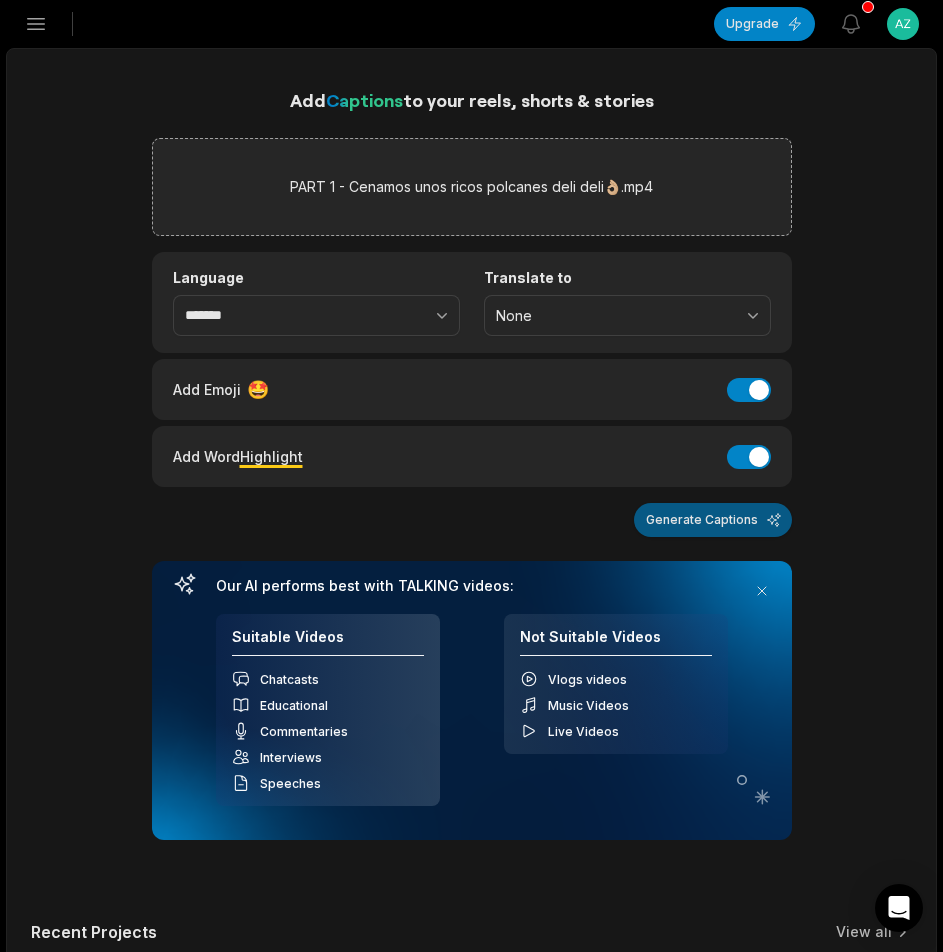 click on "Generate Captions" at bounding box center (713, 520) 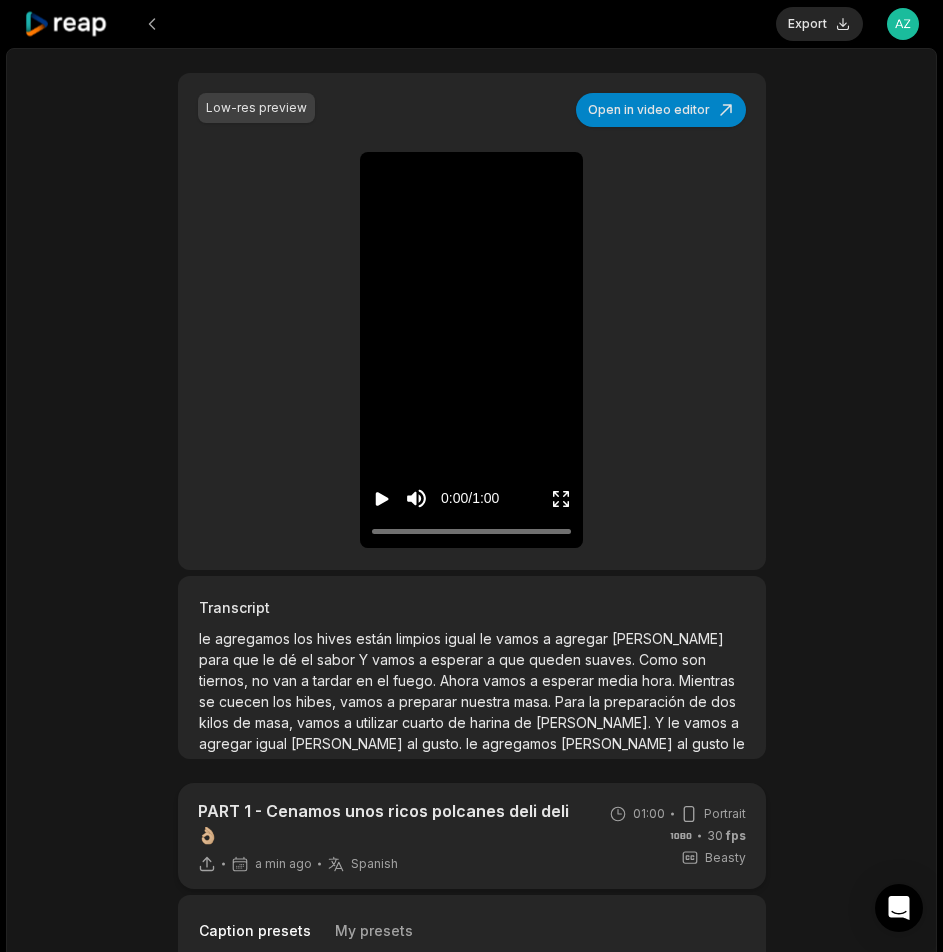 scroll, scrollTop: 300, scrollLeft: 0, axis: vertical 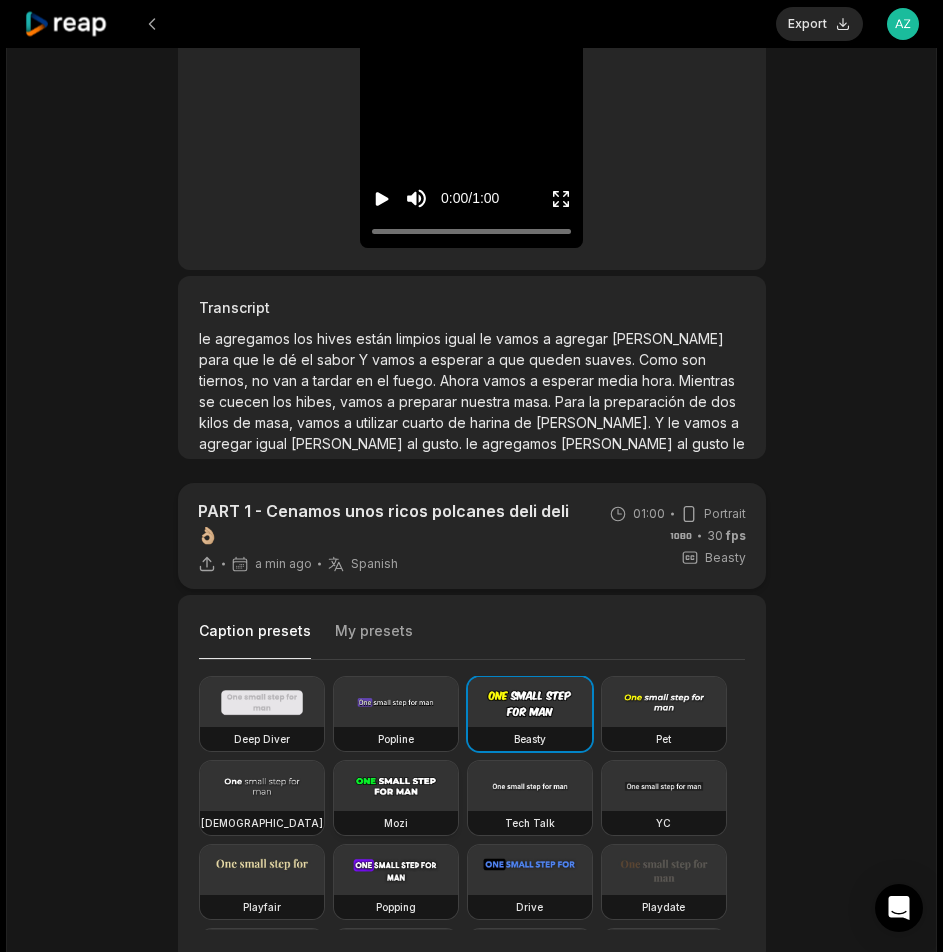 click at bounding box center (396, 786) 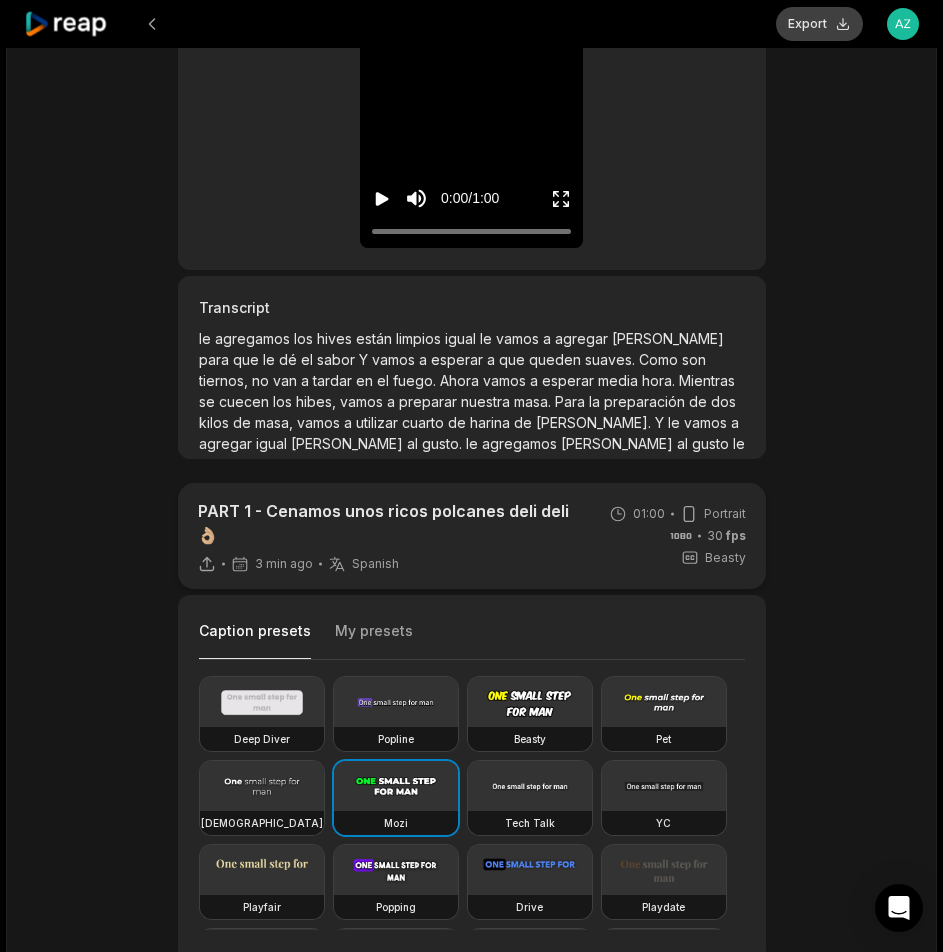 click on "Export" at bounding box center [819, 24] 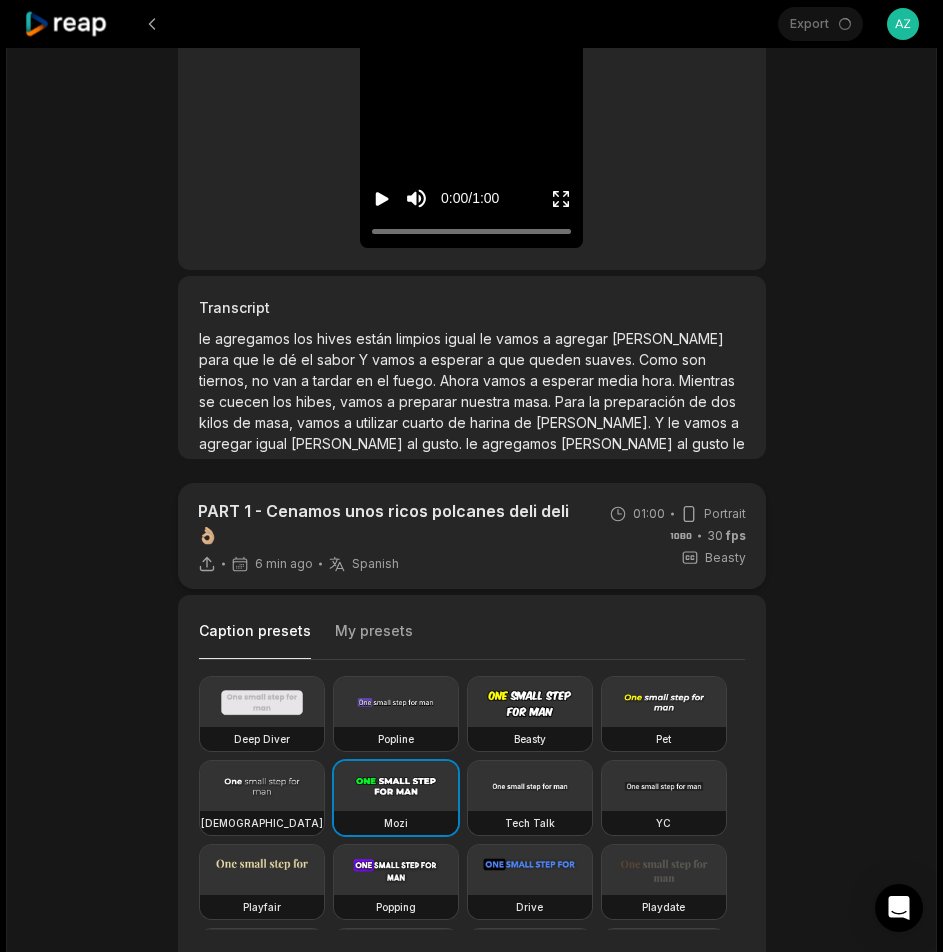 scroll, scrollTop: 300, scrollLeft: 0, axis: vertical 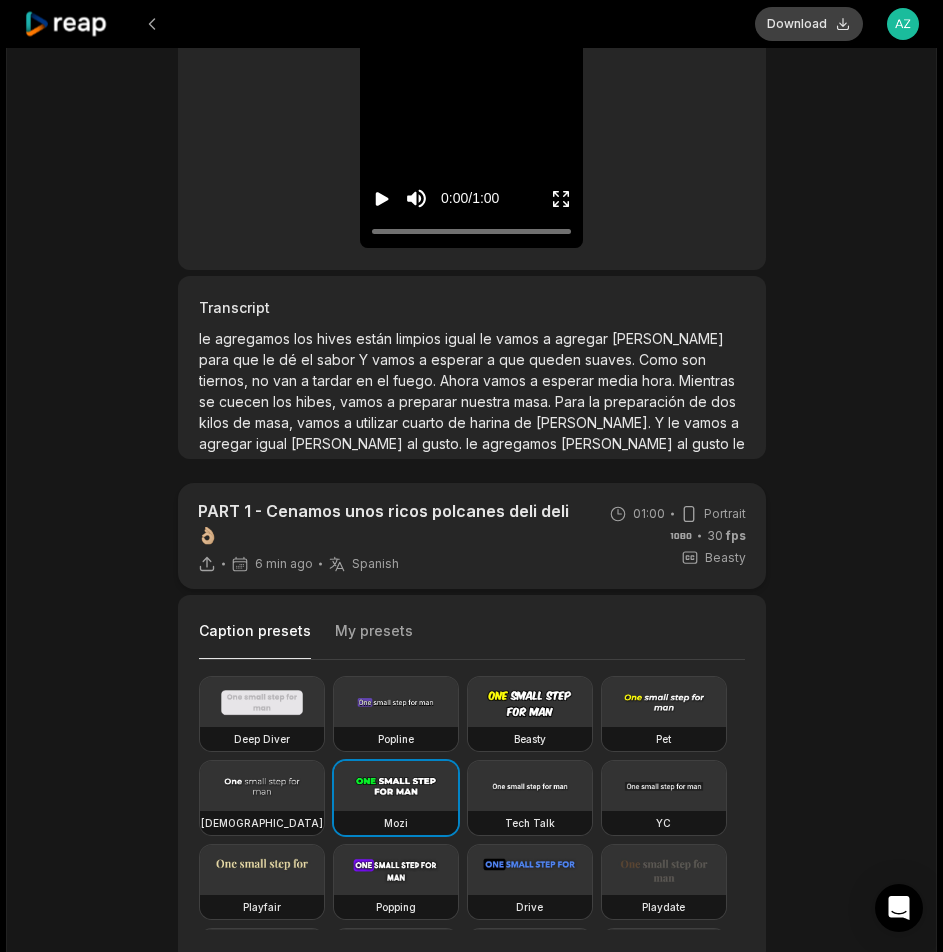 click on "Download" at bounding box center (809, 24) 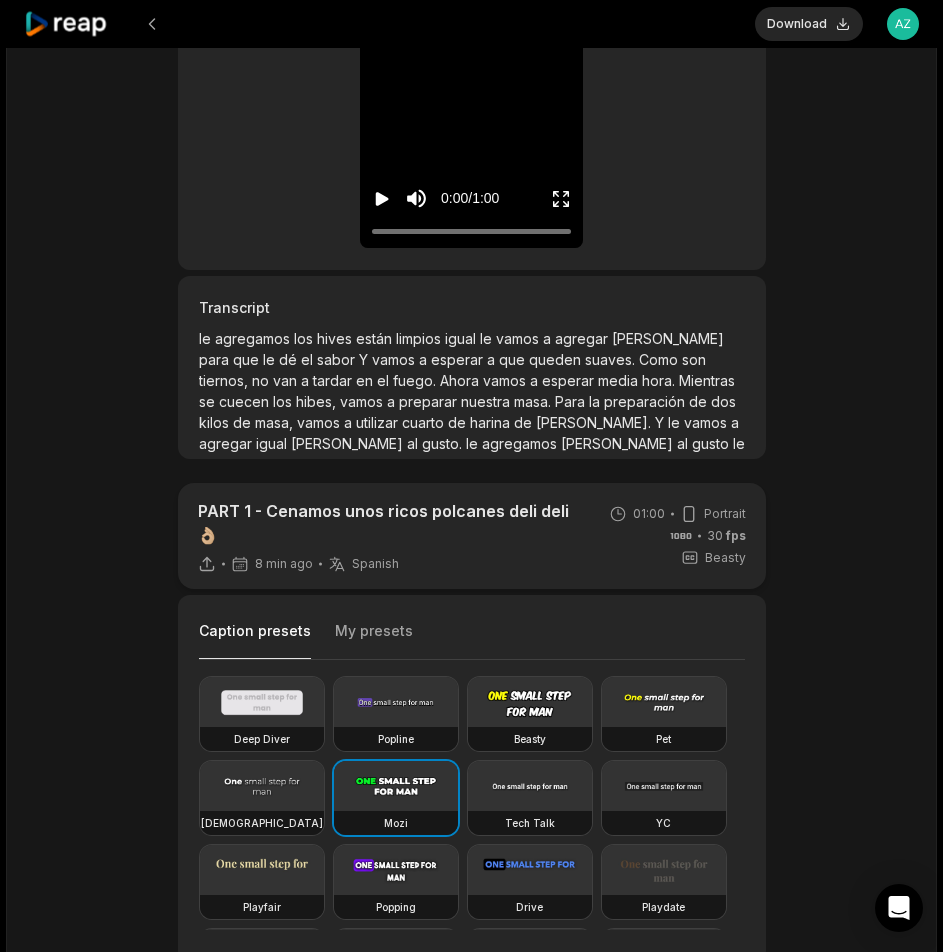 click 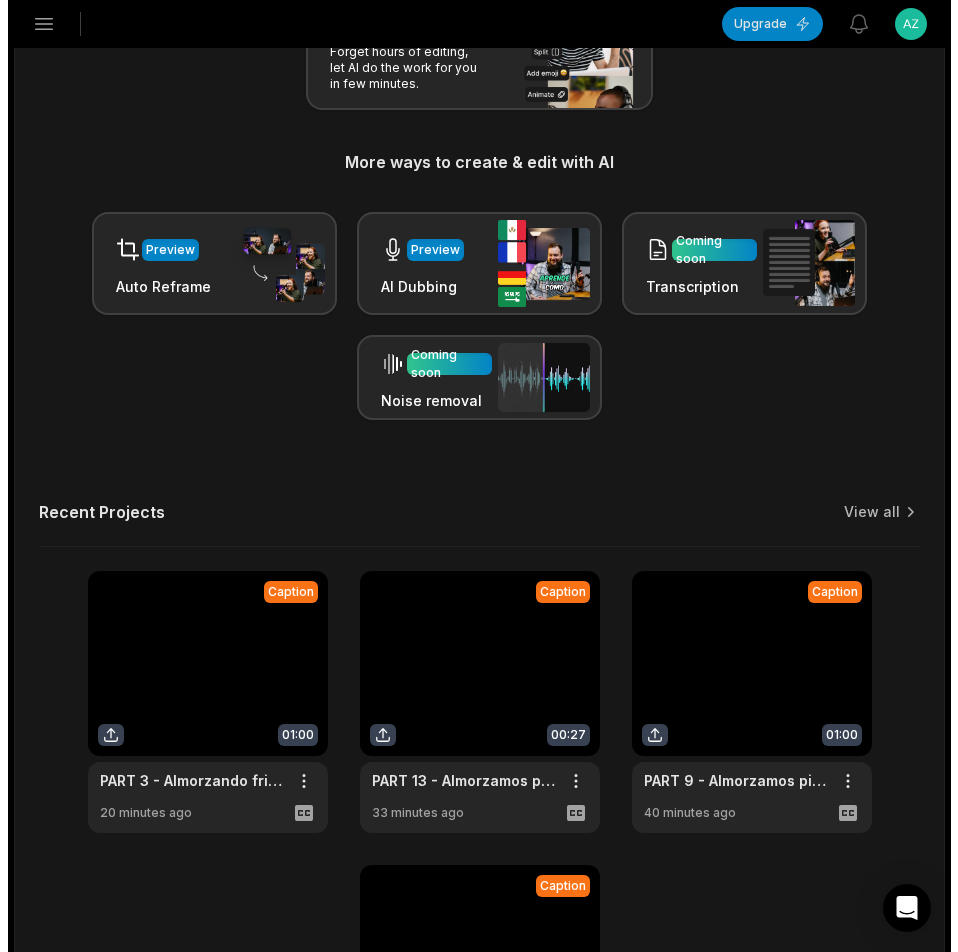 scroll, scrollTop: 0, scrollLeft: 0, axis: both 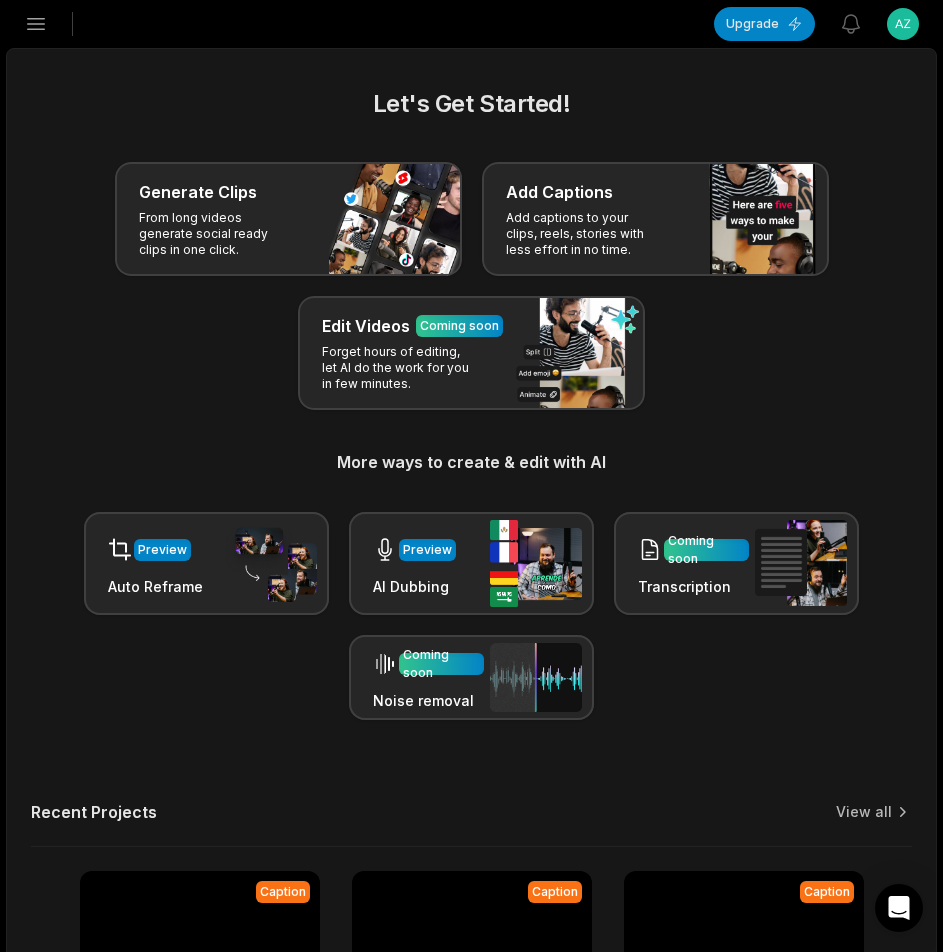 click 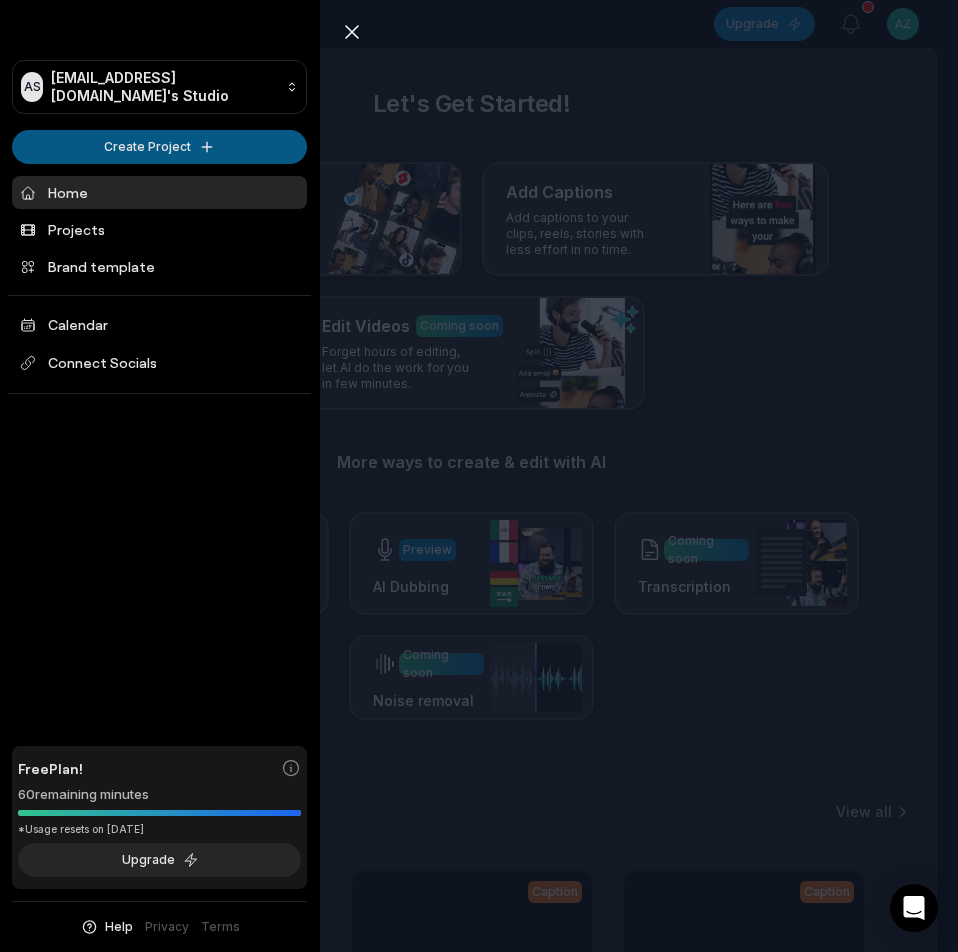 click on "AS Aztclmn@telegmail.com's Studio Create Project Home Projects Brand template Calendar Connect Socials Free  Plan! 60  remaining minutes *Usage resets on August 2, 2025 Upgrade Help Privacy Terms Open sidebar Upgrade View notifications Open user menu   Let's Get Started! Generate Clips From long videos generate social ready clips in one click. Add Captions Add captions to your clips, reels, stories with less effort in no time. Edit Videos Coming soon Forget hours of editing, let AI do the work for you in few minutes. More ways to create & edit with AI Preview Auto Reframe Preview AI Dubbing Coming soon Transcription Coming soon Noise removal Recent Projects View all Caption 01:00 PART 1 - Cenamos unos ricos polcanes deli deli👌🏼 Open options 8 minutes ago Caption 01:00 PART 3 - Almorzando frijol Kabax con carne salada al carbón👌🏼 Open options 20 minutes ago Caption 00:27 PART 13 - Almorzamos pipián de frijol con huevo(receta de la abuela 👵 ❤️) Open options 33 minutes ago Caption 01:00" at bounding box center (479, 476) 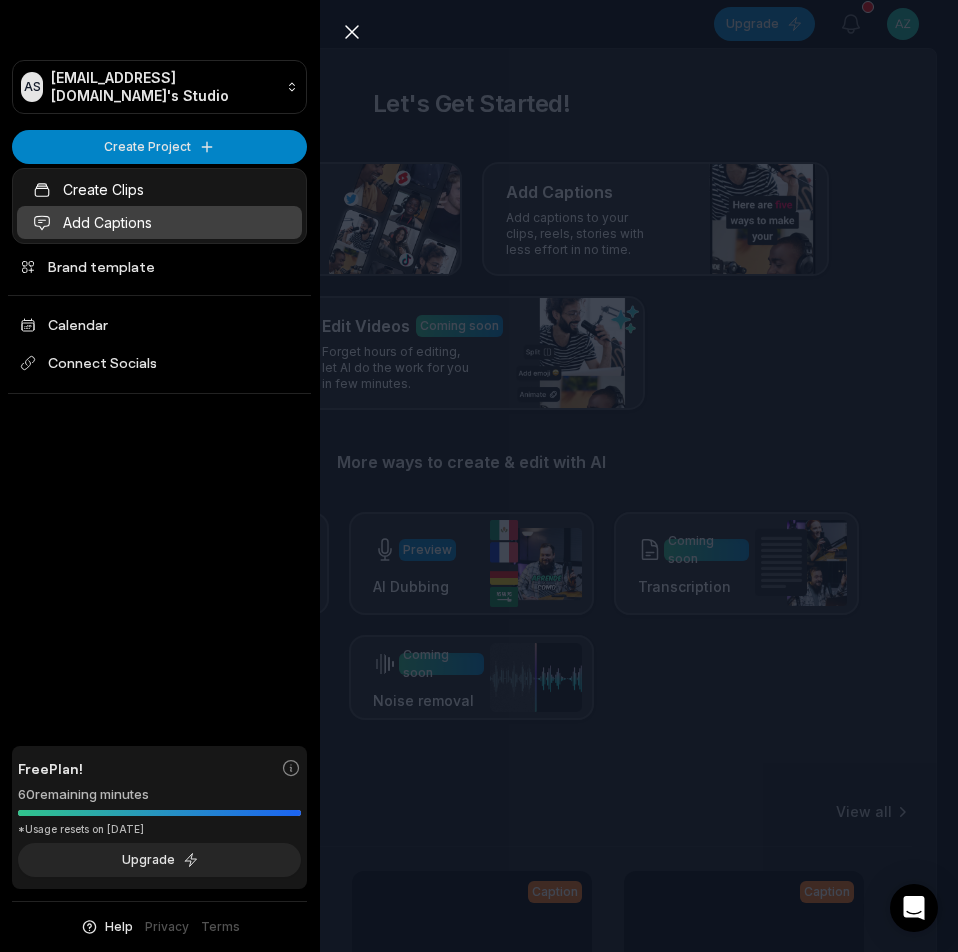 click on "Add Captions" at bounding box center [159, 222] 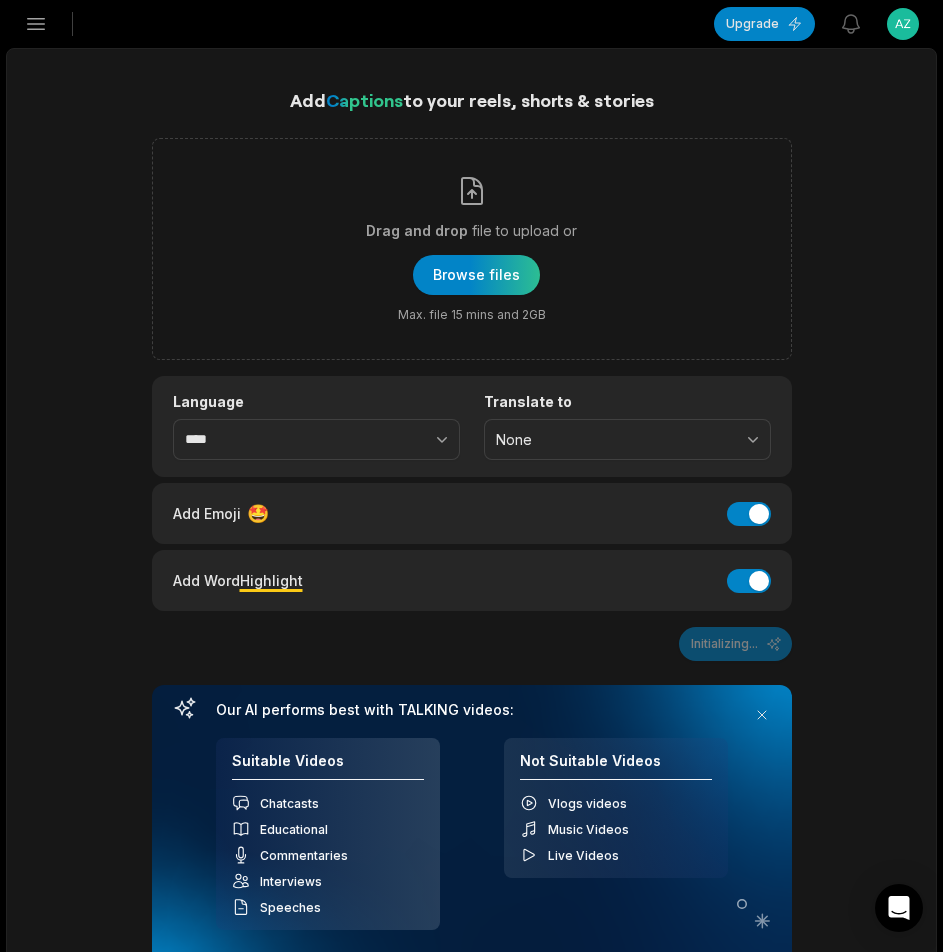 scroll, scrollTop: 0, scrollLeft: 0, axis: both 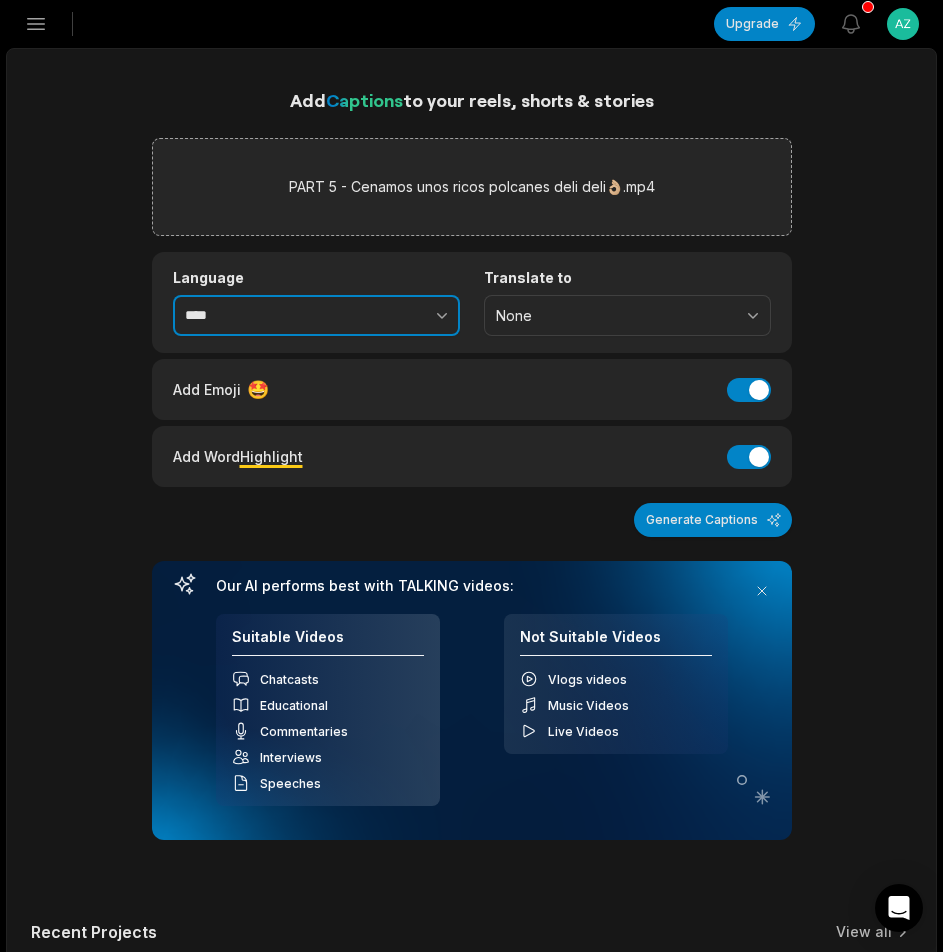 click 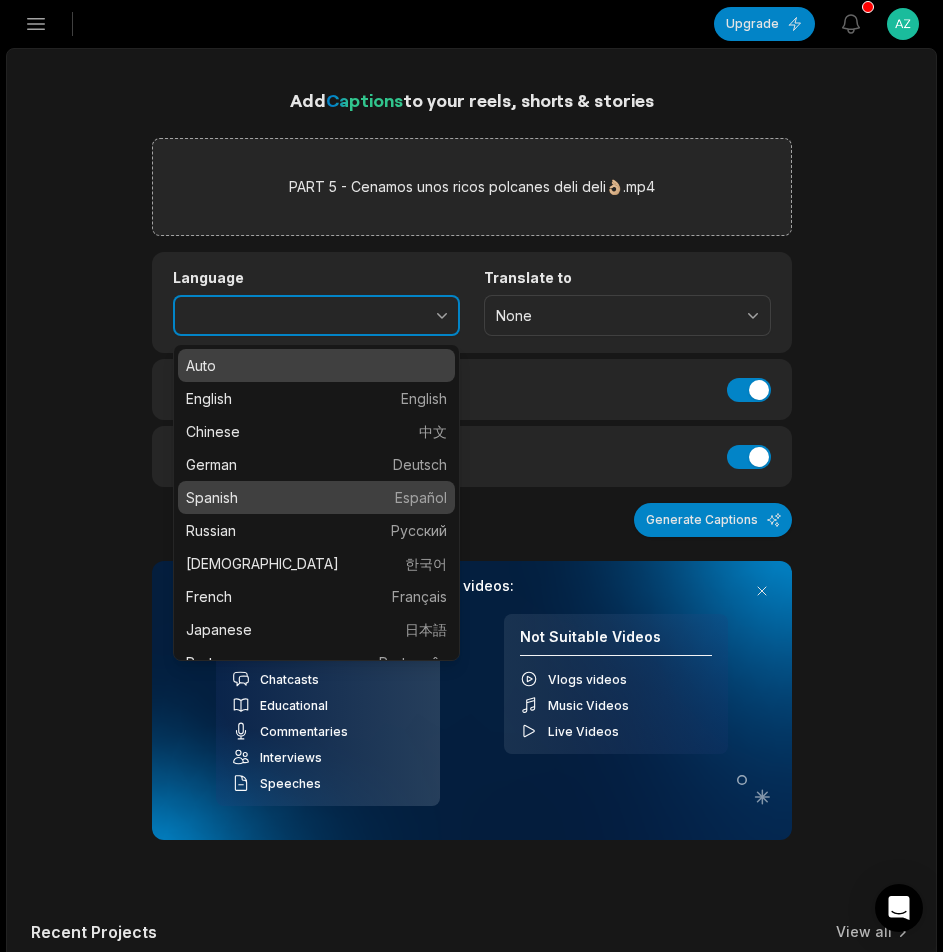 type on "*******" 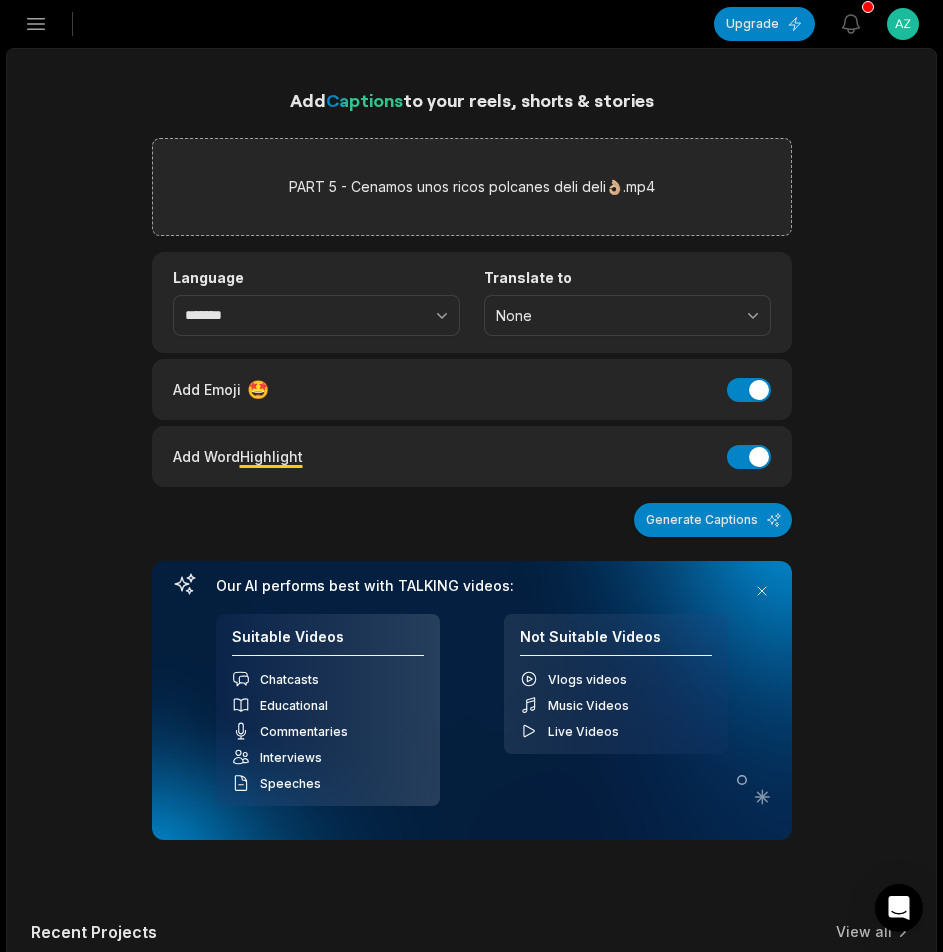drag, startPoint x: 670, startPoint y: 512, endPoint x: 716, endPoint y: 501, distance: 47.296936 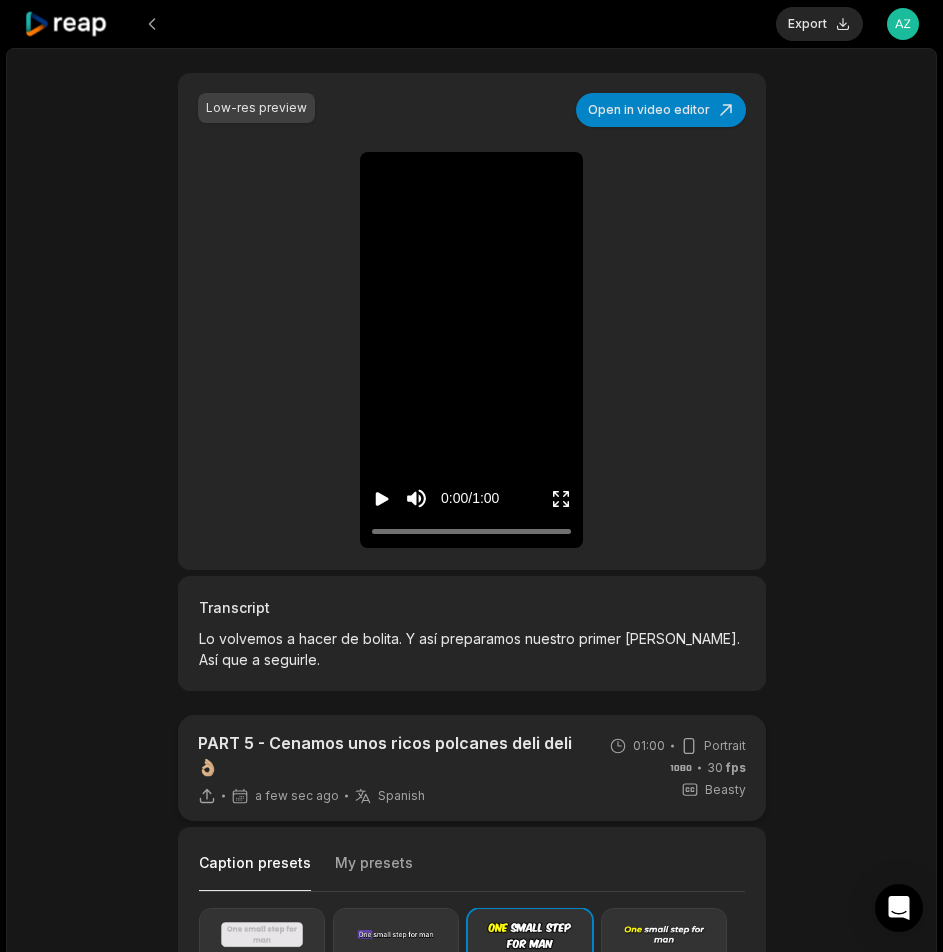 scroll, scrollTop: 300, scrollLeft: 0, axis: vertical 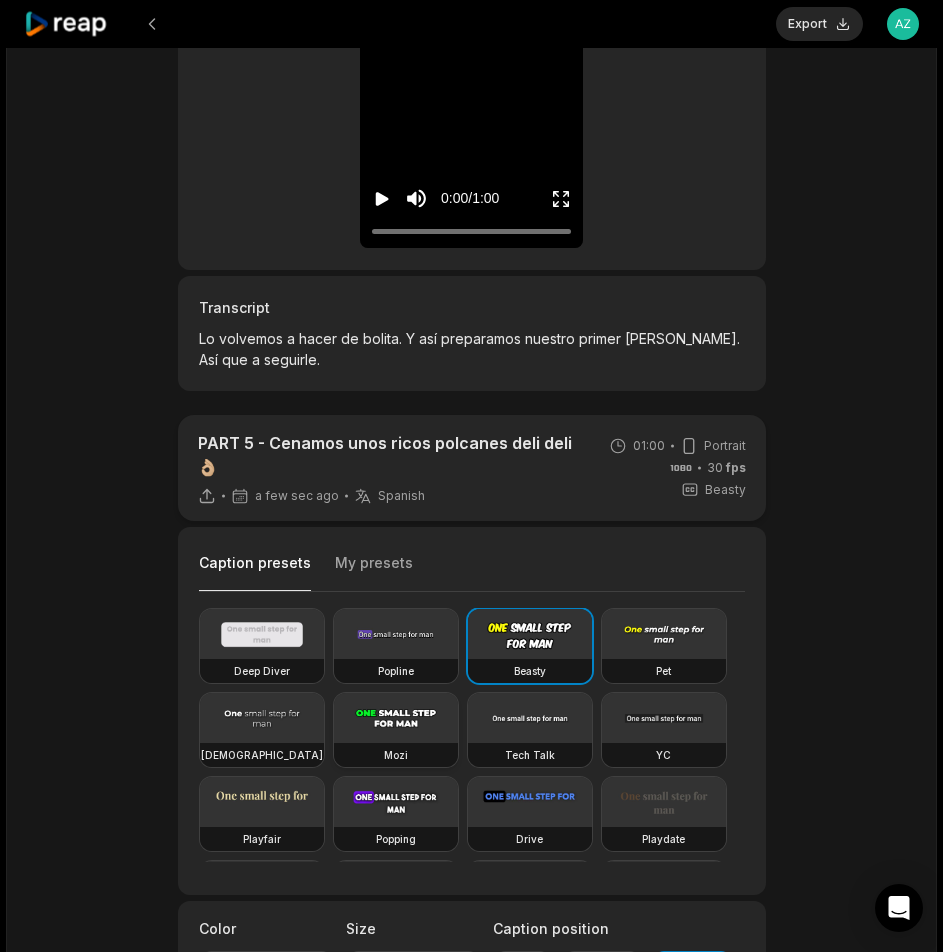 click at bounding box center (396, 718) 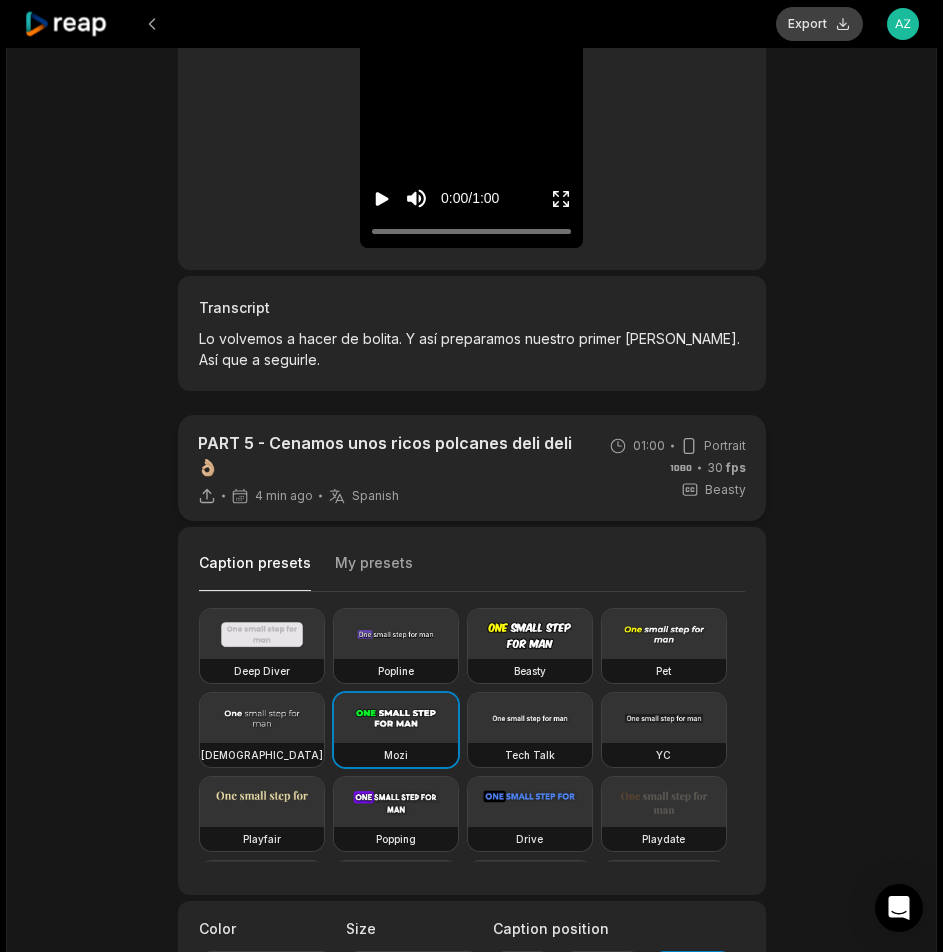 click on "Export" at bounding box center (819, 24) 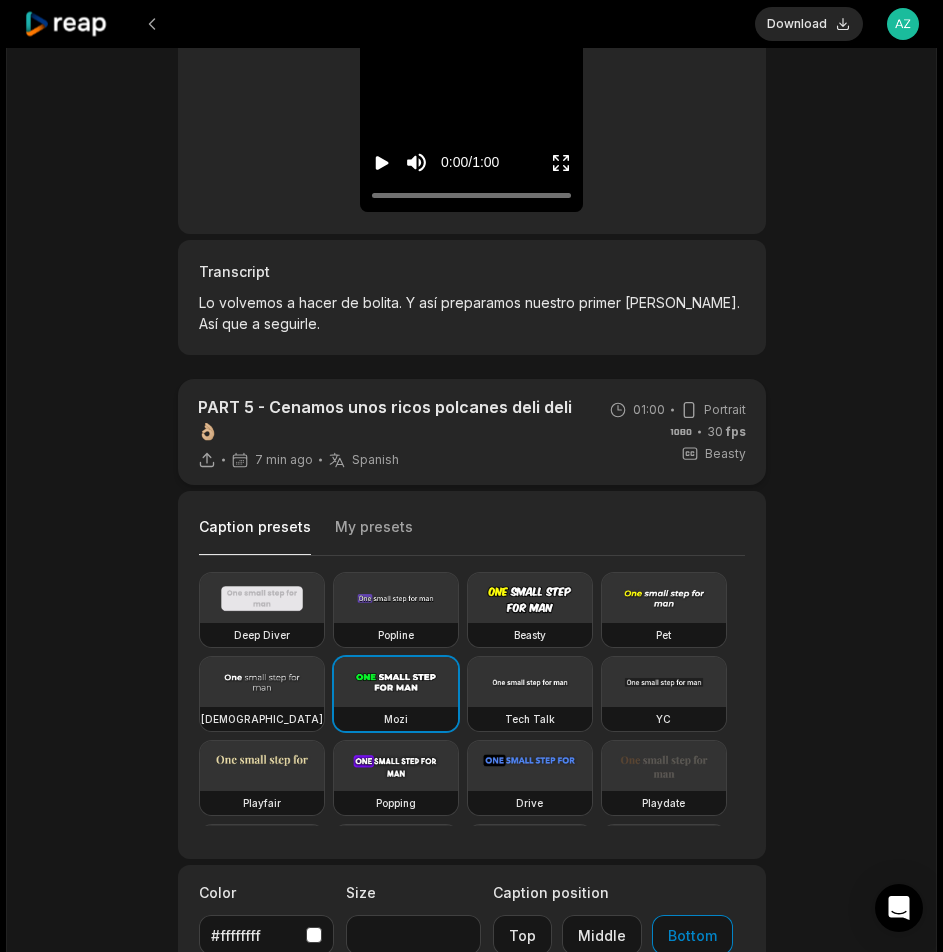 scroll, scrollTop: 300, scrollLeft: 0, axis: vertical 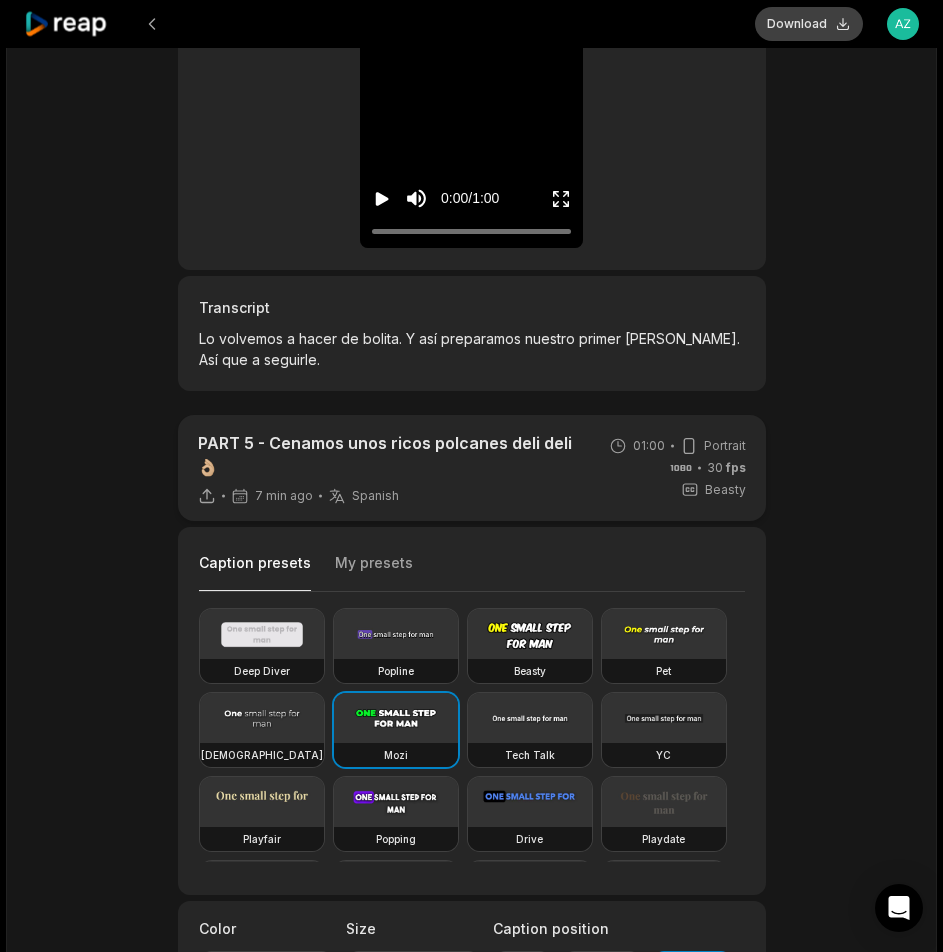 click on "Download" at bounding box center (809, 24) 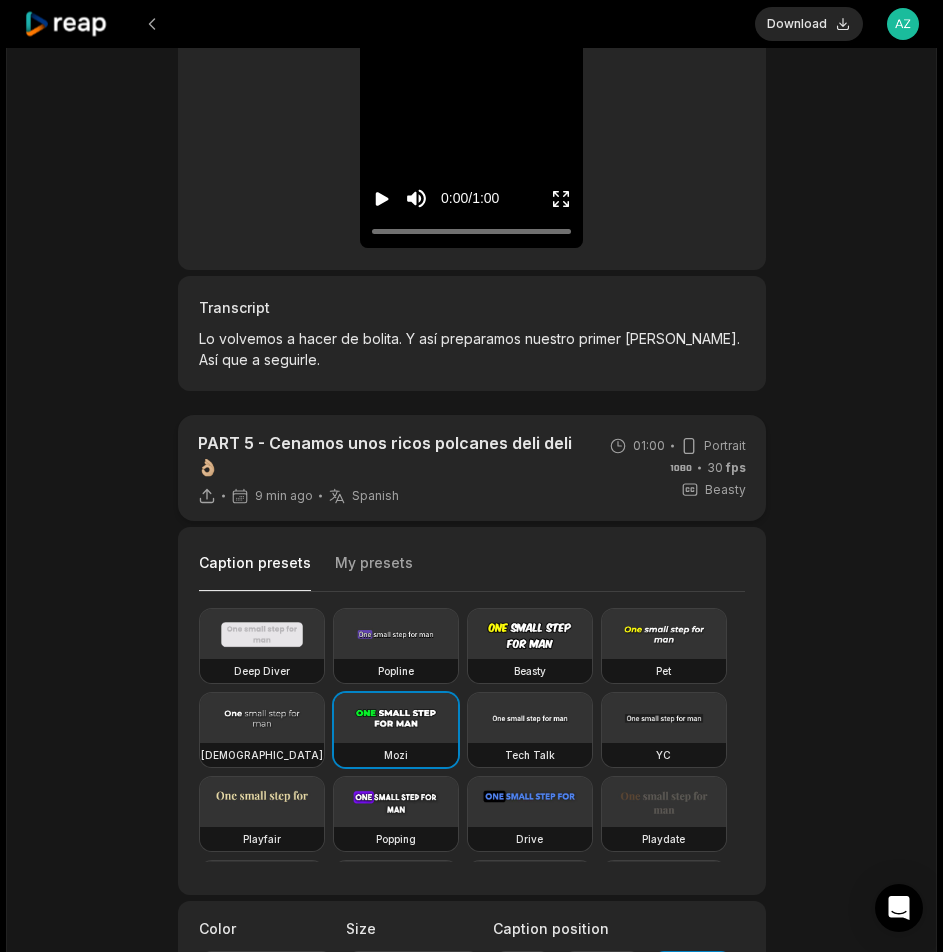 click 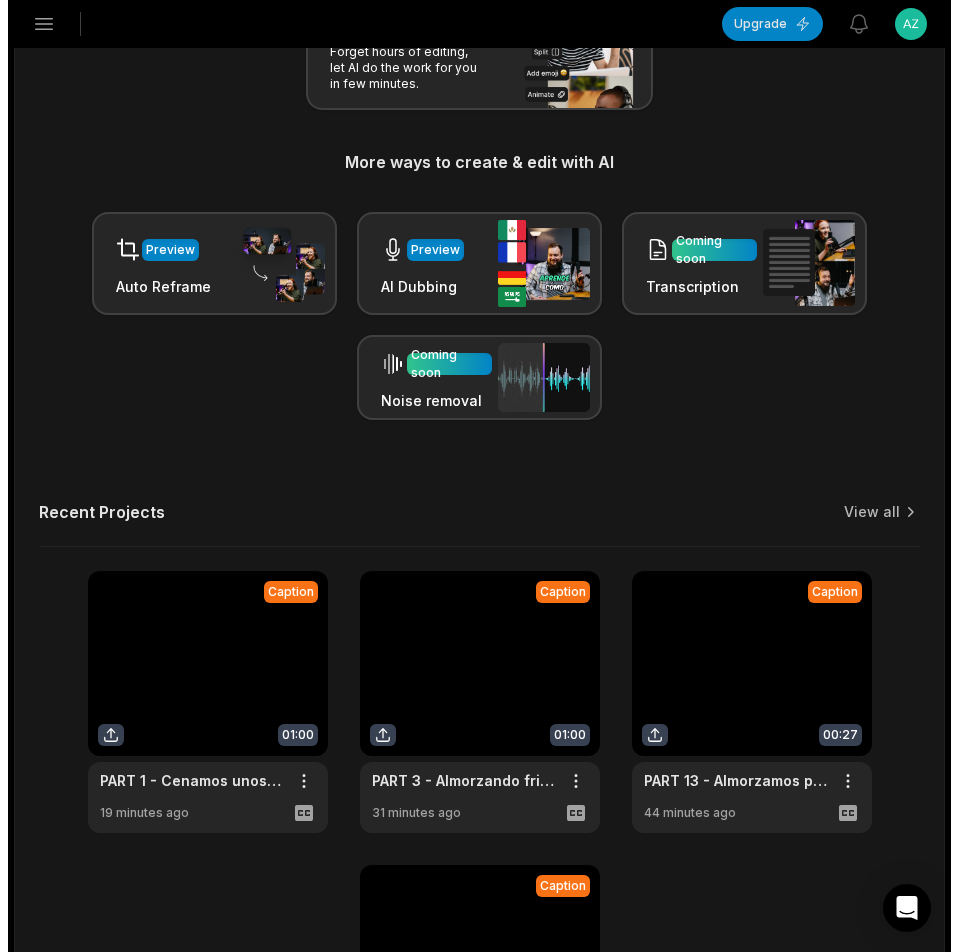 scroll, scrollTop: 0, scrollLeft: 0, axis: both 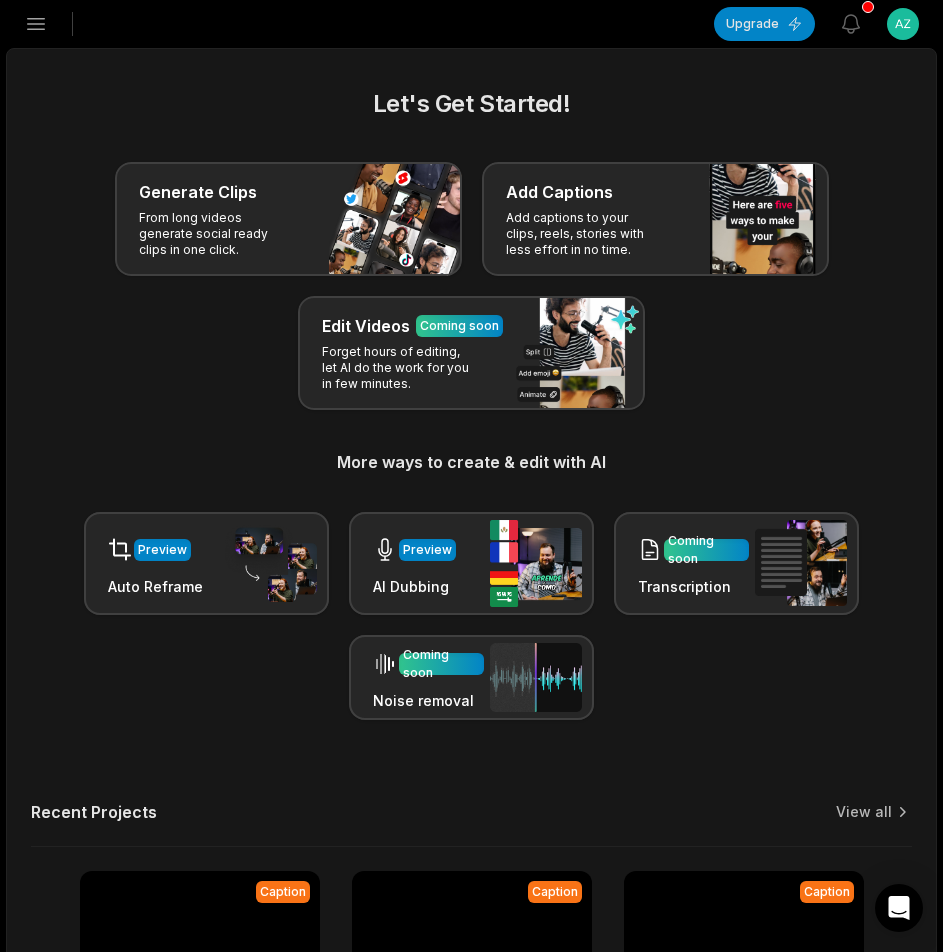 click on "Open sidebar" at bounding box center [36, 24] 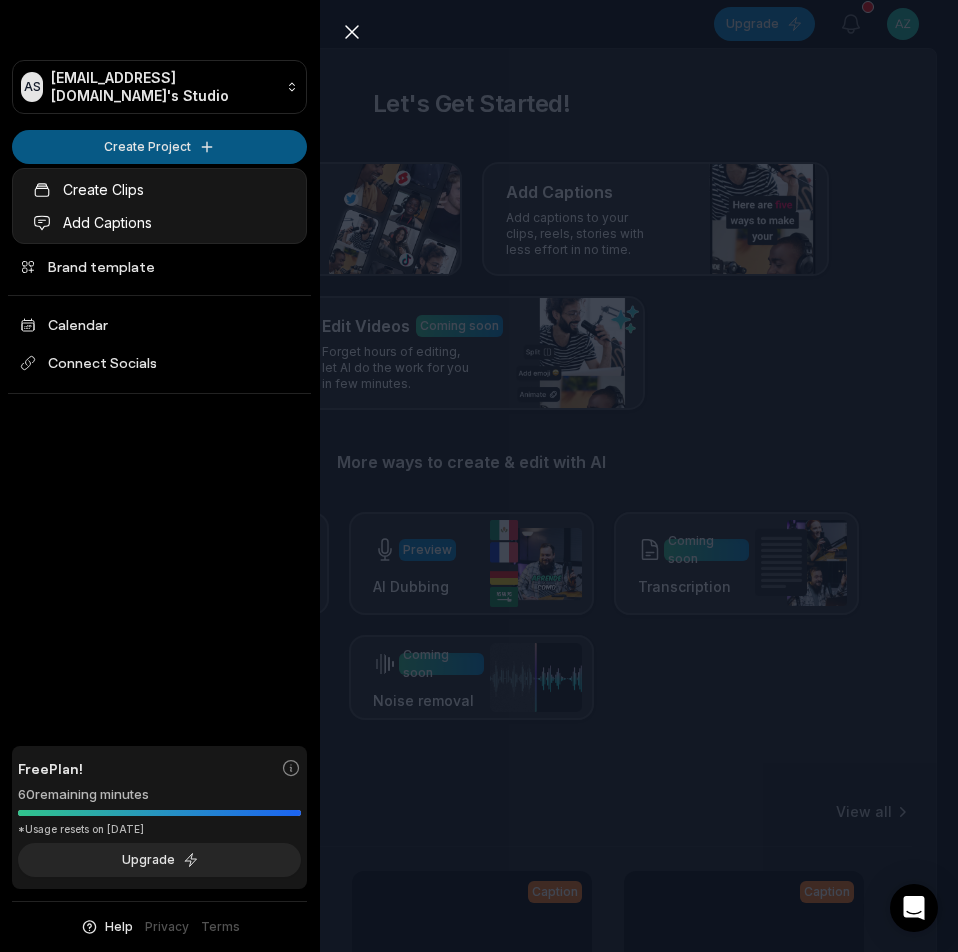 click on "AS [EMAIL_ADDRESS][DOMAIN_NAME]'s Studio Create Project Home Projects Brand template Calendar Connect Socials Free  Plan! 60  remaining minutes *Usage resets on [DATE] Upgrade Help Privacy Terms Open sidebar Upgrade View notifications Open user menu   Let's Get Started! Generate Clips From long videos generate social ready clips in one click. Add Captions Add captions to your clips, reels, stories with less effort in no time. Edit Videos Coming soon Forget hours of editing, let AI do the work for you in few minutes. More ways to create & edit with AI Preview Auto Reframe Preview AI Dubbing Coming soon Transcription Coming soon Noise removal Recent Projects View all Caption 01:00 PART 5 - Cenamos unos ricos polcanes deli deli👌🏼 Open options 11 minutes ago Caption 01:00 PART 1 - Cenamos unos ricos polcanes deli deli👌🏼 Open options 19 minutes ago Caption 01:00 PART 3 - Almorzando frijol Kabax con carne salada al carbón👌🏼 Open options 31 minutes ago Caption 00:27 Open options 44 minutes ago" at bounding box center (479, 476) 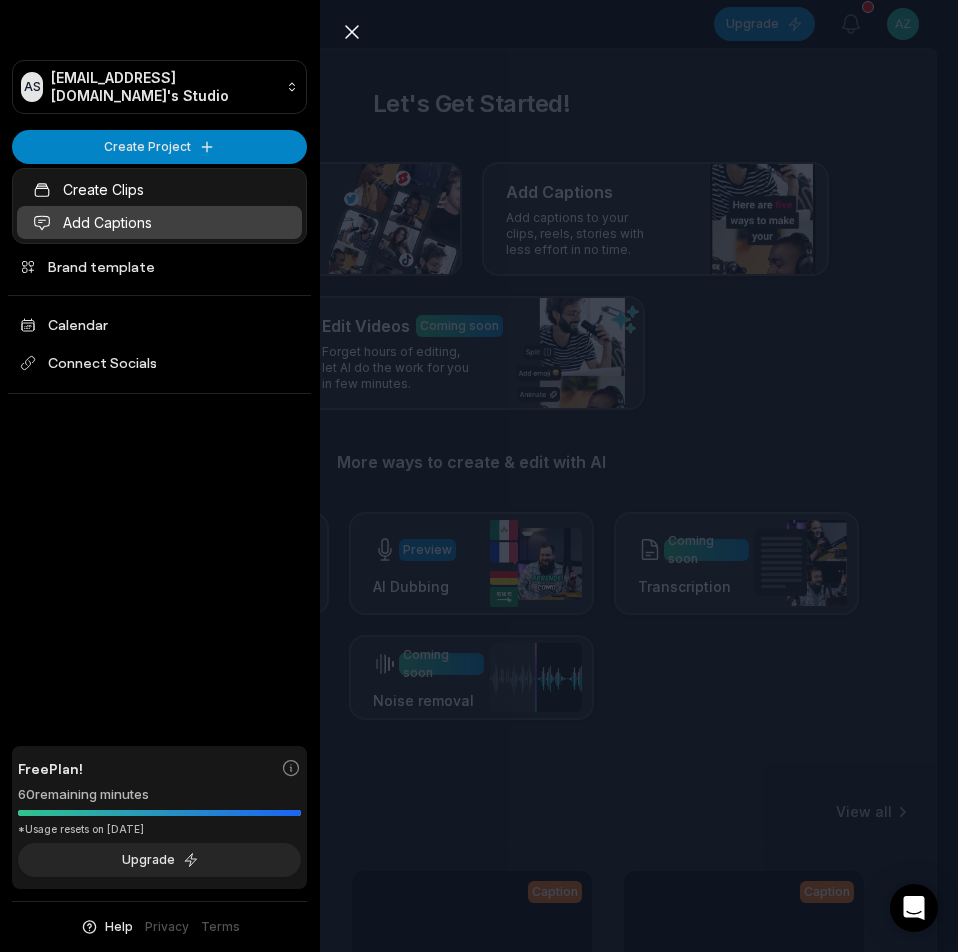 drag, startPoint x: 109, startPoint y: 218, endPoint x: 133, endPoint y: 221, distance: 24.186773 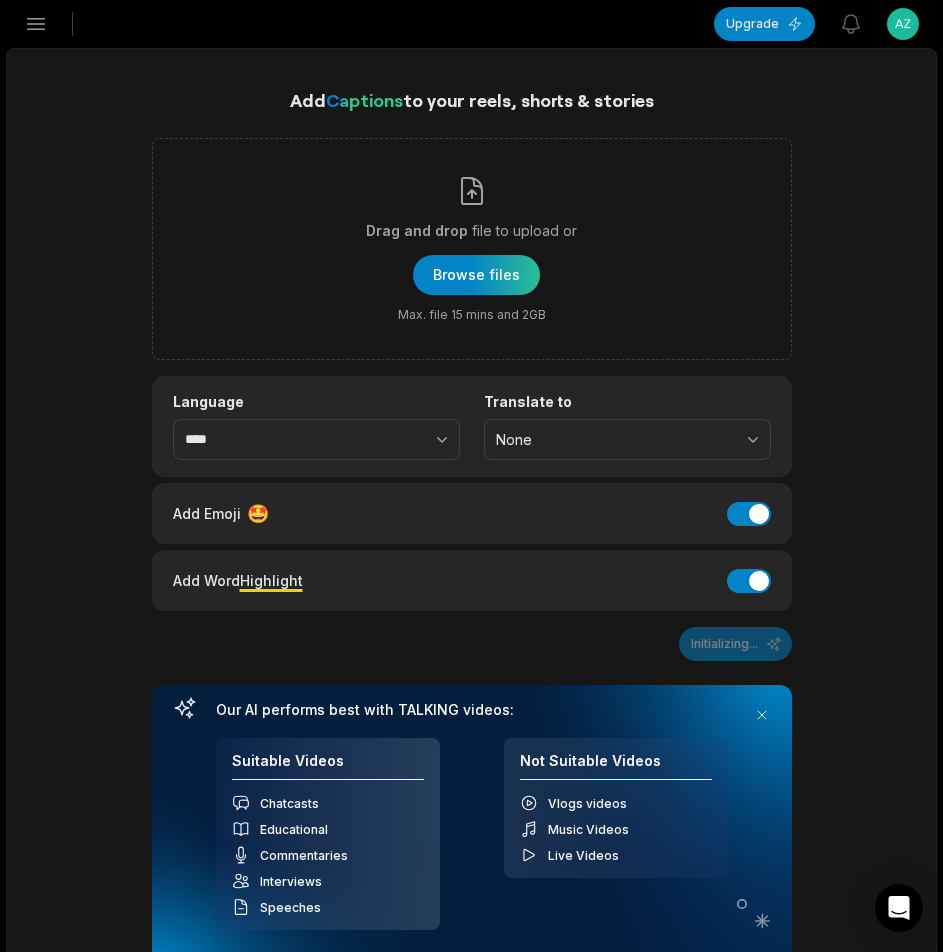 scroll, scrollTop: 0, scrollLeft: 0, axis: both 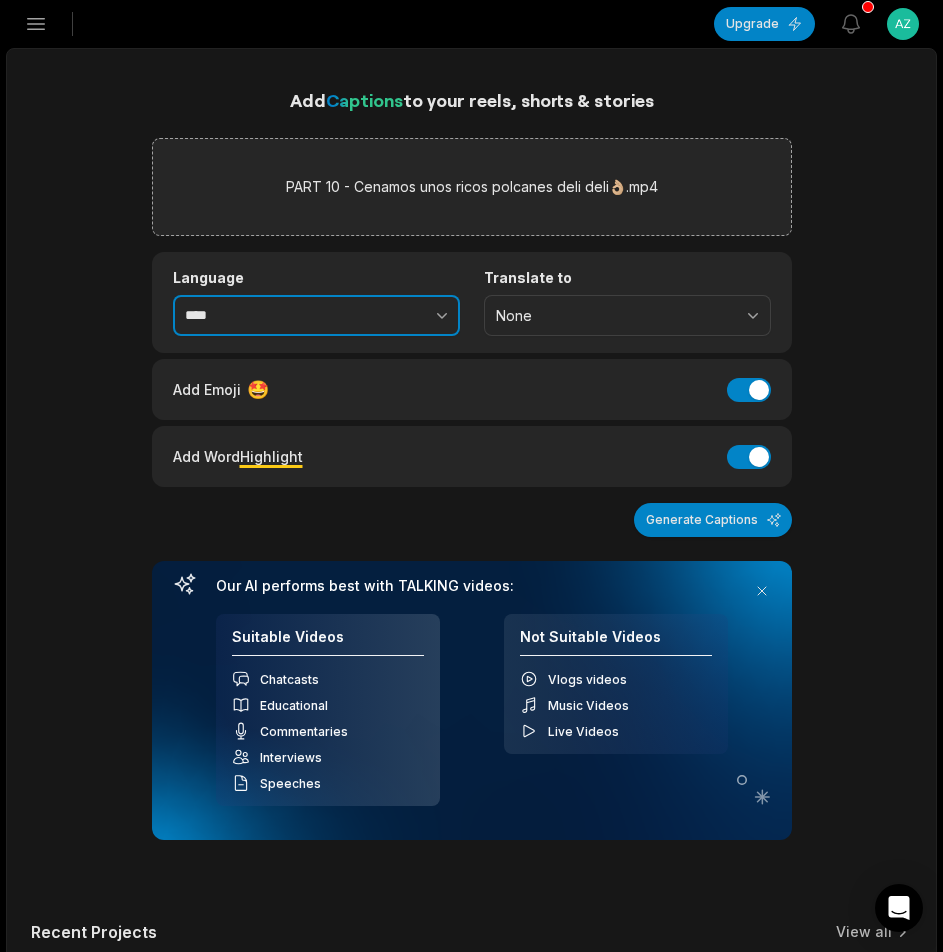 click at bounding box center [398, 316] 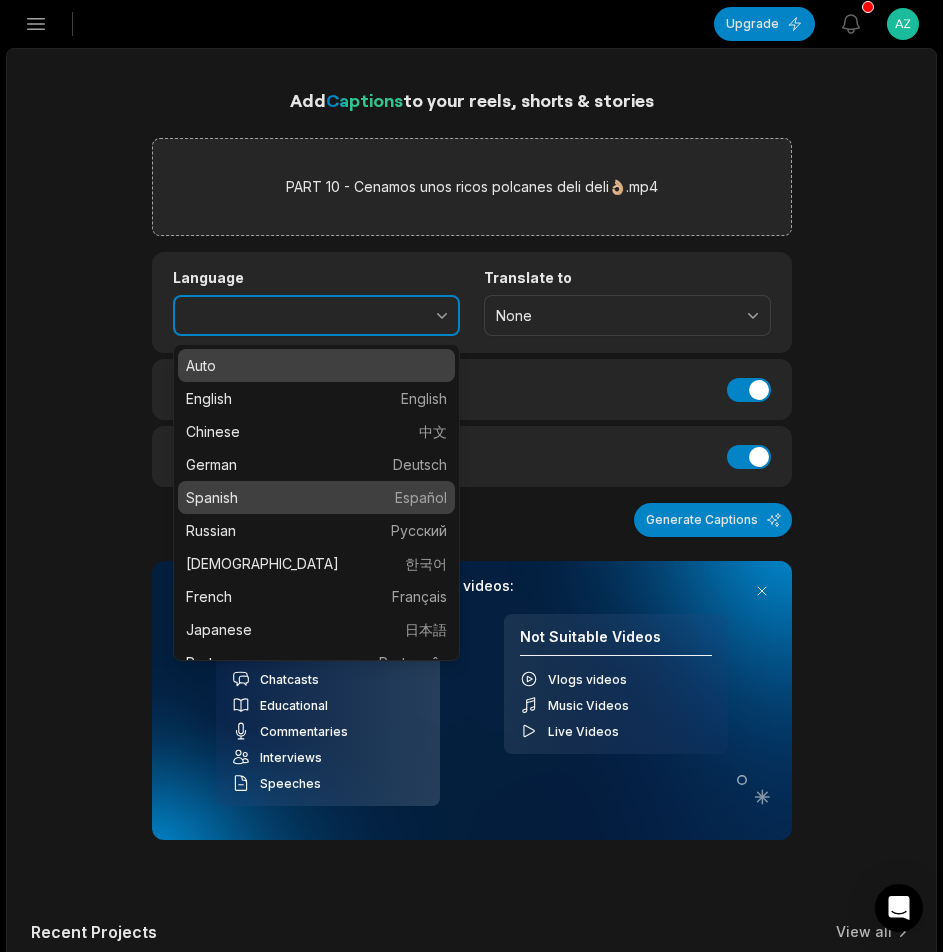 type on "*******" 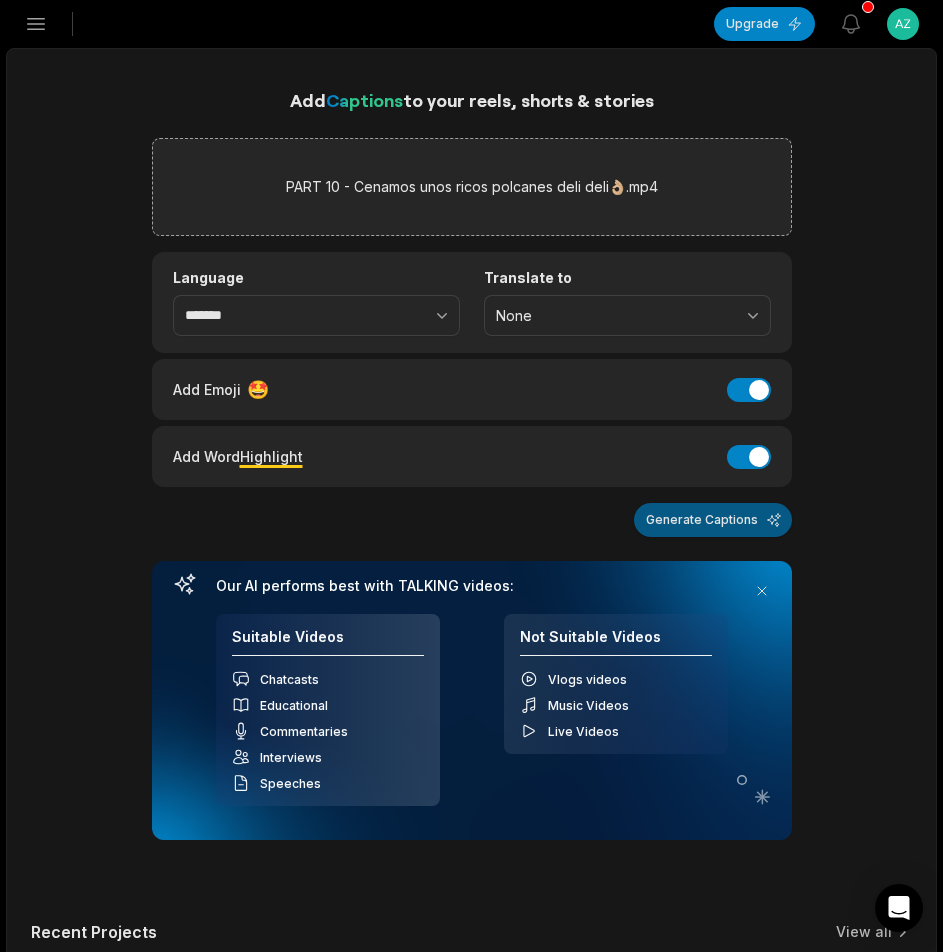 click on "Generate Captions" at bounding box center [713, 520] 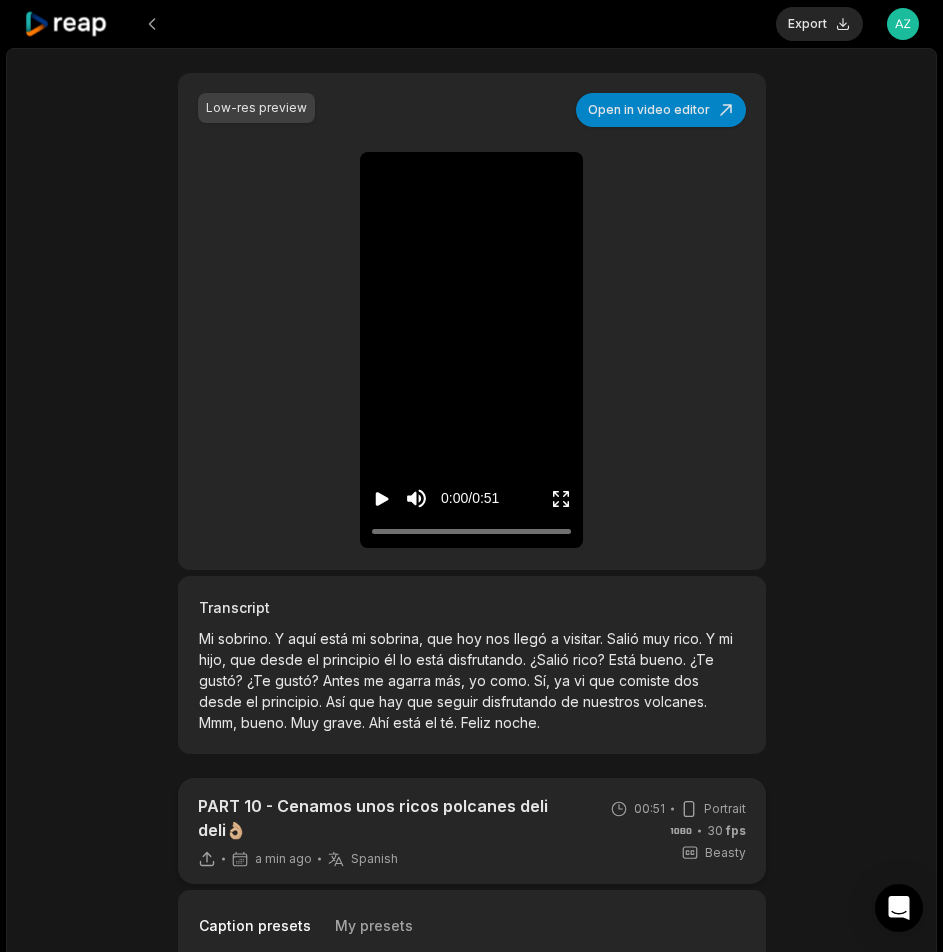 scroll, scrollTop: 400, scrollLeft: 0, axis: vertical 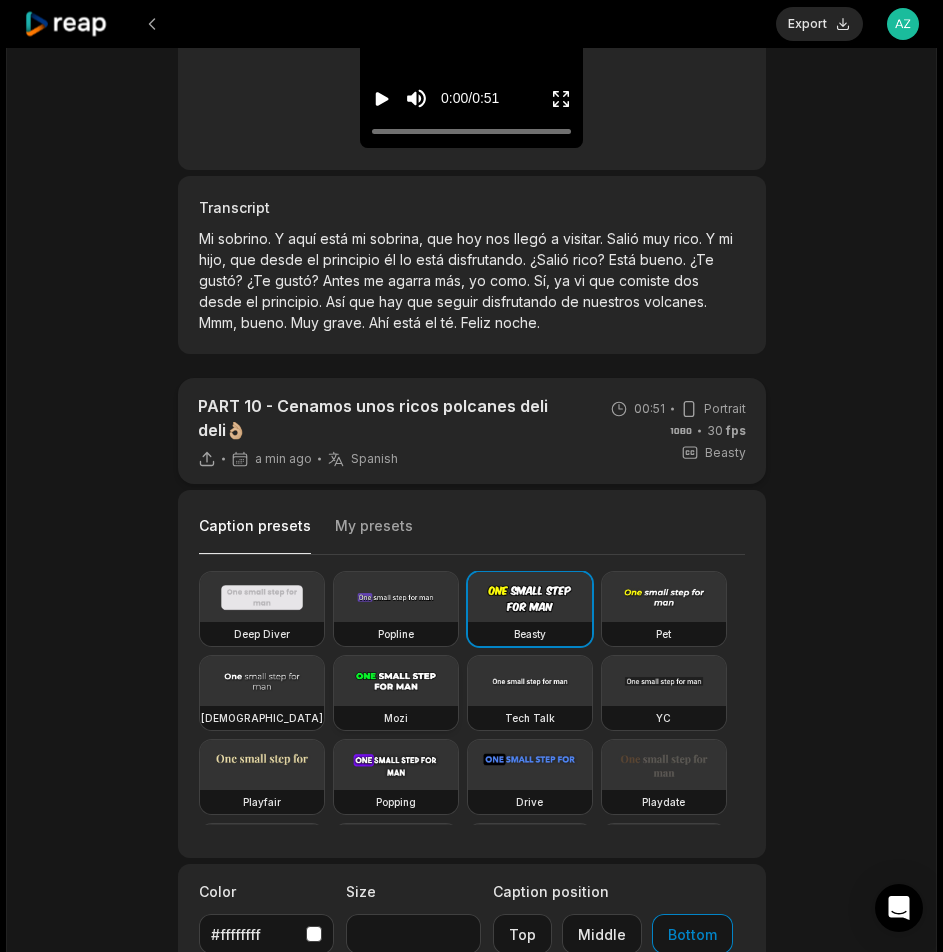 click on "Mozi" at bounding box center [396, 718] 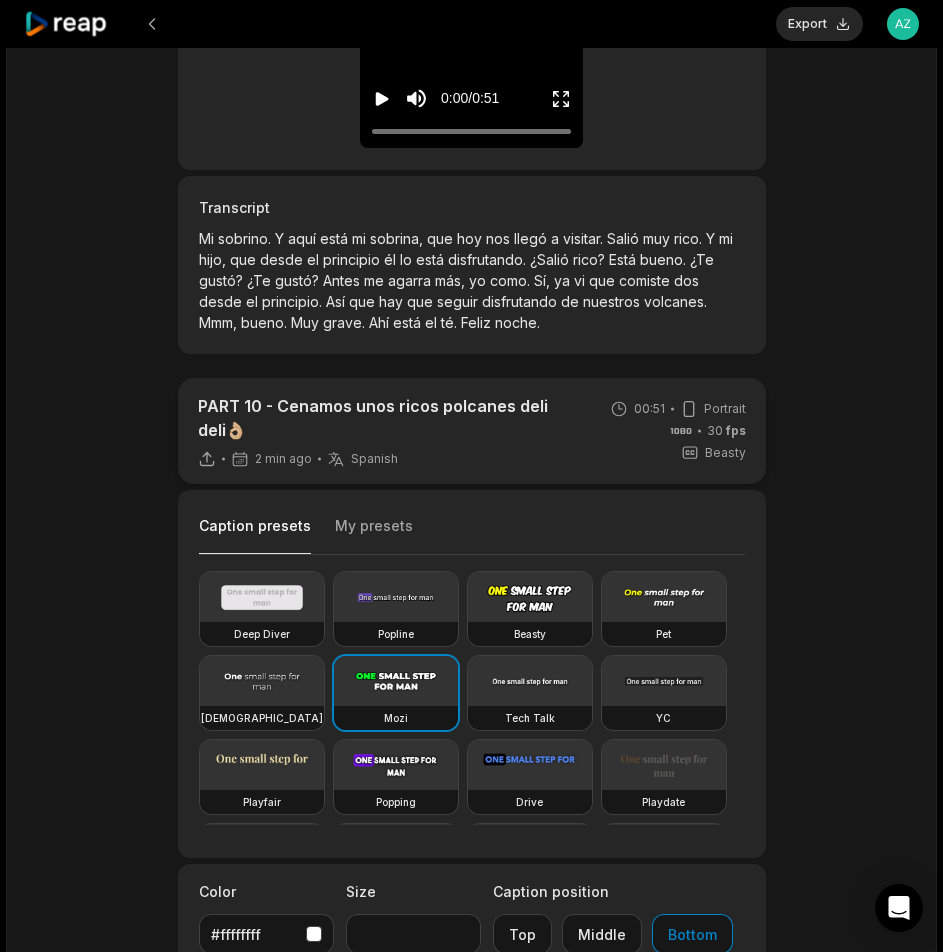 drag, startPoint x: 823, startPoint y: 28, endPoint x: 726, endPoint y: 27, distance: 97.00516 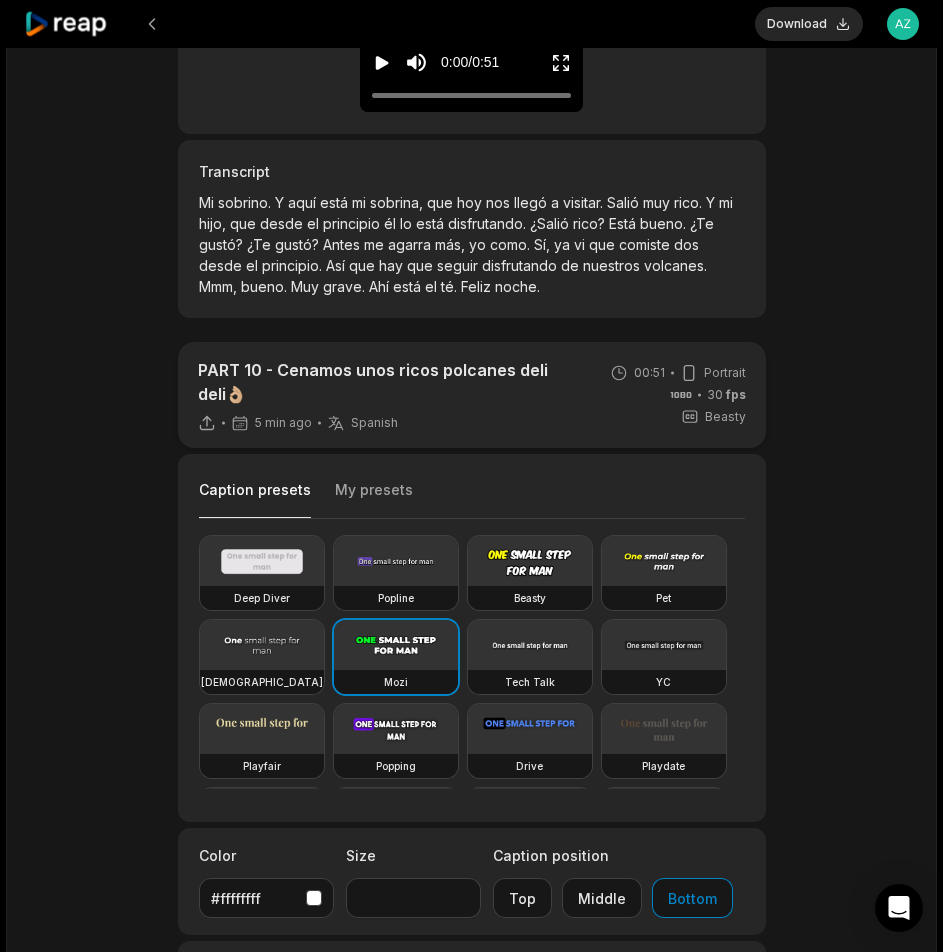scroll, scrollTop: 400, scrollLeft: 0, axis: vertical 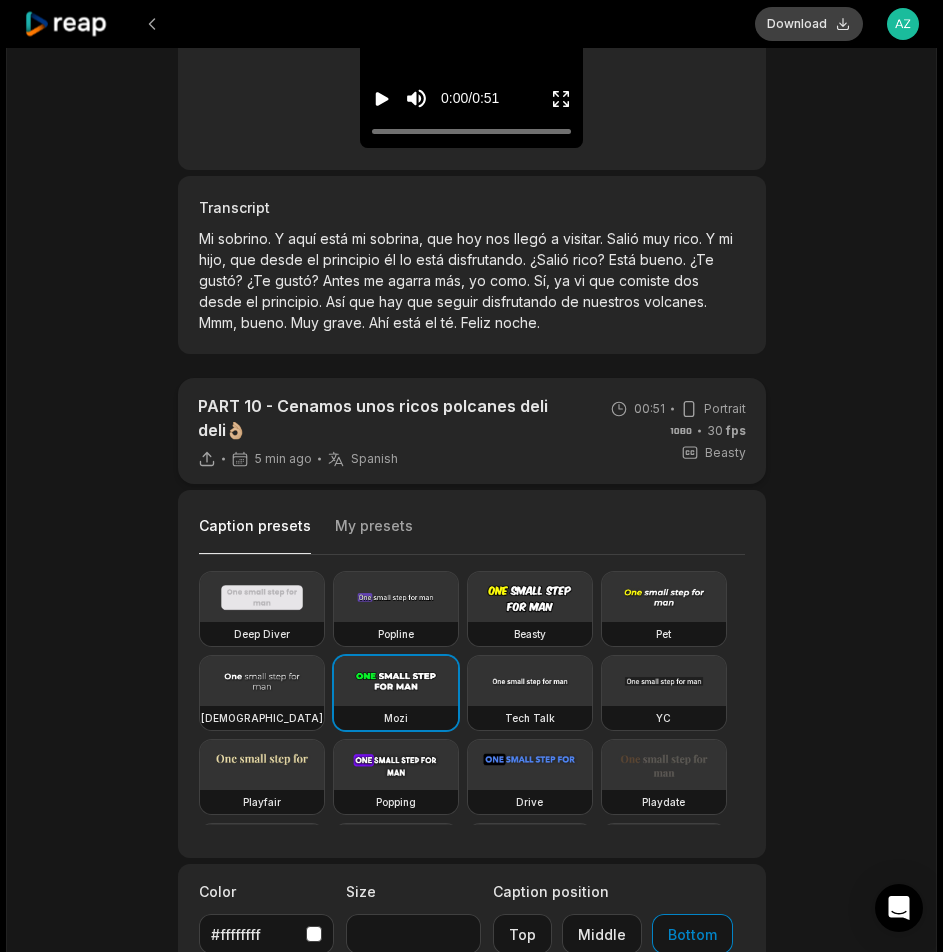 click on "Download" at bounding box center [809, 24] 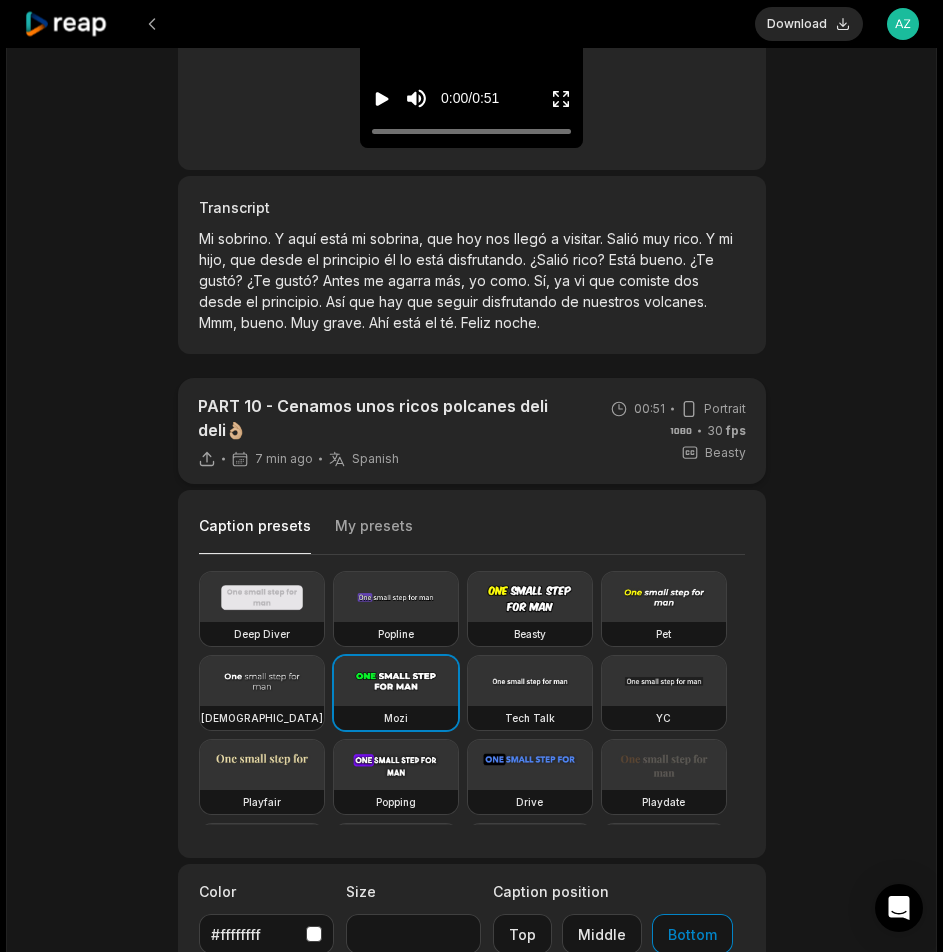 click 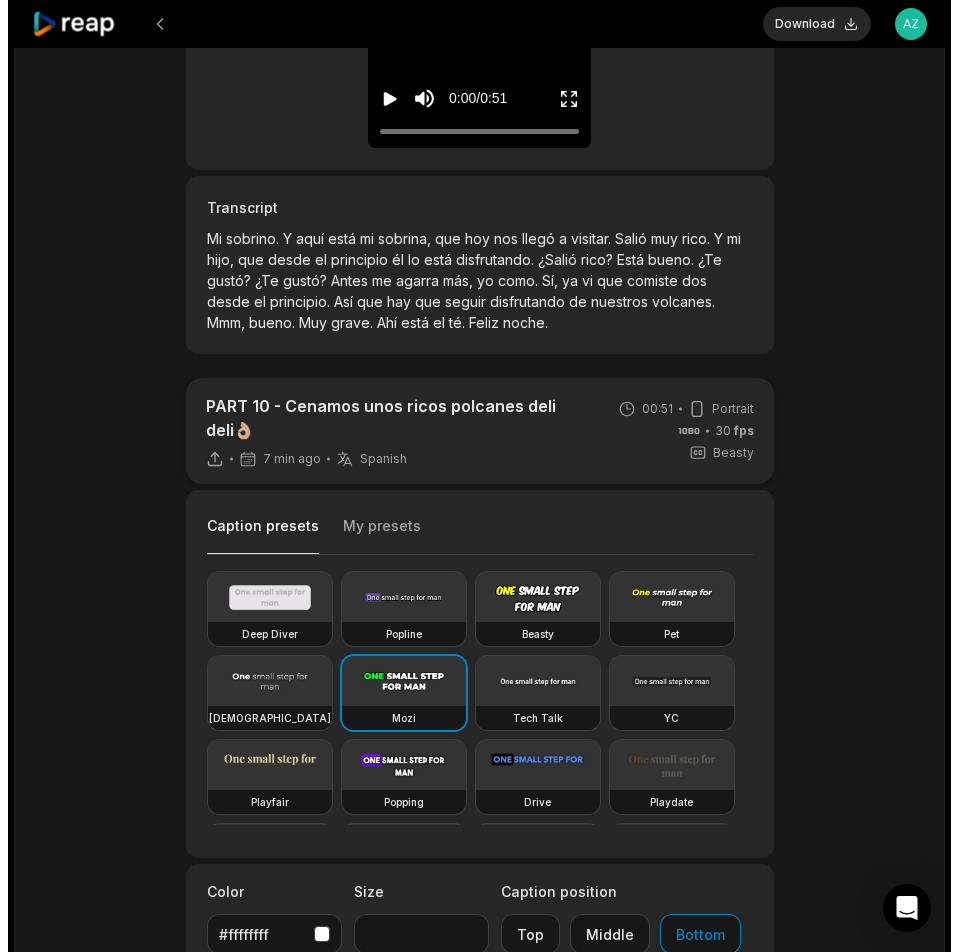 scroll, scrollTop: 0, scrollLeft: 0, axis: both 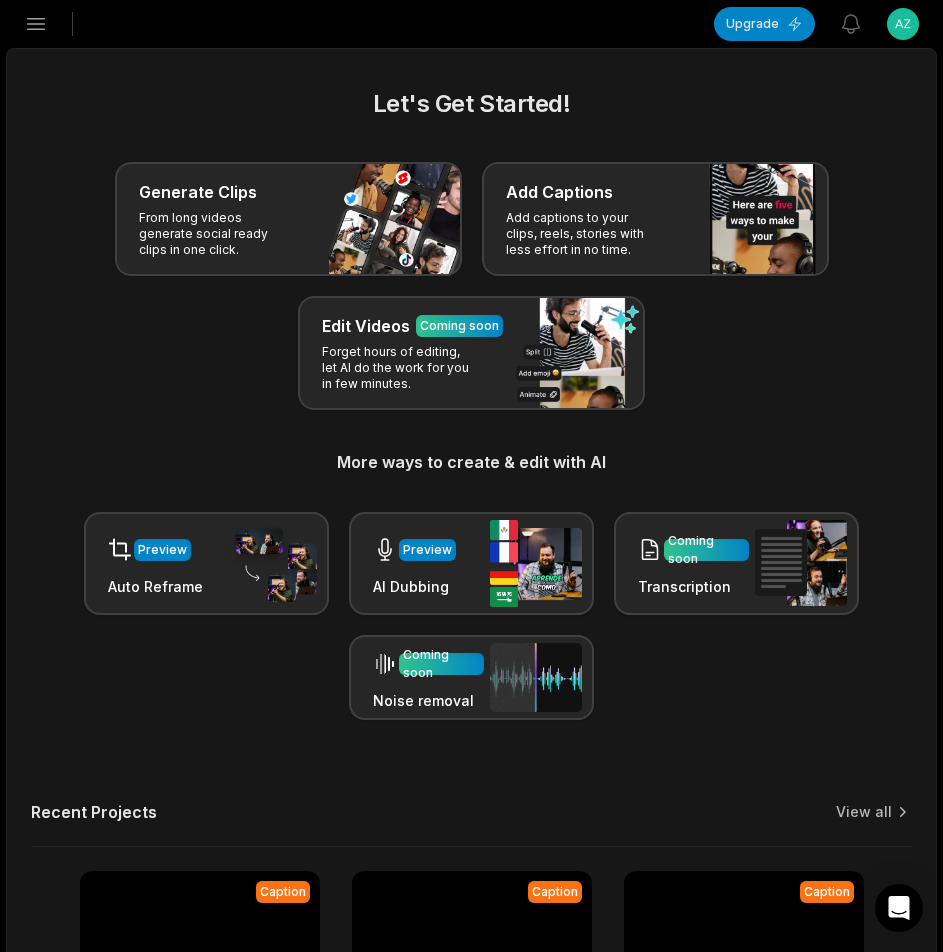 click 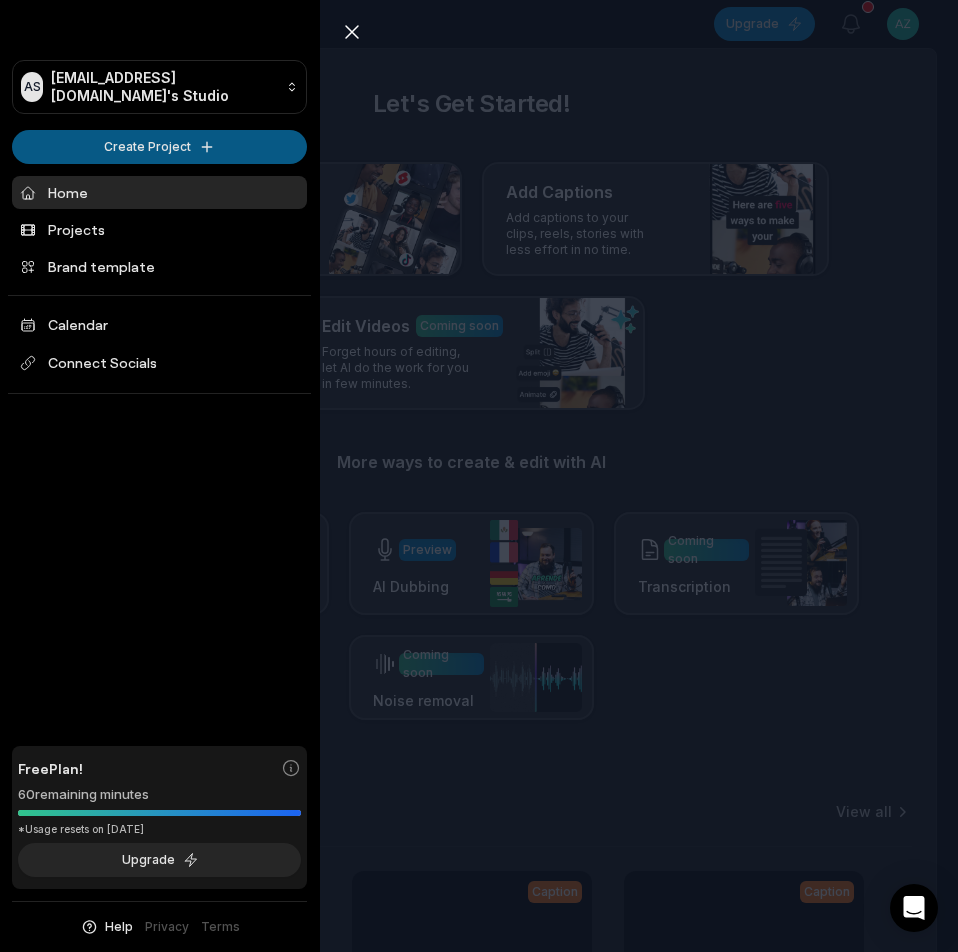 click on "AS Aztclmn@telegmail.com's Studio Create Project Home Projects Brand template Calendar Connect Socials Free  Plan! 60  remaining minutes *Usage resets on August 2, 2025 Upgrade Help Privacy Terms Open sidebar Upgrade View notifications Open user menu   Let's Get Started! Generate Clips From long videos generate social ready clips in one click. Add Captions Add captions to your clips, reels, stories with less effort in no time. Edit Videos Coming soon Forget hours of editing, let AI do the work for you in few minutes. More ways to create & edit with AI Preview Auto Reframe Preview AI Dubbing Coming soon Transcription Coming soon Noise removal Recent Projects View all Caption 01:00 PART 5 - Cenamos unos ricos polcanes deli deli👌🏼 Open options 29 minutes ago Caption 01:00 PART 1 - Cenamos unos ricos polcanes deli deli👌🏼 Open options 37 minutes ago Caption 01:00 PART 3 - Almorzando frijol Kabax con carne salada al carbón👌🏼 Open options an hour ago Caption 00:27 Open options an hour ago" at bounding box center (479, 476) 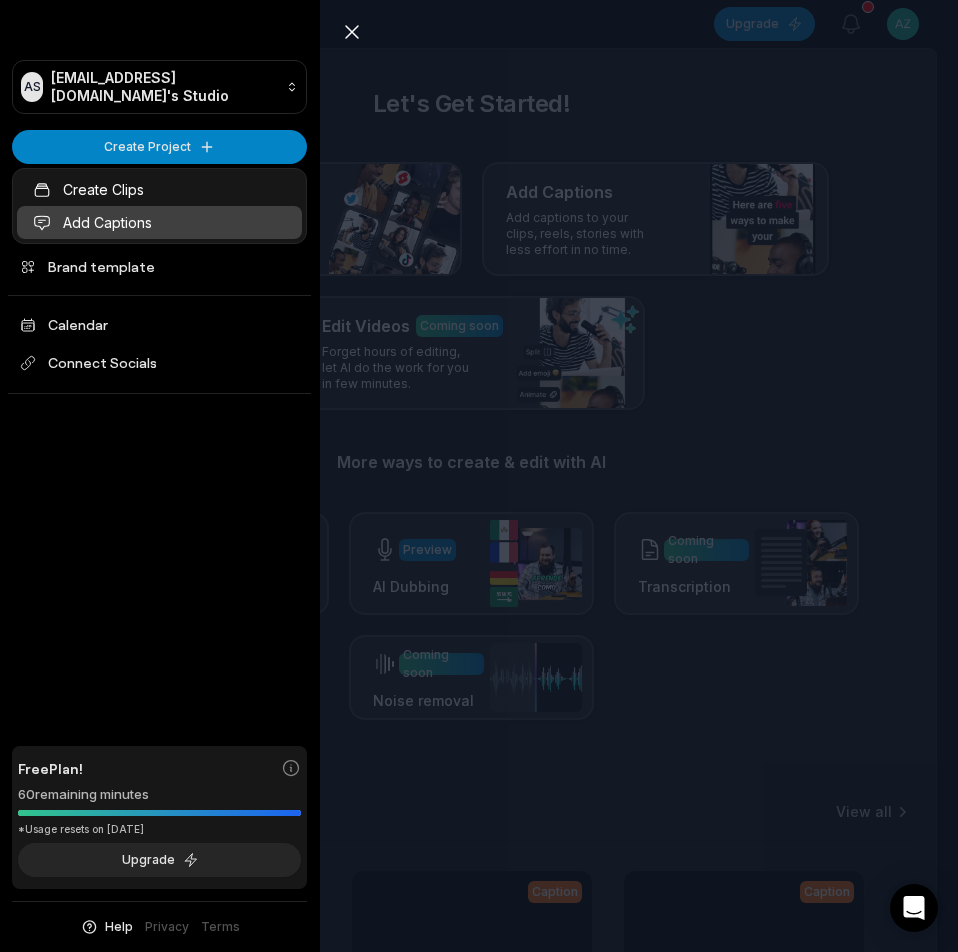 click on "Add Captions" at bounding box center (159, 222) 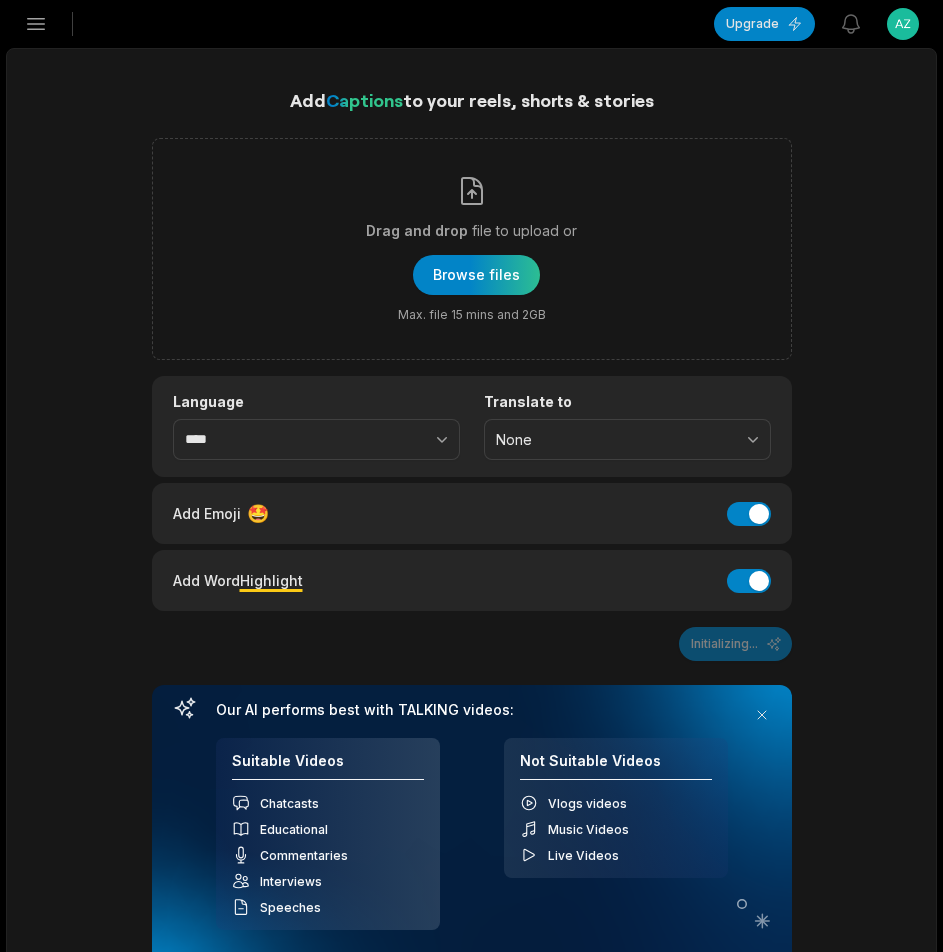 scroll, scrollTop: 0, scrollLeft: 0, axis: both 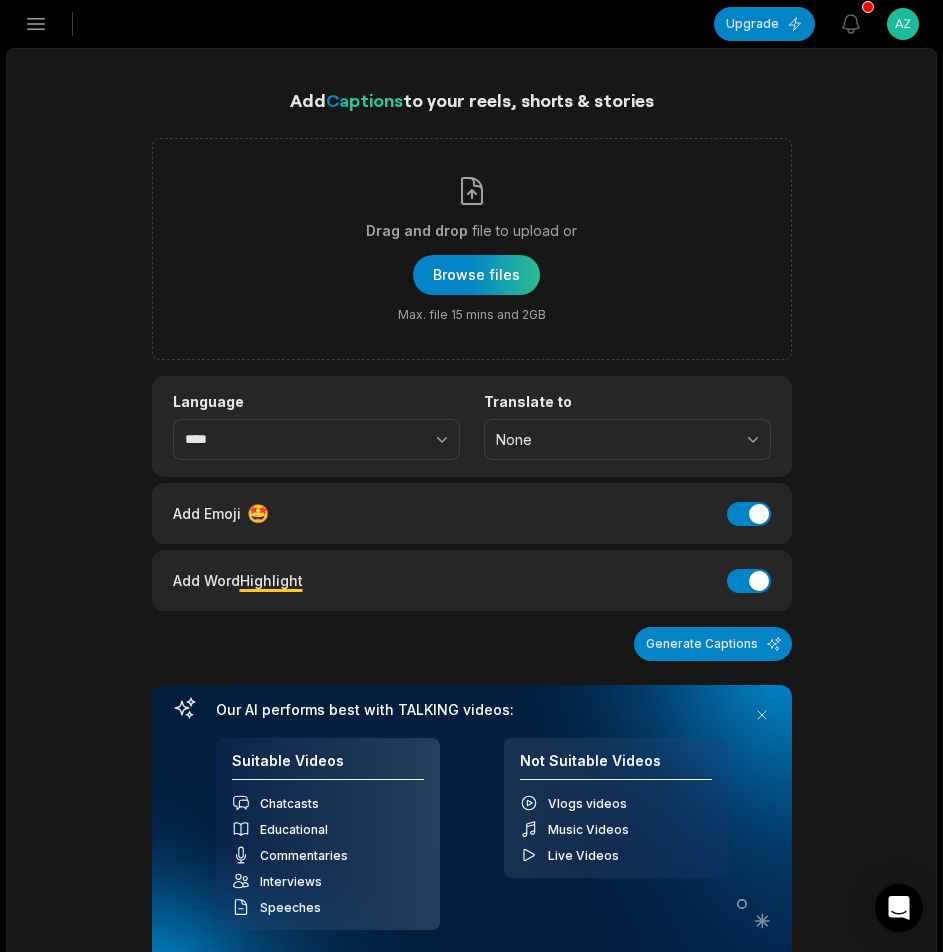 click on "Add  Captions  to your reels, shorts & stories Drag and drop file to upload or Browse files Max. file 15 mins and 2GB Language **** Translate to None Add Emoji 🤩 Add Emoji Add Word  Highlight Add Word Highlight Generate Captions Our AI performs best with TALKING videos: Suitable Videos Chatcasts Educational  Commentaries  Interviews  Speeches Not Suitable Videos Vlogs videos Music Videos Live Videos Recent Projects View all Caption 00:51 PART 10 - Cenamos unos ricos polcanes deli deli👌🏼 Open options 13 minutes ago Caption 01:00 PART 5 - Cenamos unos ricos polcanes deli deli👌🏼 Open options 29 minutes ago Caption 01:00 PART 1 - Cenamos unos ricos polcanes deli deli👌🏼 Open options 37 minutes ago Caption 01:00 PART 3 - Almorzando frijol Kabax con carne salada al carbón👌🏼 Open options an hour ago" at bounding box center (471, 878) 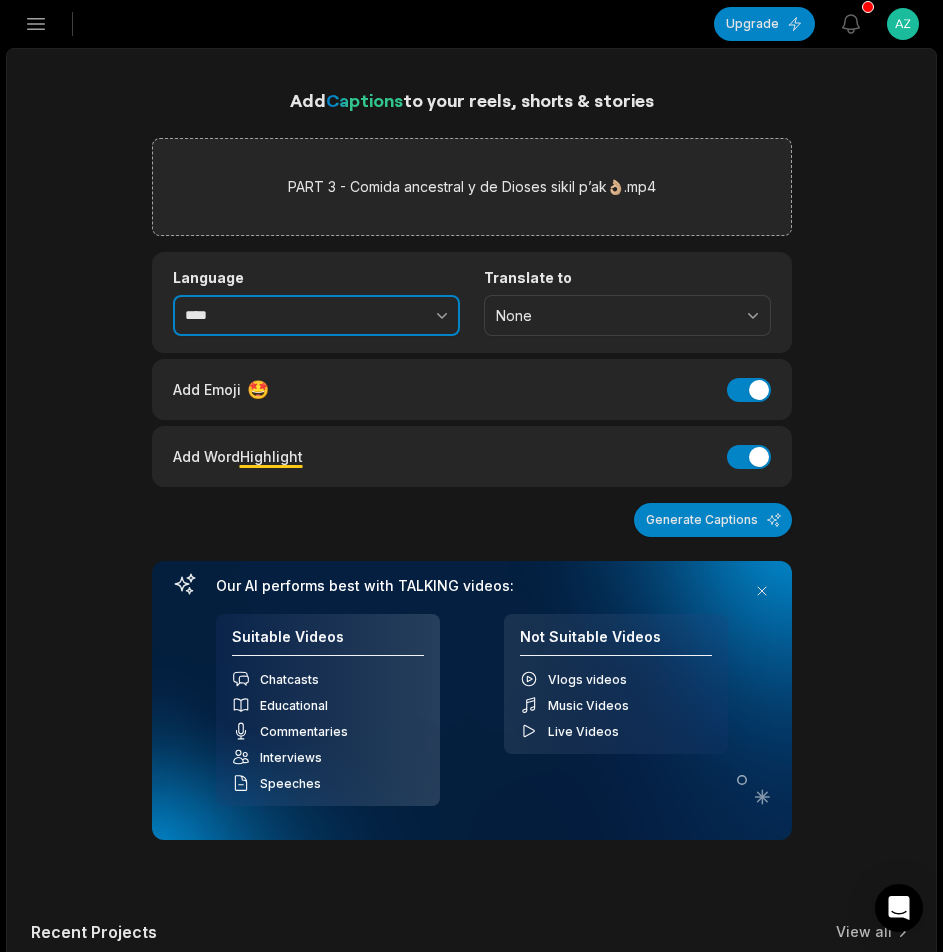 click at bounding box center (398, 316) 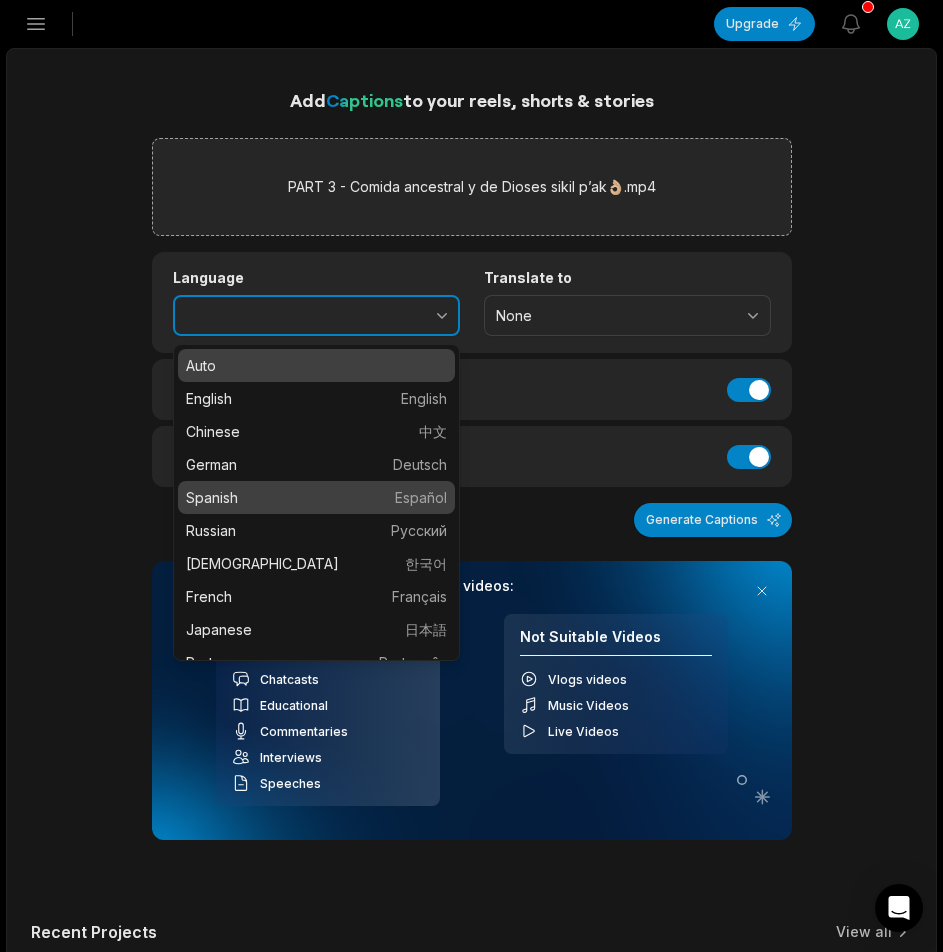 type on "*******" 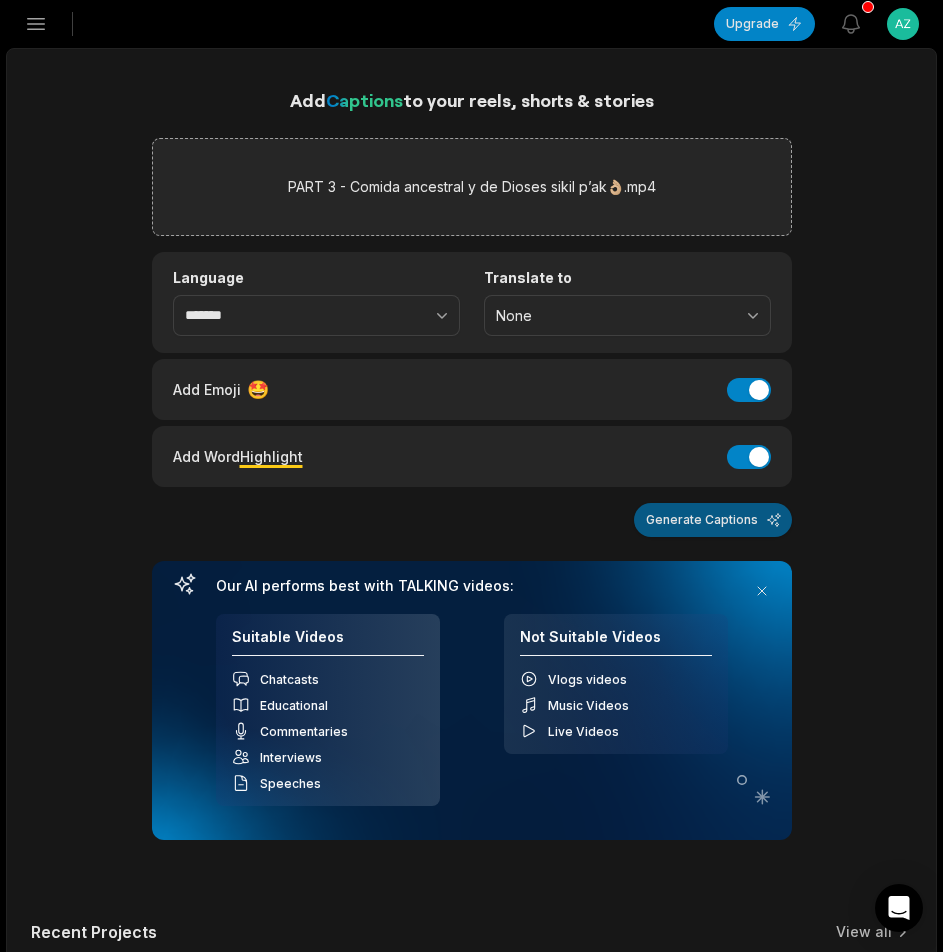 click on "Generate Captions" at bounding box center (713, 520) 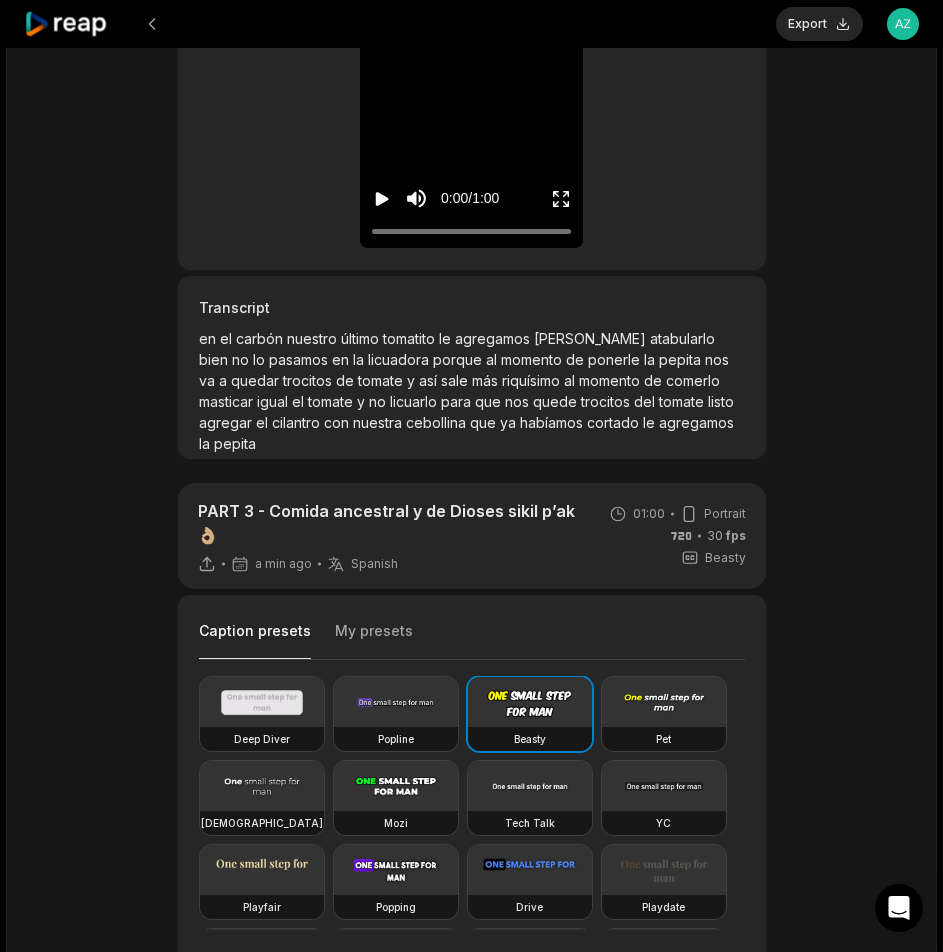 scroll, scrollTop: 400, scrollLeft: 0, axis: vertical 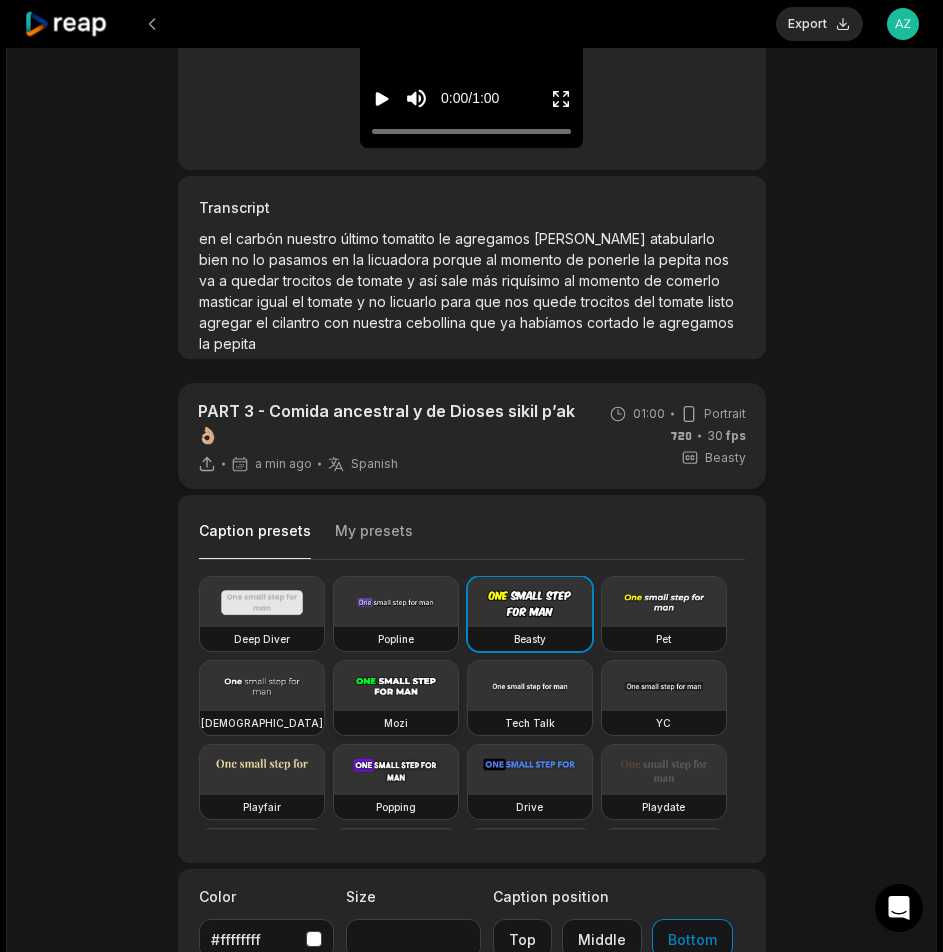 drag, startPoint x: 390, startPoint y: 703, endPoint x: 449, endPoint y: 704, distance: 59.008472 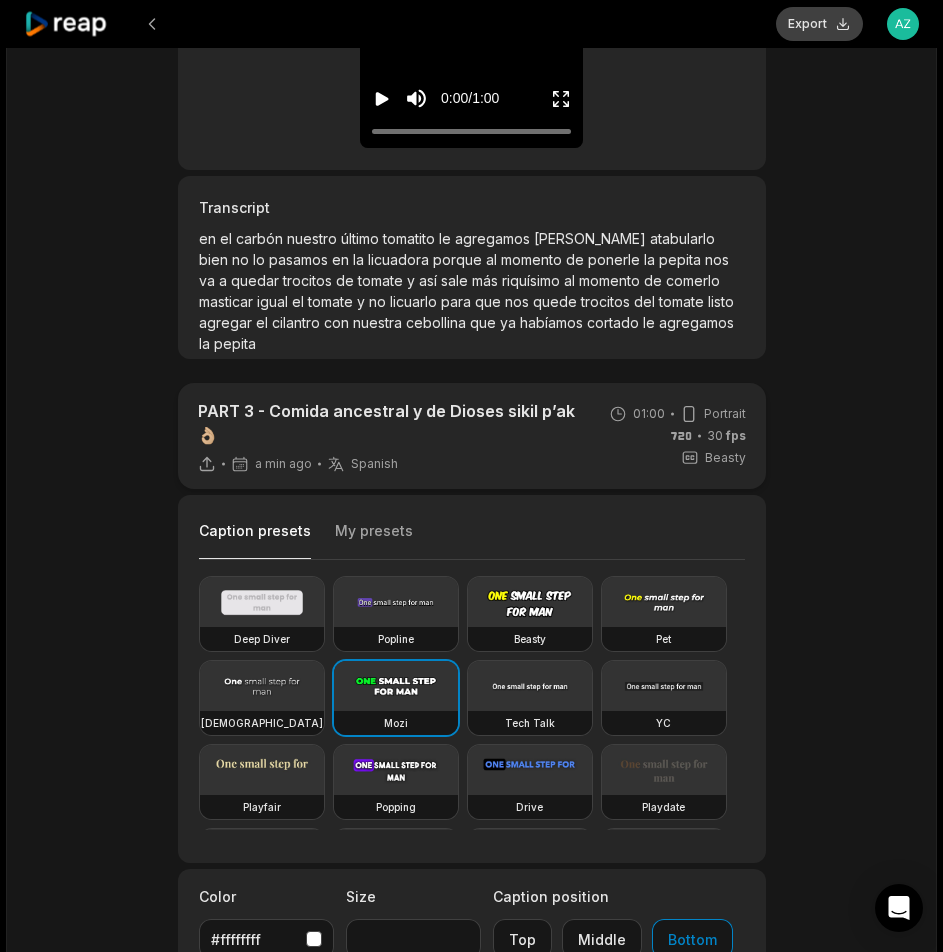 click on "Export" at bounding box center [819, 24] 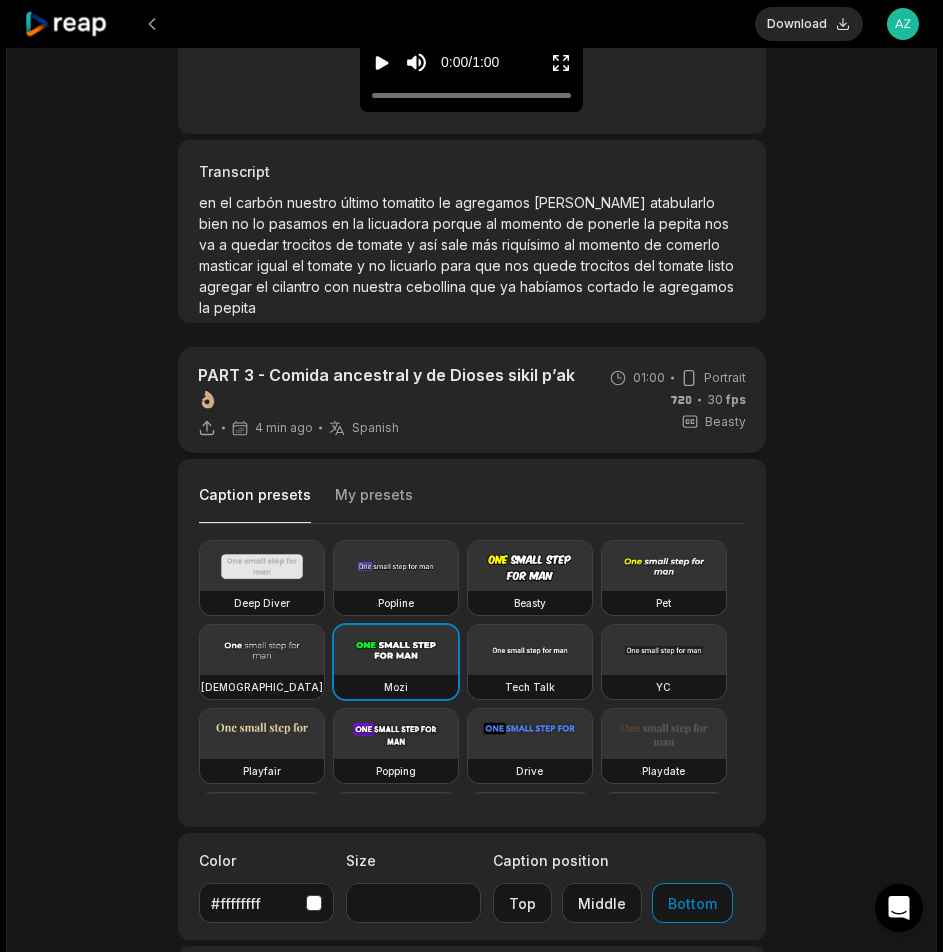 scroll, scrollTop: 400, scrollLeft: 0, axis: vertical 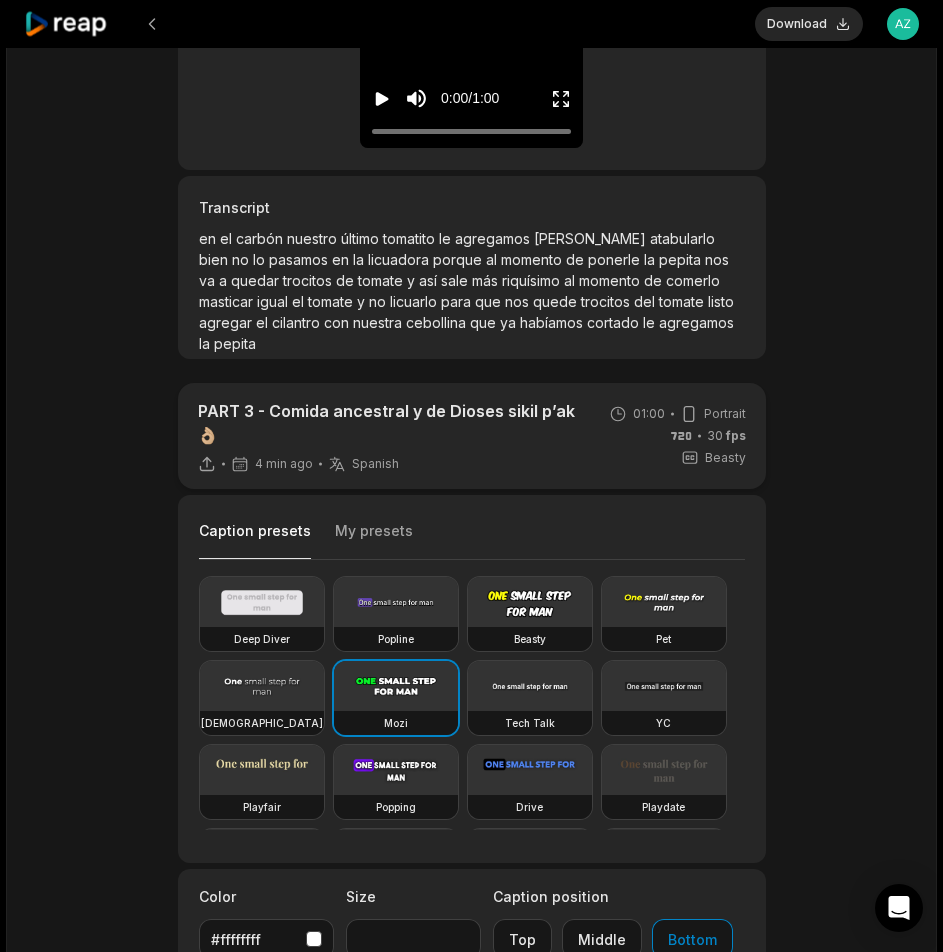 click on "Download" at bounding box center (809, 24) 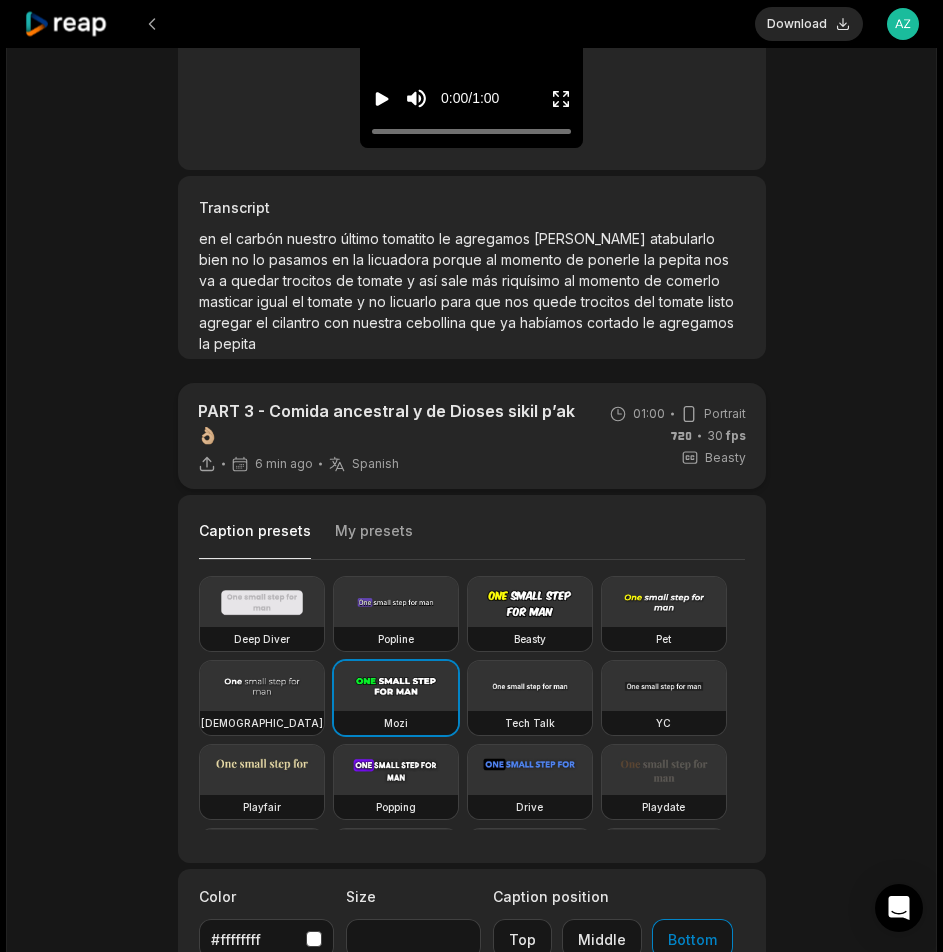 click 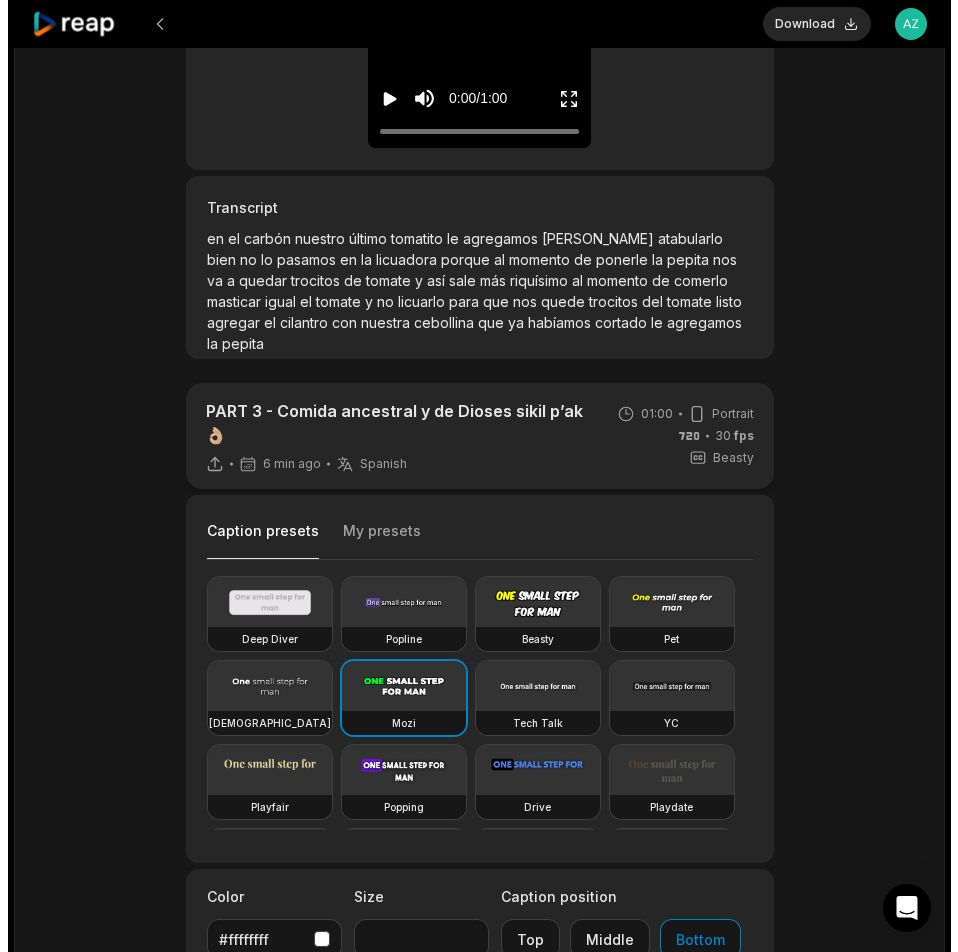 scroll, scrollTop: 0, scrollLeft: 0, axis: both 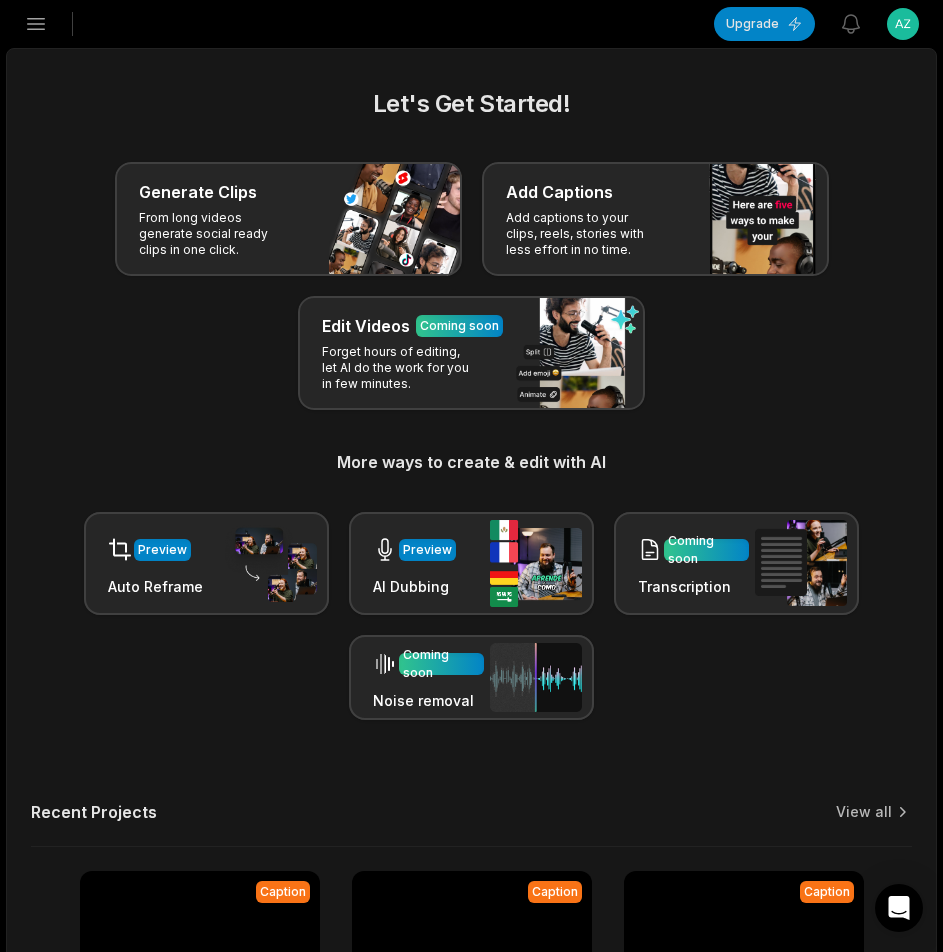click 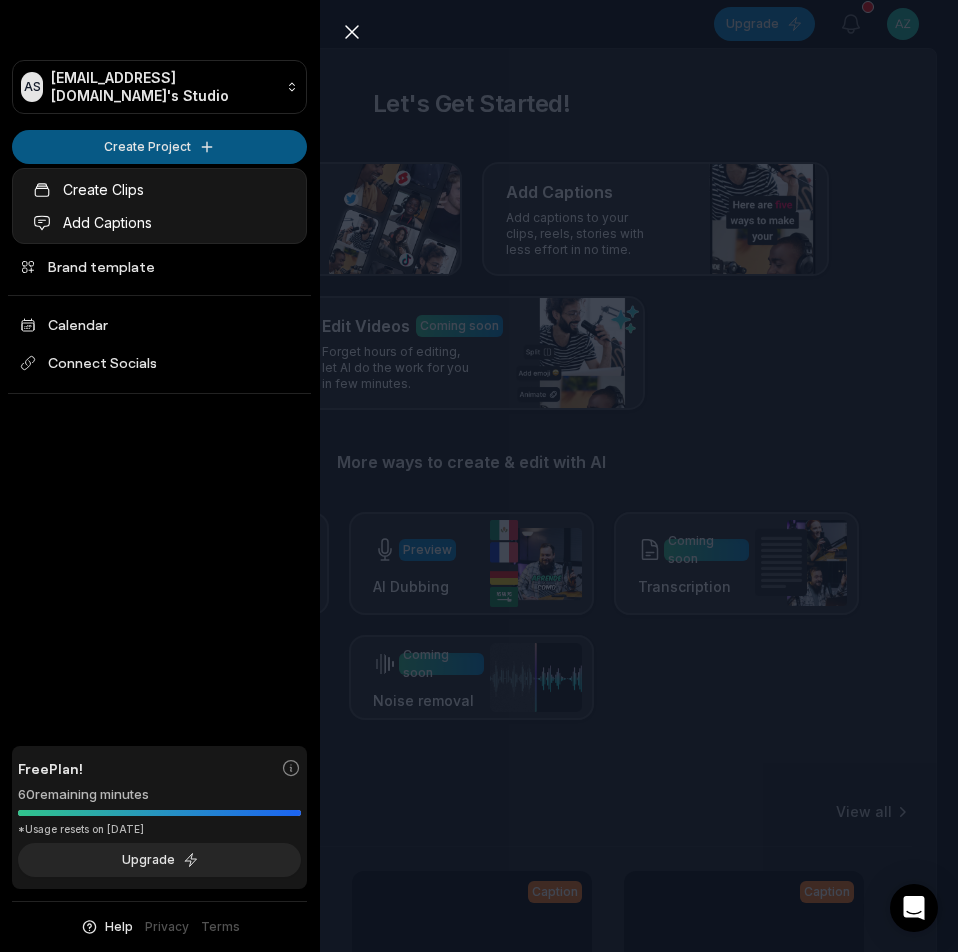 click on "AS [EMAIL_ADDRESS][DOMAIN_NAME]'s Studio Create Project Home Projects Brand template Calendar Connect Socials Free  Plan! 60  remaining minutes *Usage resets on [DATE] Upgrade Help Privacy Terms Open sidebar Upgrade View notifications Open user menu   Let's Get Started! Generate Clips From long videos generate social ready clips in one click. Add Captions Add captions to your clips, reels, stories with less effort in no time. Edit Videos Coming soon Forget hours of editing, let AI do the work for you in few minutes. More ways to create & edit with AI Preview Auto Reframe Preview AI Dubbing Coming soon Transcription Coming soon Noise removal Recent Projects View all Caption 01:00 PART 3 - Comida ancestral y de Dioses sikil p’ak👌🏼 Open options 10 minutes ago Caption 00:51 PART 10 - Cenamos unos ricos polcanes deli deli👌🏼 Open options 26 minutes ago Caption 01:00 PART 5 - Cenamos unos ricos polcanes deli deli👌🏼 Open options 42 minutes ago Caption 01:00 Open options an hour ago Made with" at bounding box center [479, 476] 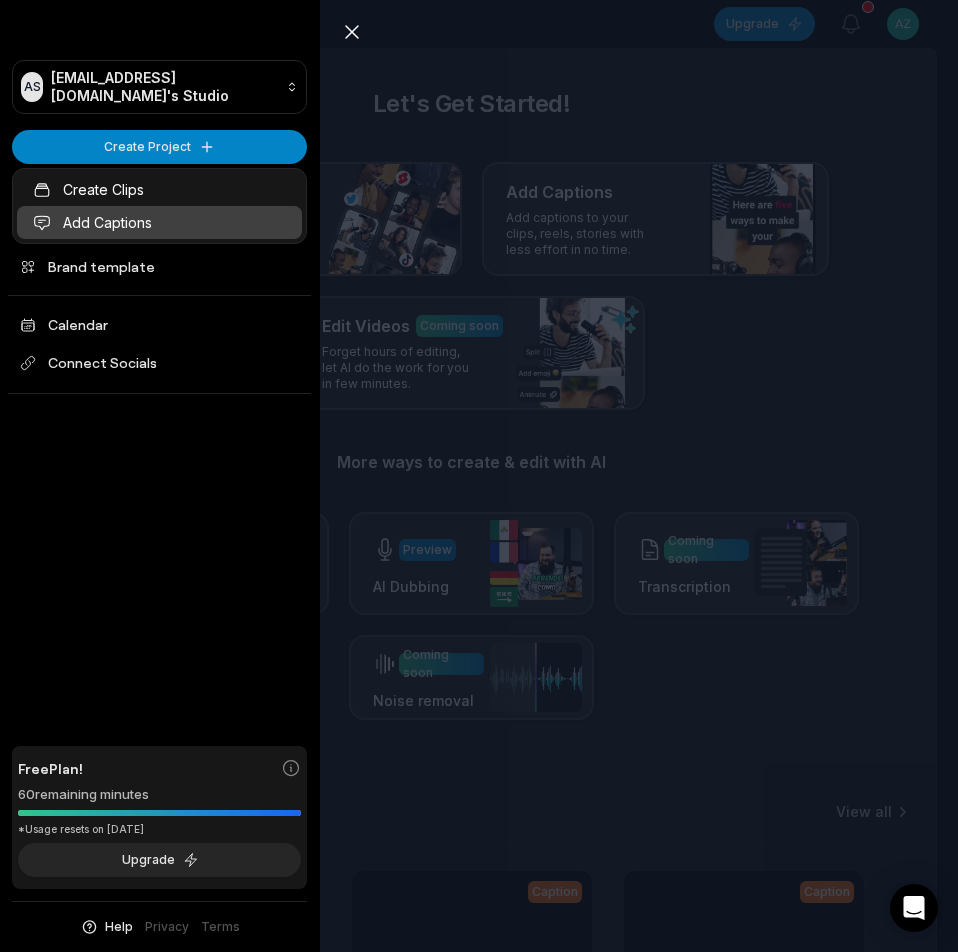 click on "Add Captions" at bounding box center (159, 222) 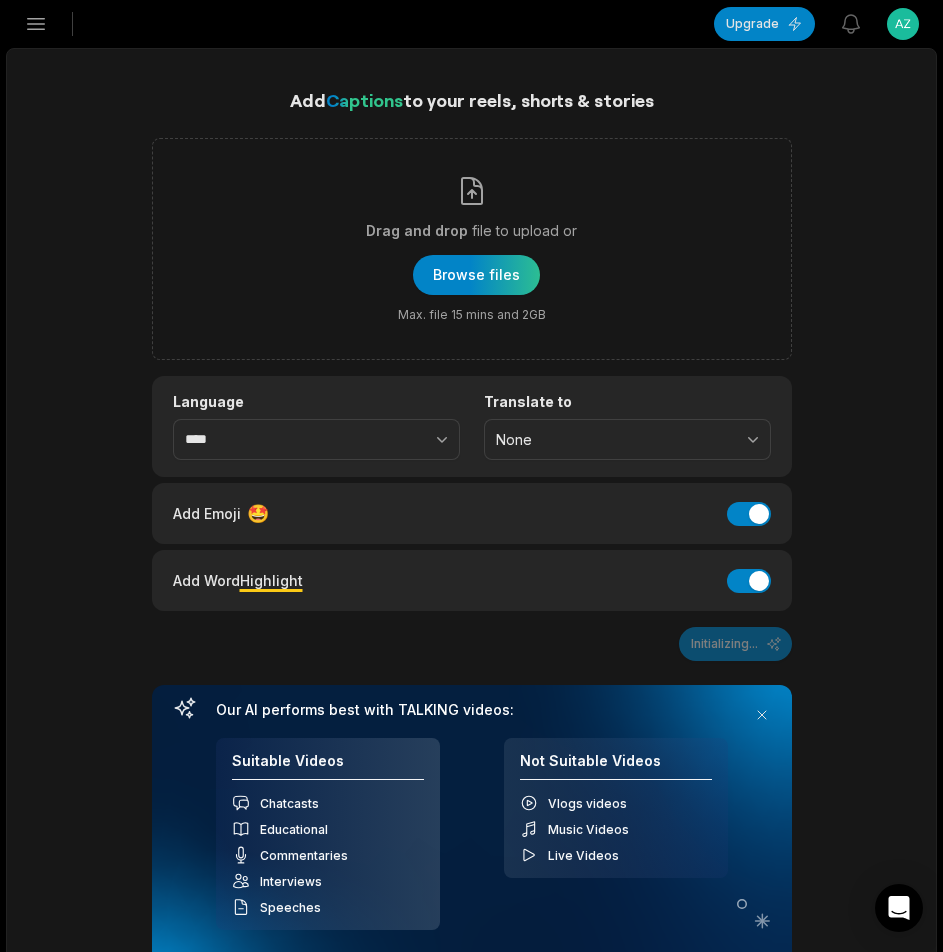 scroll, scrollTop: 0, scrollLeft: 0, axis: both 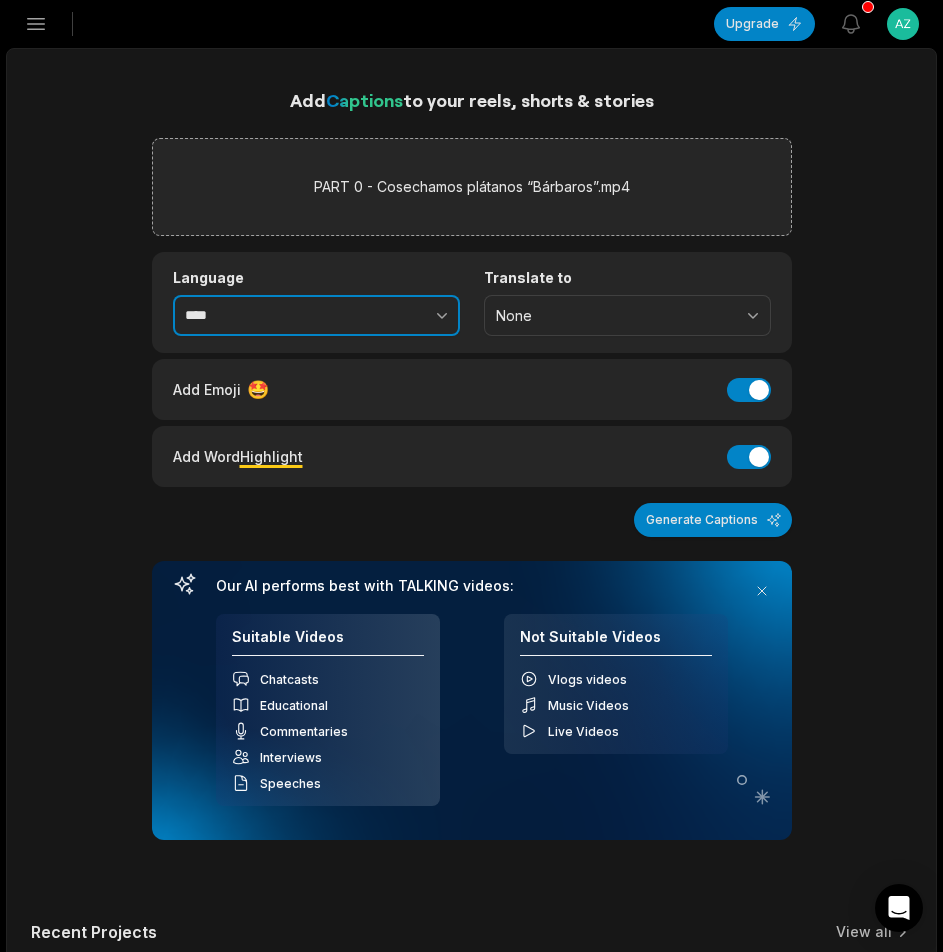 click 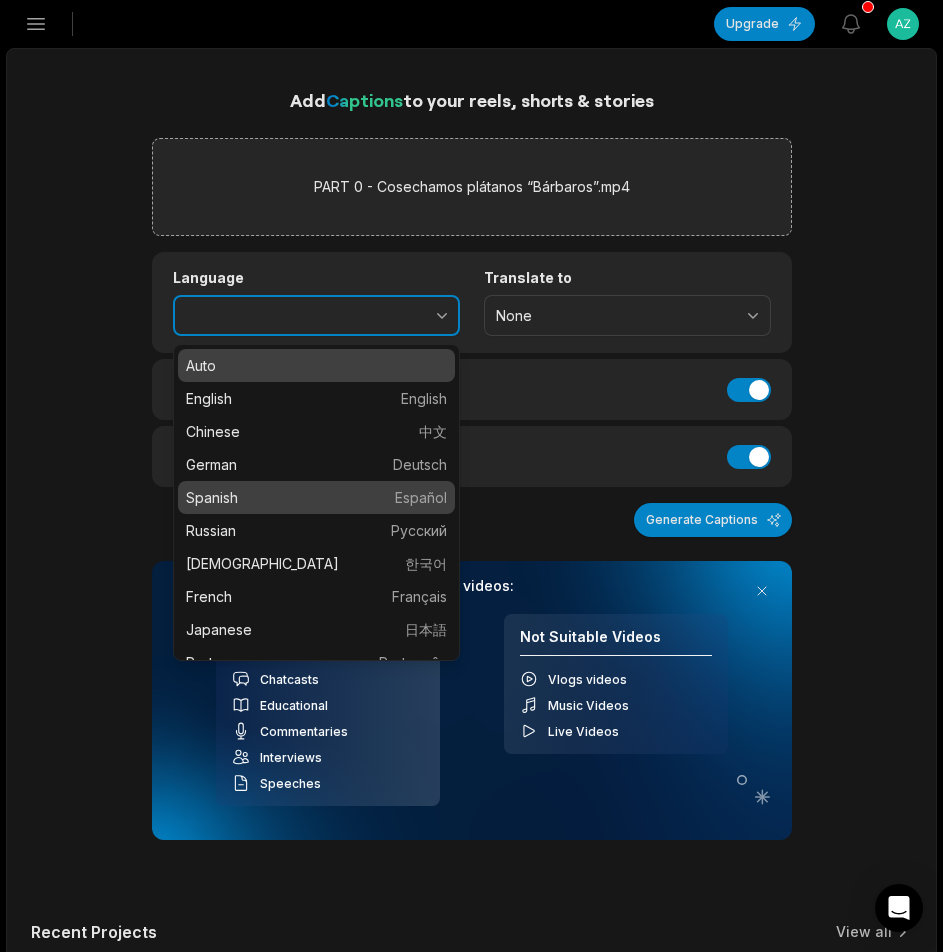 type on "*******" 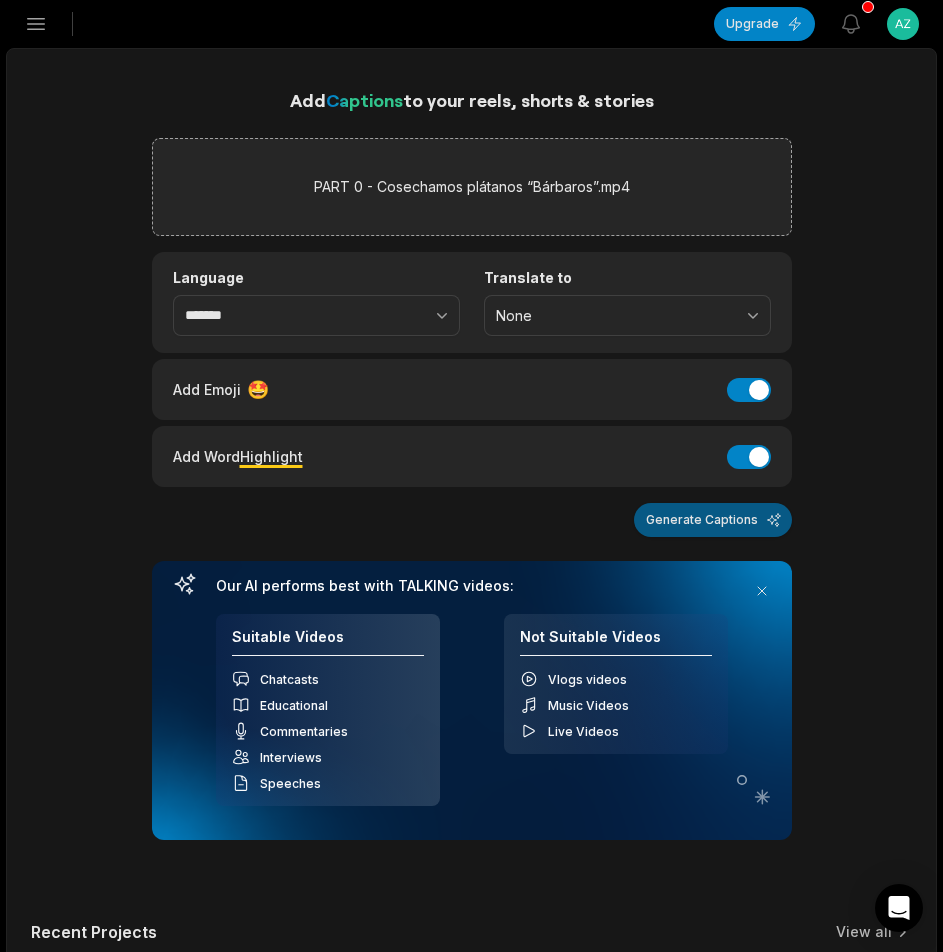 click on "Generate Captions" at bounding box center (713, 520) 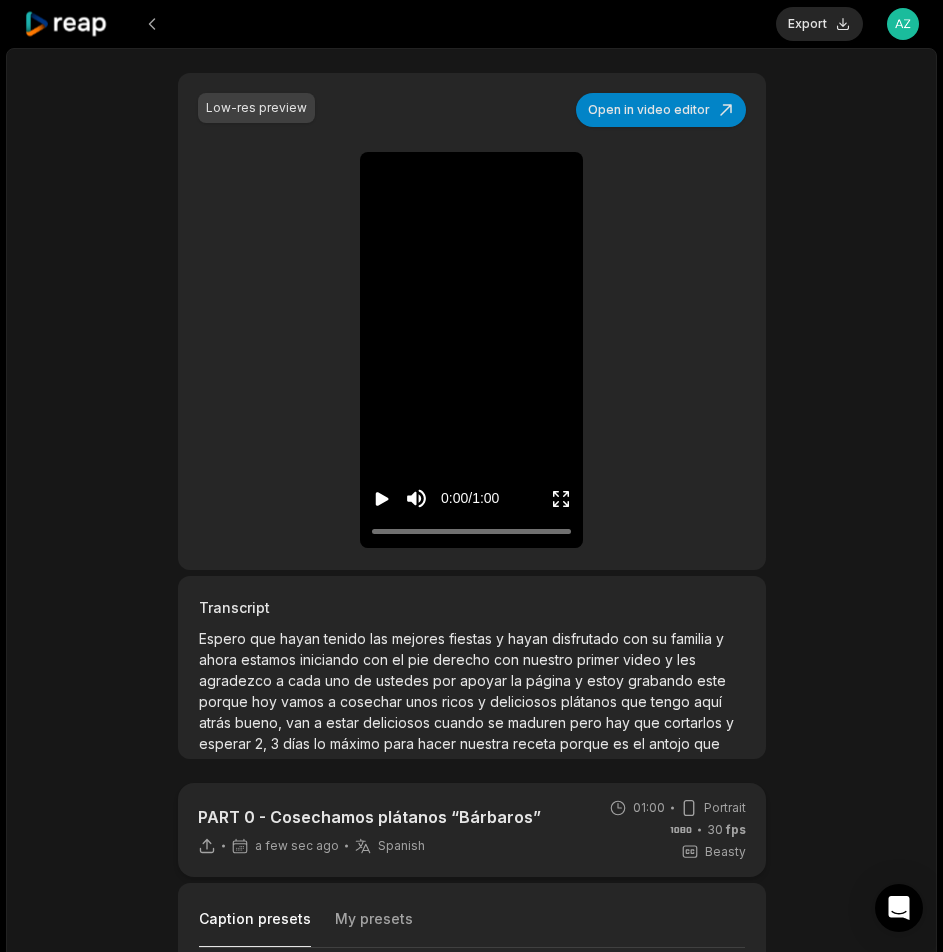 scroll, scrollTop: 300, scrollLeft: 0, axis: vertical 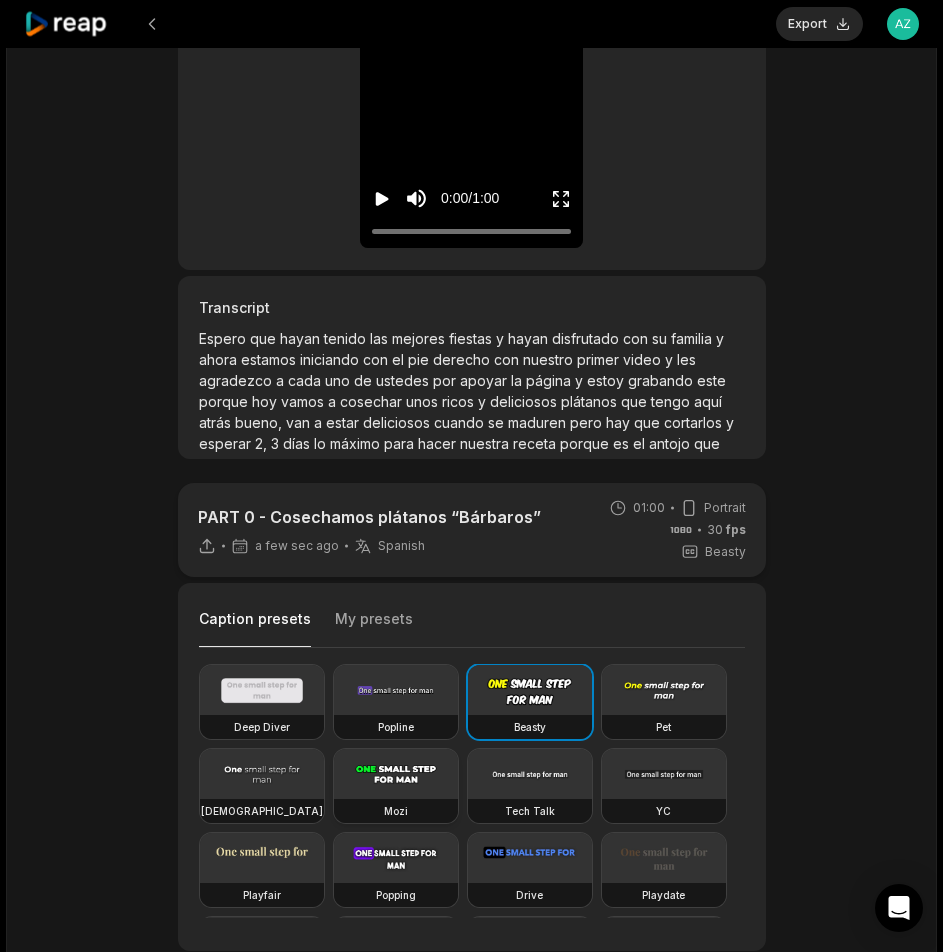 click at bounding box center (396, 774) 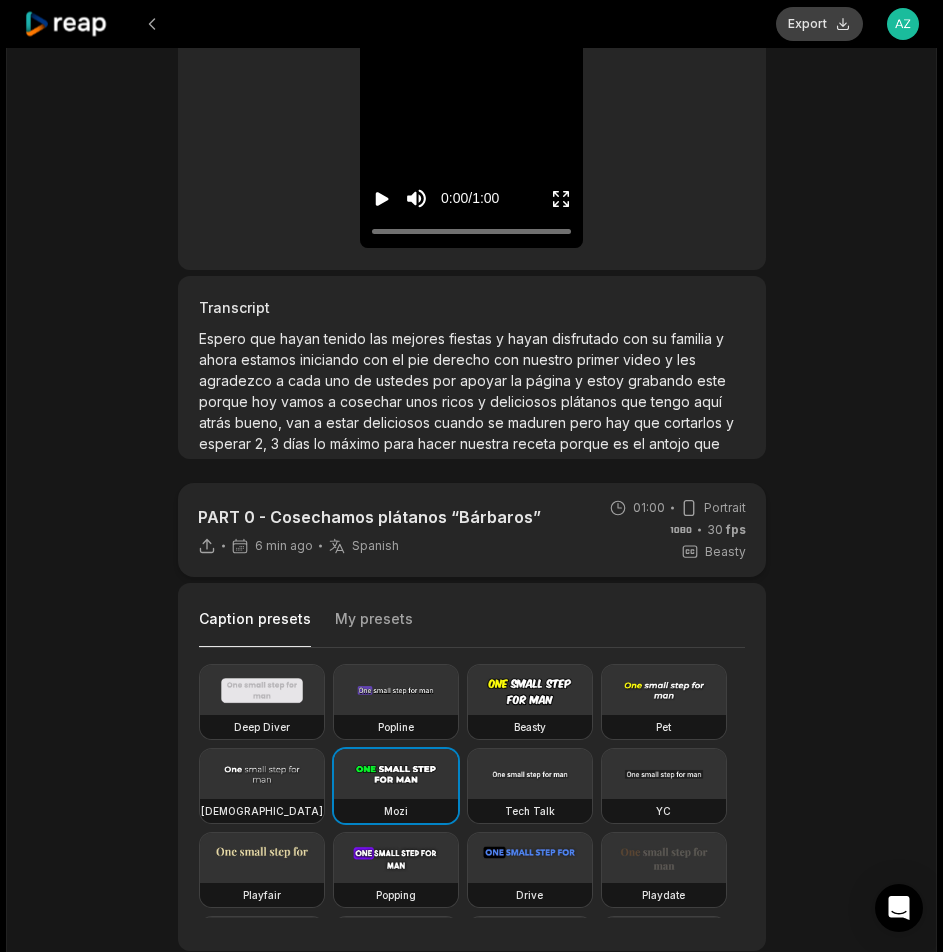 click on "Export" at bounding box center (819, 24) 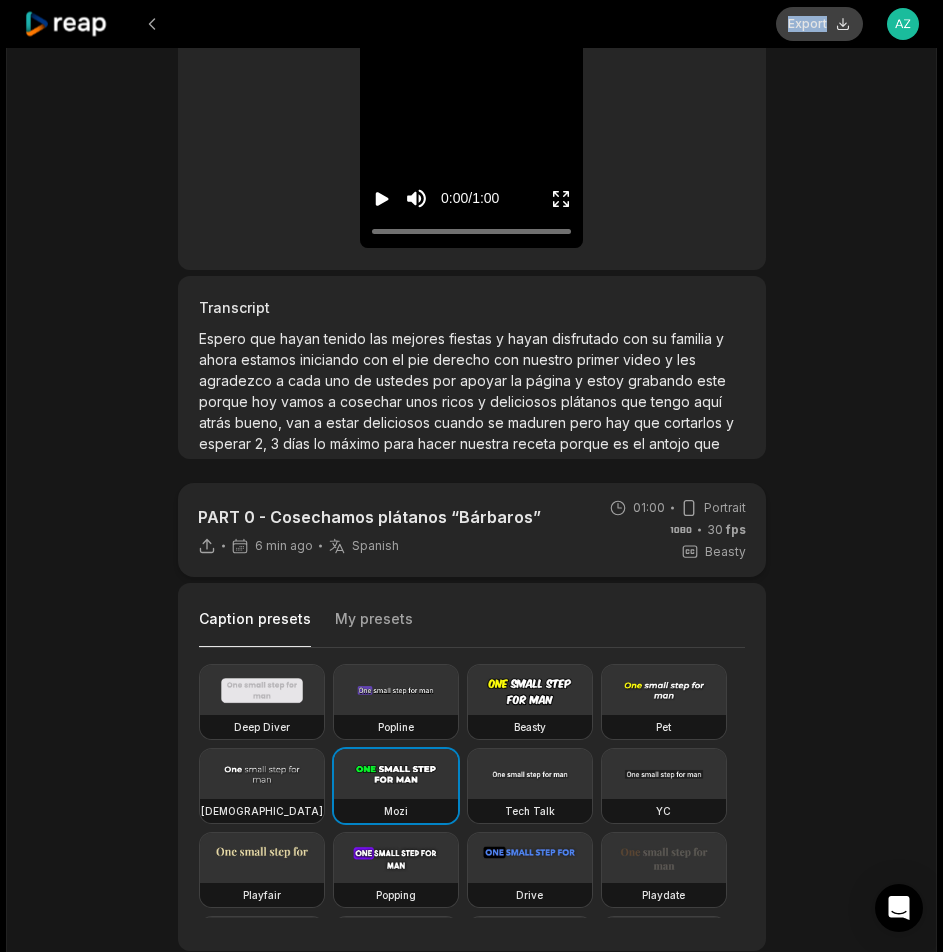 click on "Export Open user menu" at bounding box center (847, 24) 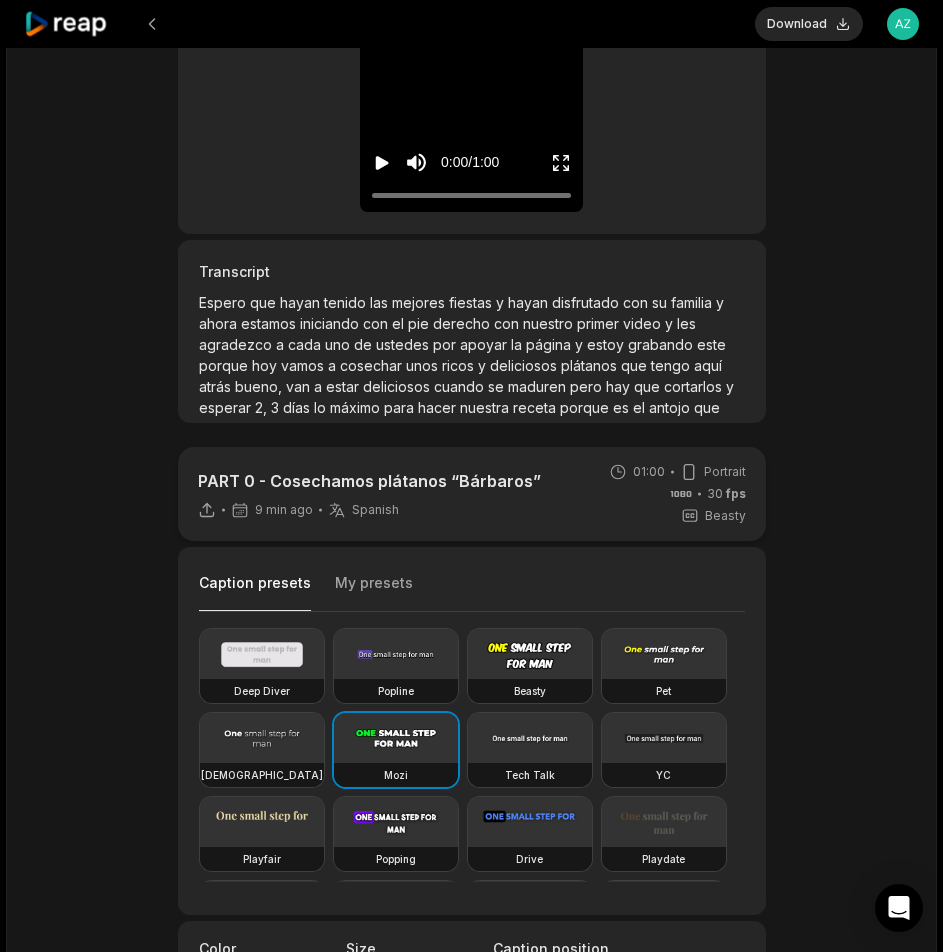 scroll, scrollTop: 300, scrollLeft: 0, axis: vertical 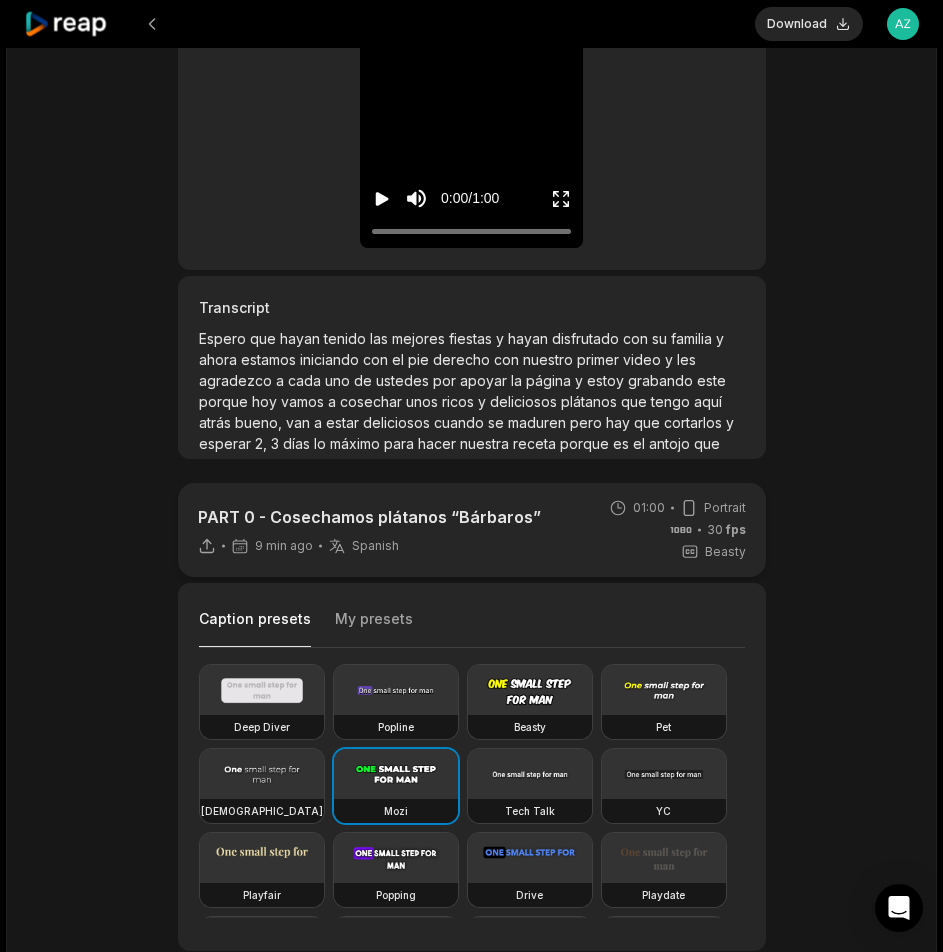 drag, startPoint x: 783, startPoint y: 23, endPoint x: 800, endPoint y: 29, distance: 18.027756 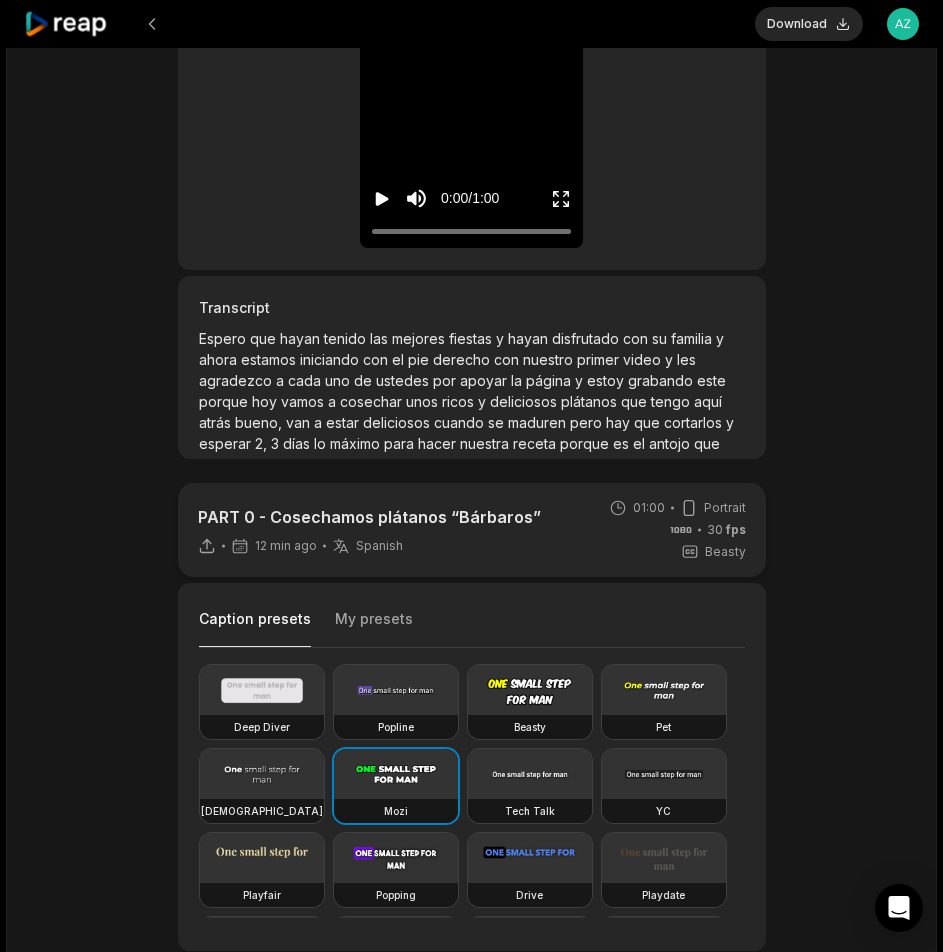 click on "PART 0 - Cosechamos plátanos “Bárbaros” 12 min ago Spanish es 01:00 Portrait 30   fps Beasty Caption presets My presets Deep Diver Popline Beasty Pet Zen Mozi Tech Talk YC Playfair Popping Drive Playdate Galaxy Turban Flipper Spell Youshaei Pod P Noah Phantom Color #ffffffff Size ** Caption position Top Middle Bottom Add Emoji 🤩 Add Emoji Add Word  Highlight Add Word Highlight Publish Save draft Low-res preview Open in video editor Espero Espero   que que   hayan hayan   tenido tenido las las   mejores mejores   fiestas fiestas   y y hayan hayan   disfrutado disfrutado   con con   su su familia familia   y y   ahora ahora   estamos estamos iniciando iniciando   con con   el el   pie pie derecho derecho con con   nuestro nuestro   primer primer   video video y y   les les   agradezco agradezco   a a   cada cada uno uno   de de   ustedes ustedes   por por   apoyar apoyar la la   página página   y y   estoy estoy grabando grabando este este   porque porque   hoy hoy   a" at bounding box center (471, 508) 